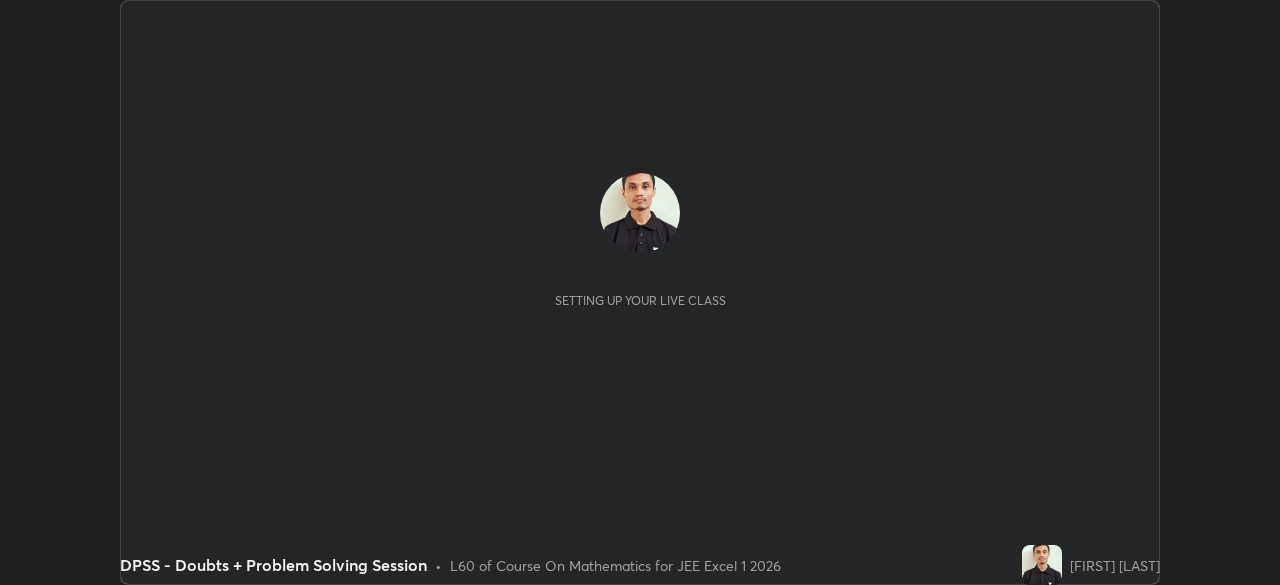 scroll, scrollTop: 0, scrollLeft: 0, axis: both 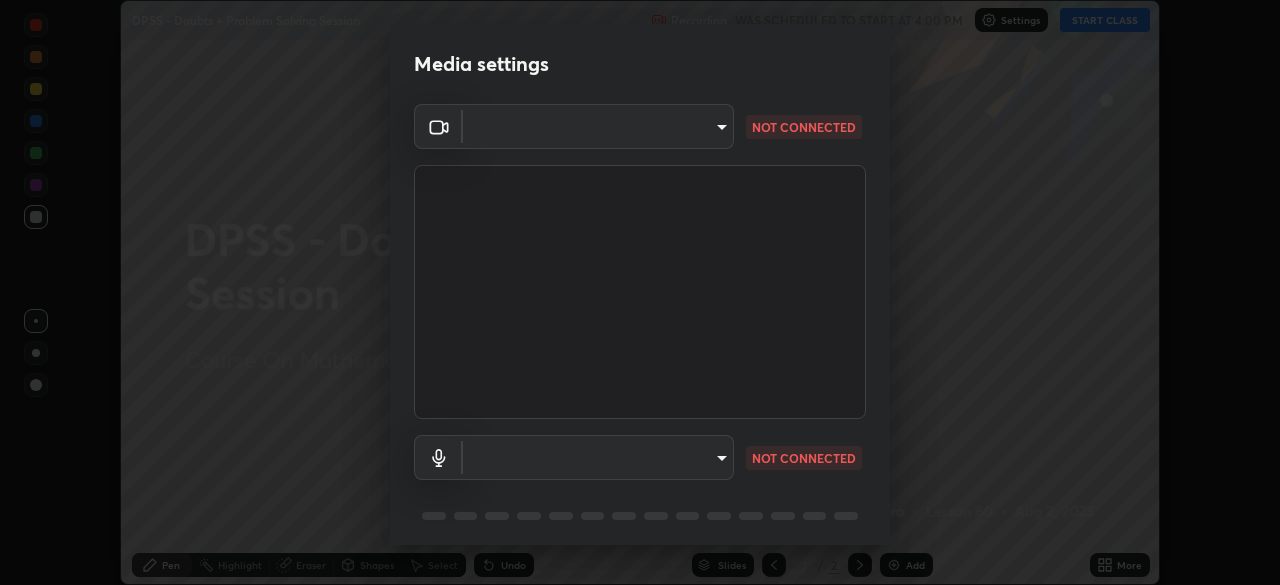 click on "Erase all DPSS - Doubts + Problem Solving Session Recording WAS SCHEDULED TO START AT 4:00 PM Settings START CLASS Setting up your live class DPSS - Doubts + Problem Solving Session • L60 of Course On Mathematics for JEE Excel 1 2026 [FIRST] [LAST] Pen Highlight Eraser Shapes Select Undo Slides 2 / 2 Add More No doubts shared Encourage your learners to ask a doubt for better clarity Report an issue Reason for reporting Buffering Chat not working Audio - Video sync issue Educator video quality low ​ Attach an image Report Media settings ​ NOT CONNECTED ​ NOT CONNECTED 1 / 5 Next" at bounding box center [640, 292] 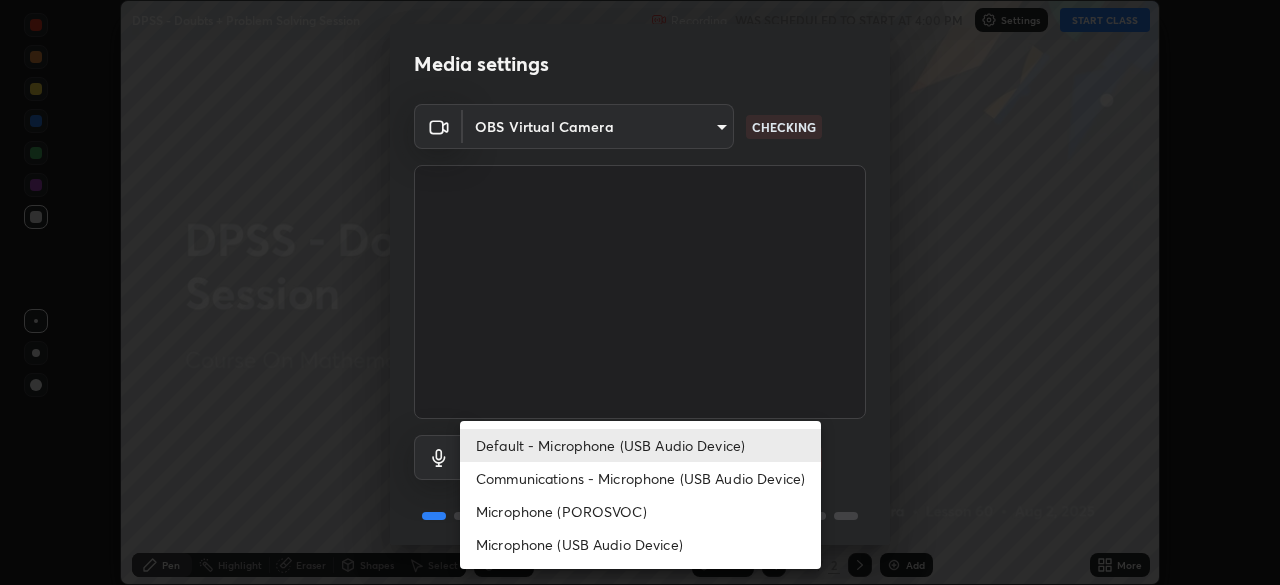 click on "Communications - Microphone (USB Audio Device)" at bounding box center [640, 478] 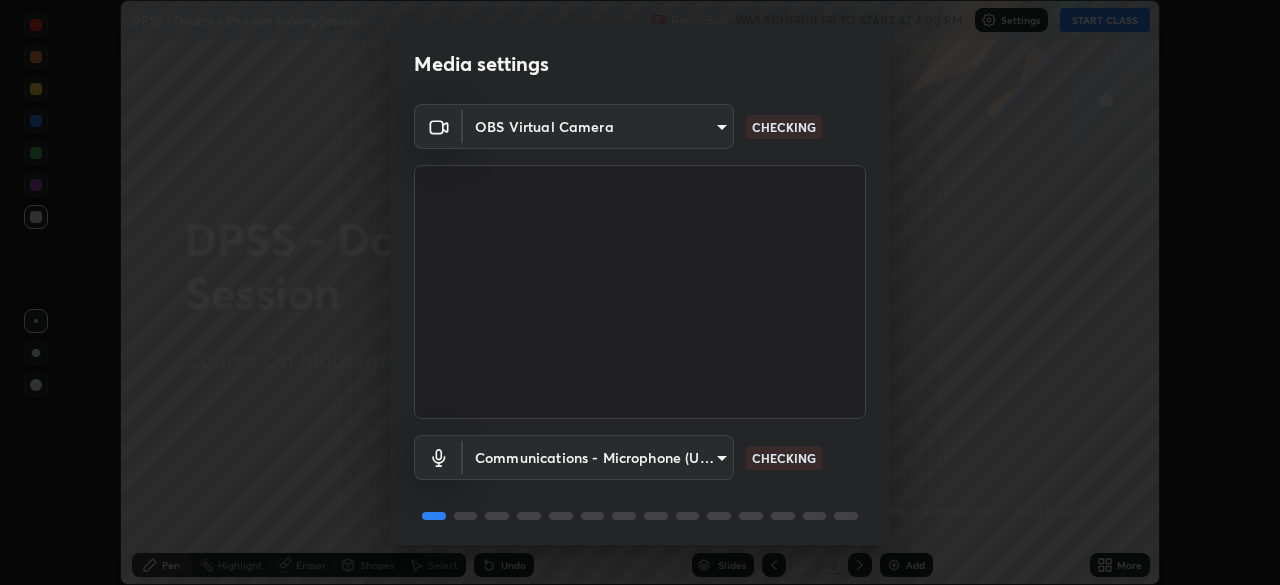 click on "Erase all DPSS - Doubts + Problem Solving Session Recording WAS SCHEDULED TO START AT 4:00 PM Settings START CLASS Setting up your live class DPSS - Doubts + Problem Solving Session • L60 of Course On Mathematics for JEE Excel 1 2026 [FIRST] [LAST] Pen Highlight Eraser Shapes Select Undo Slides 2 / 2 Add More No doubts shared Encourage your learners to ask a doubt for better clarity Report an issue Reason for reporting Buffering Chat not working Audio - Video sync issue Educator video quality low ​ Attach an image Report Media settings OBS Virtual Camera cd60854365d2af6bc7ce9dee3104294a9fe8a419cfbec53df906eef6f97a2042 CHECKING Communications - Microphone (USB Audio Device) communications CHECKING 1 / 5 Next" at bounding box center (640, 292) 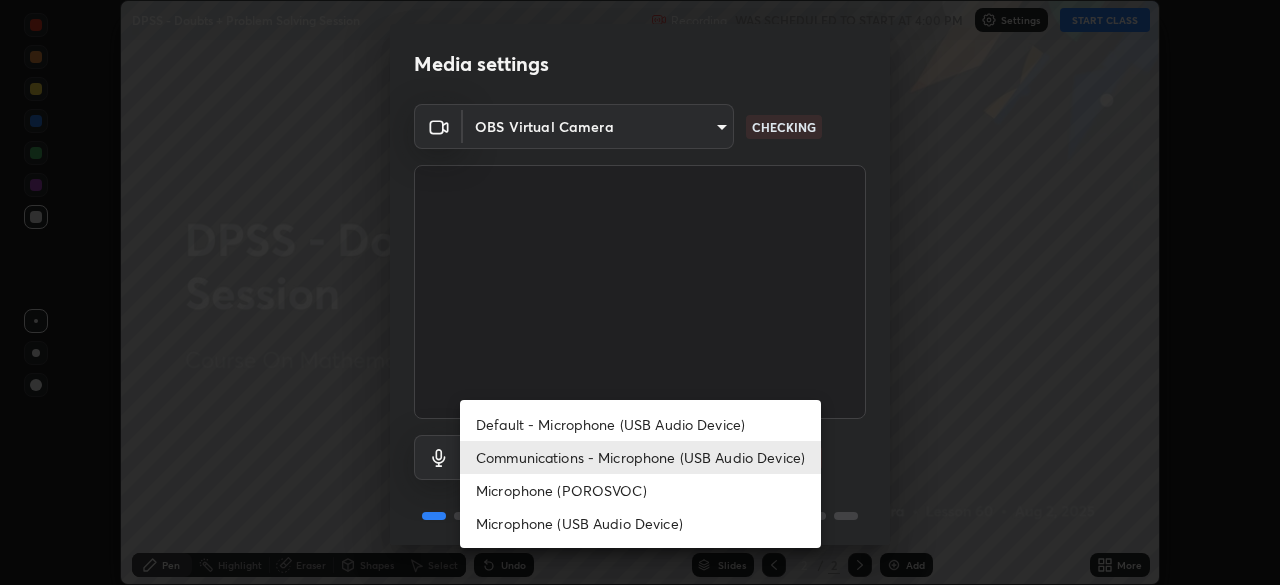 click on "Default - Microphone (USB Audio Device)" at bounding box center (640, 424) 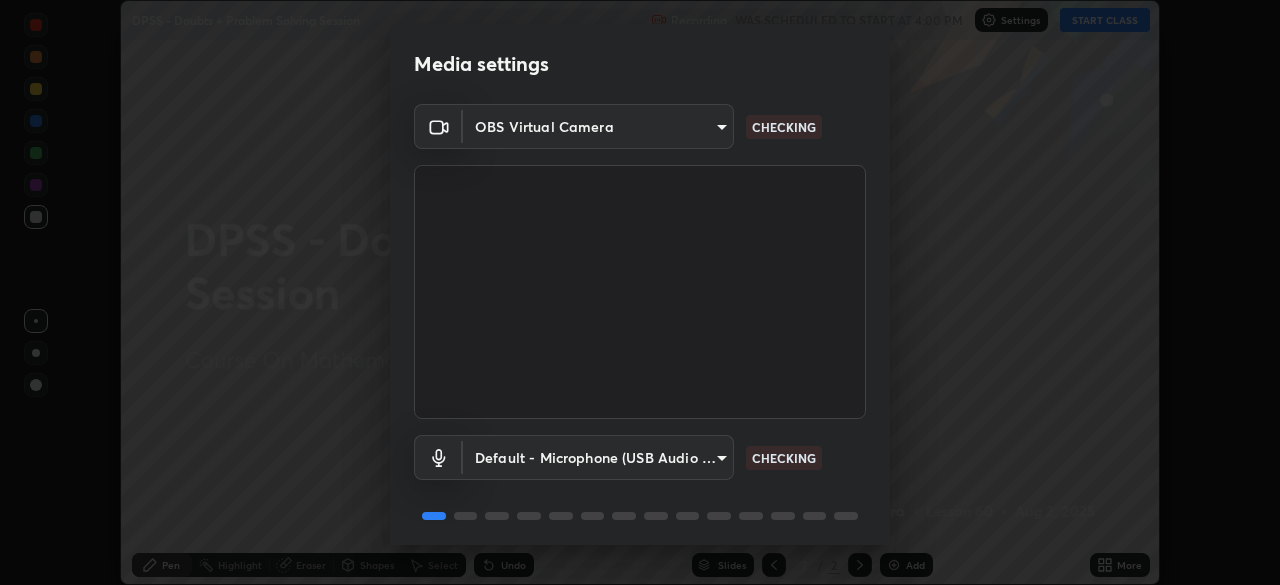 type on "default" 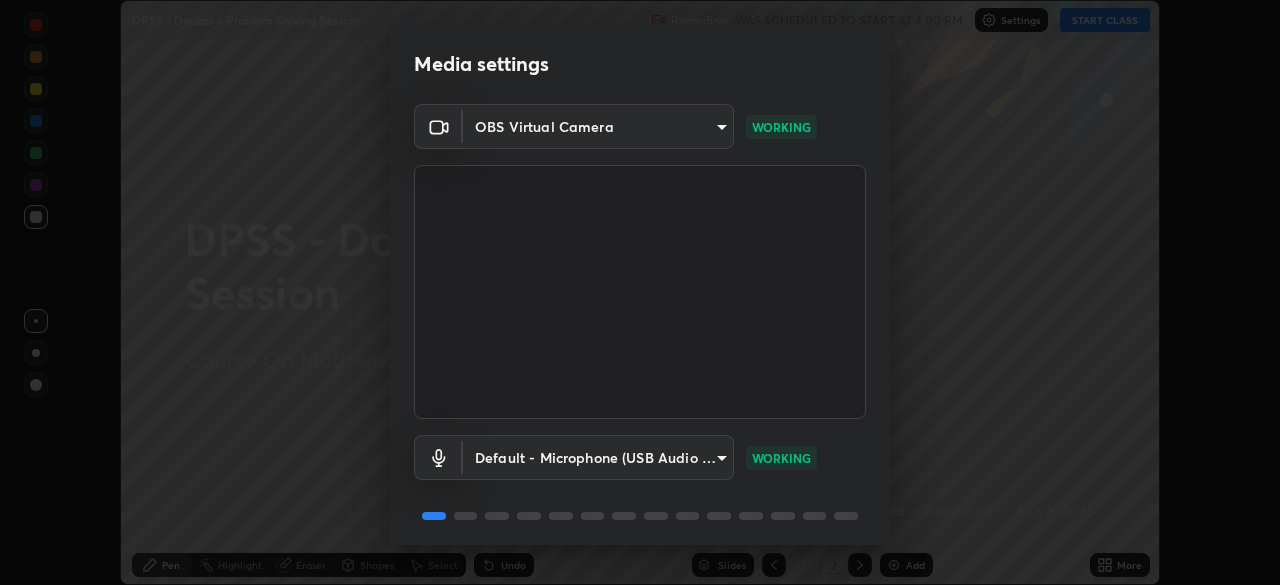 scroll, scrollTop: 71, scrollLeft: 0, axis: vertical 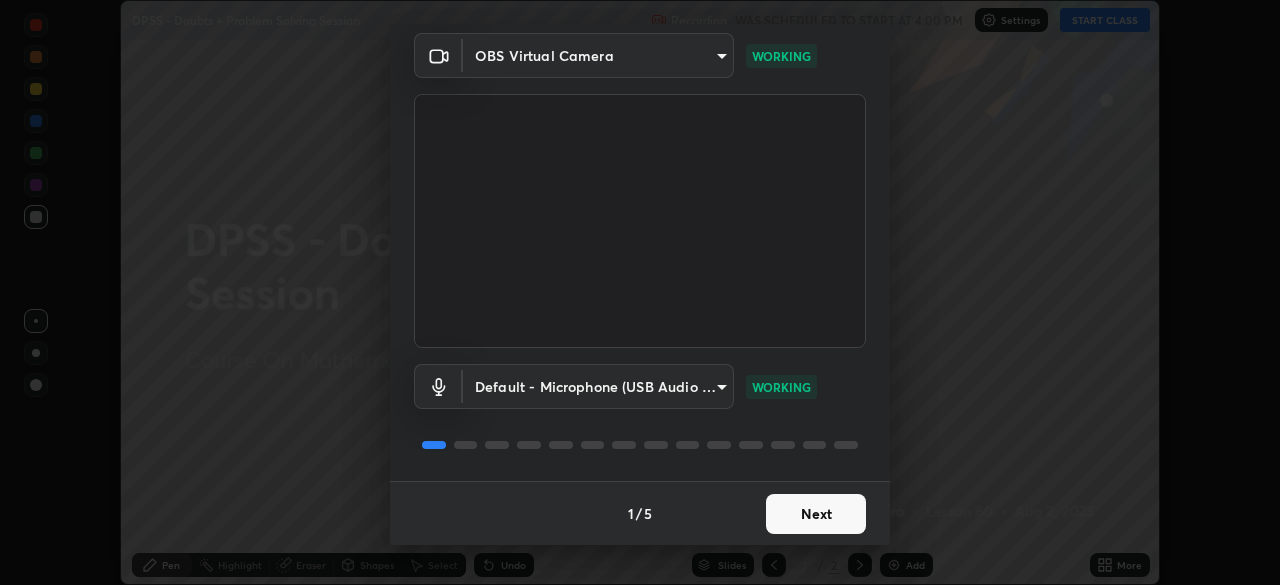 click on "Next" at bounding box center [816, 514] 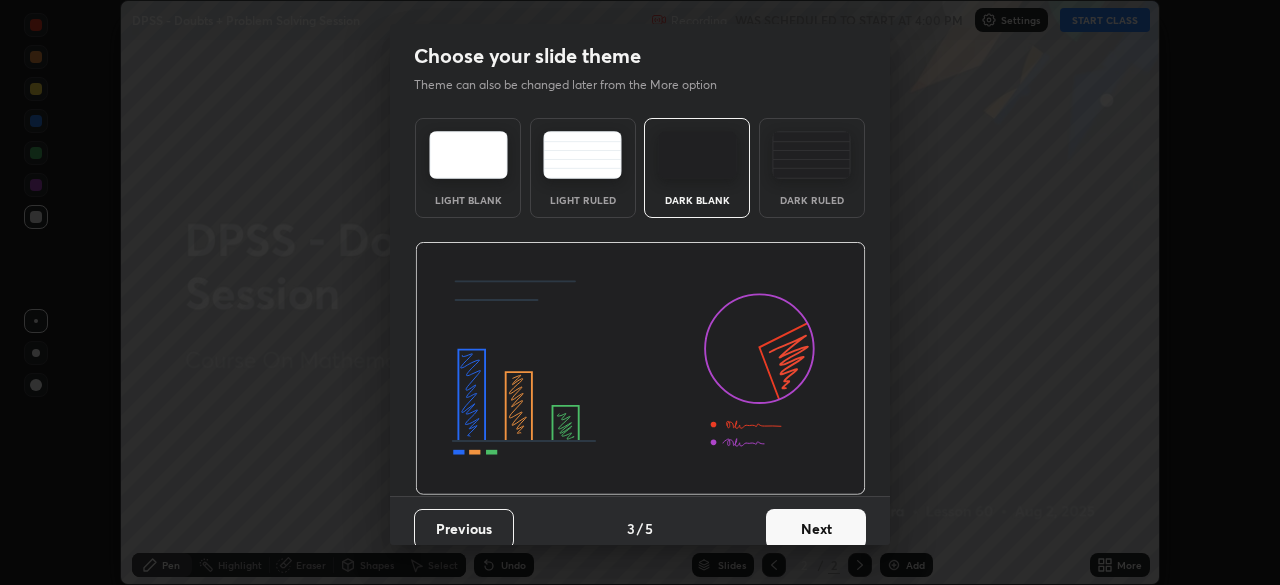 click on "Next" at bounding box center (816, 529) 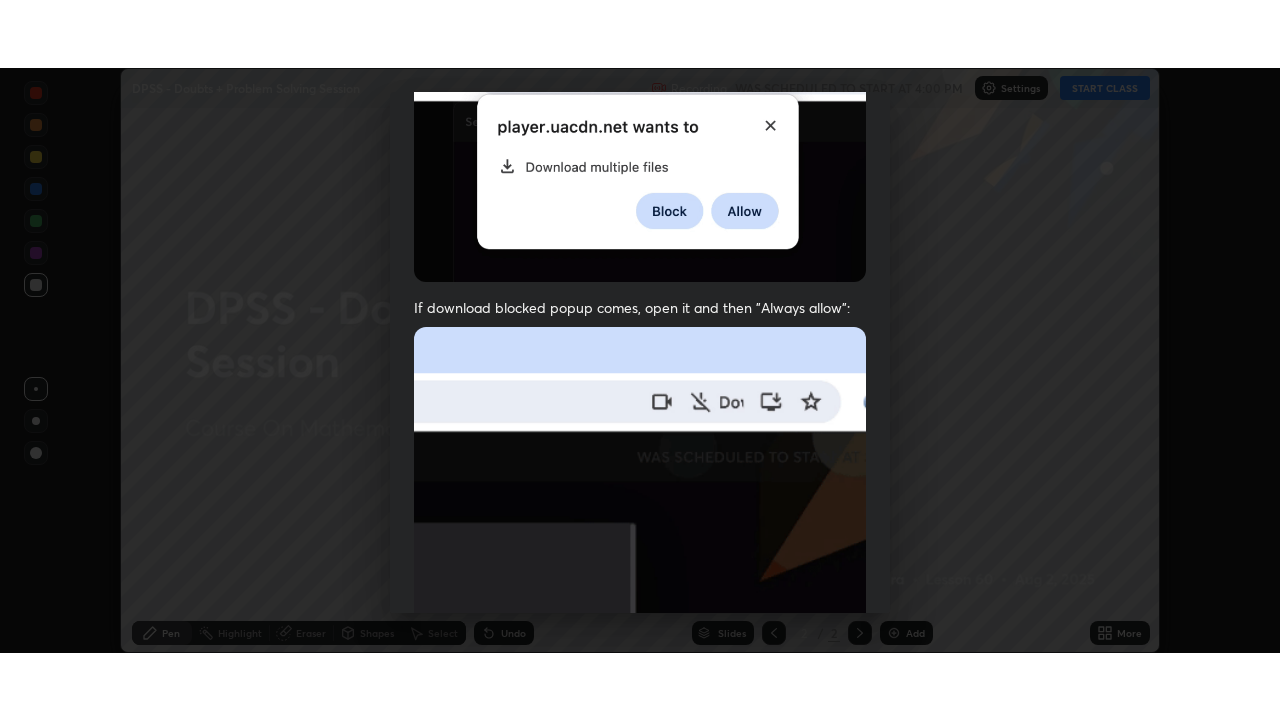 scroll, scrollTop: 479, scrollLeft: 0, axis: vertical 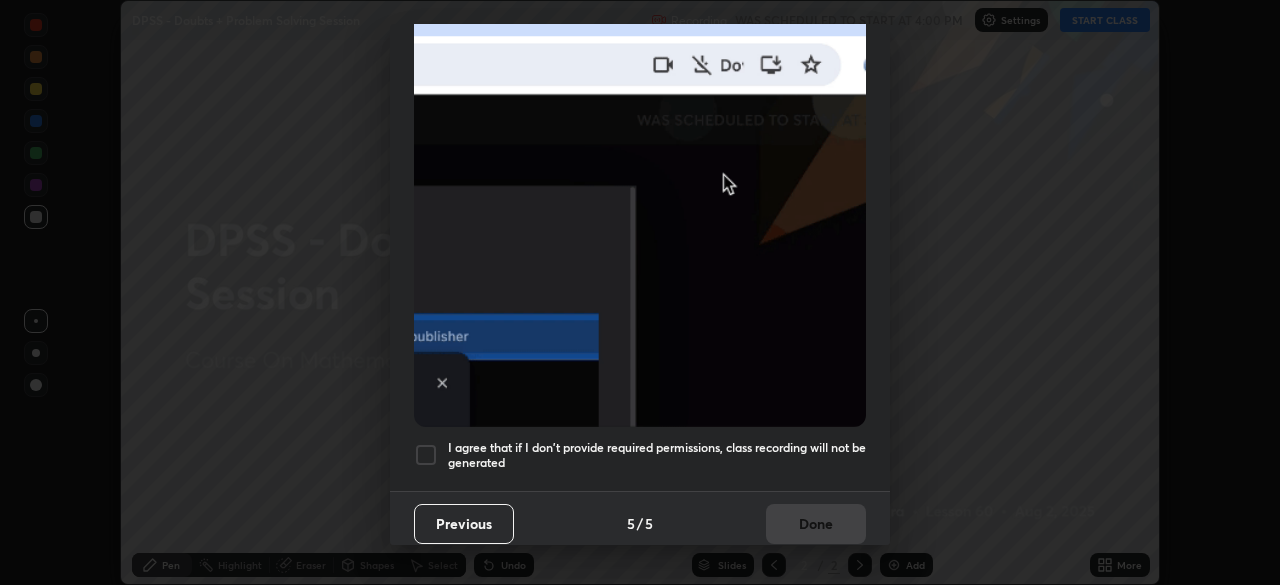 click on "I agree that if I don't provide required permissions, class recording will not be generated" at bounding box center [657, 455] 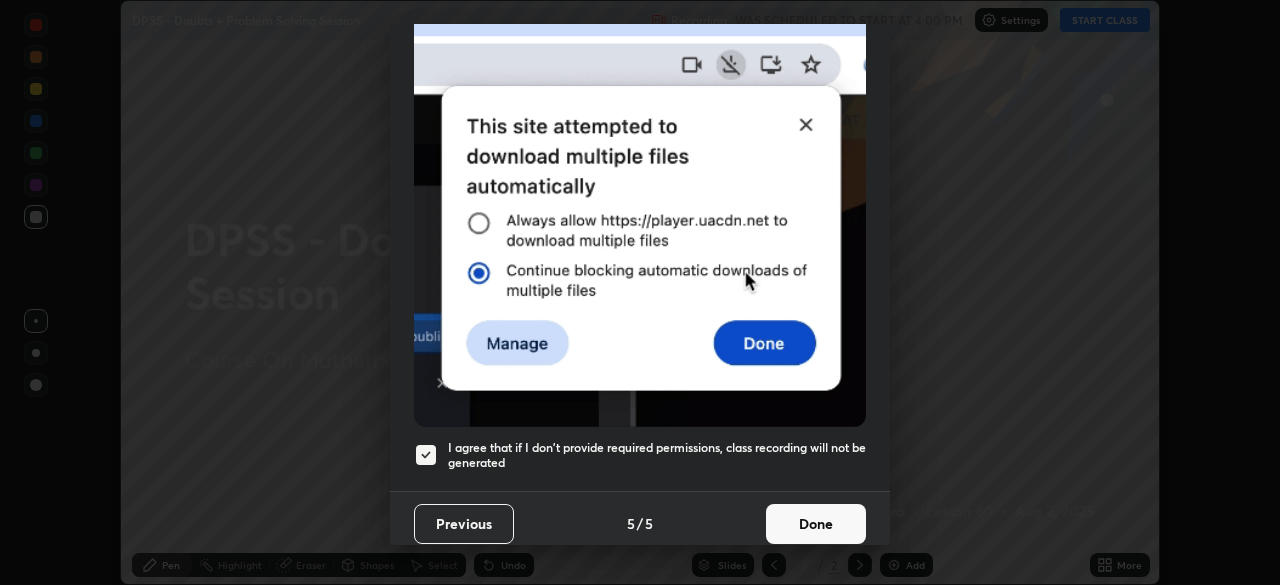 click on "Done" at bounding box center [816, 524] 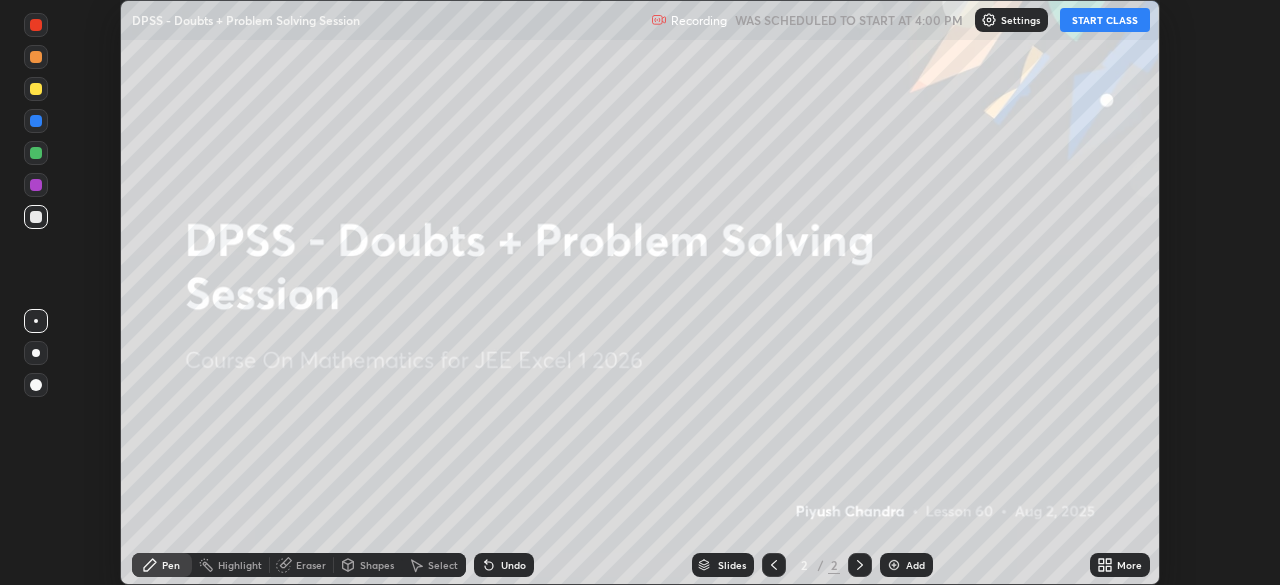 click on "START CLASS" at bounding box center [1105, 20] 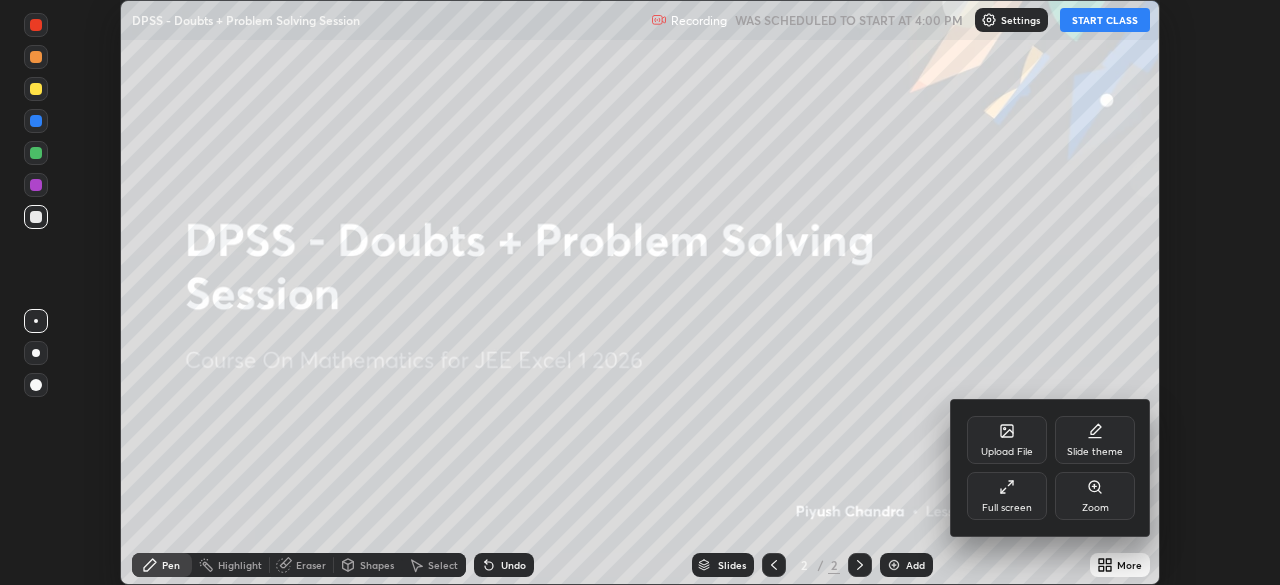 click on "Full screen" at bounding box center [1007, 496] 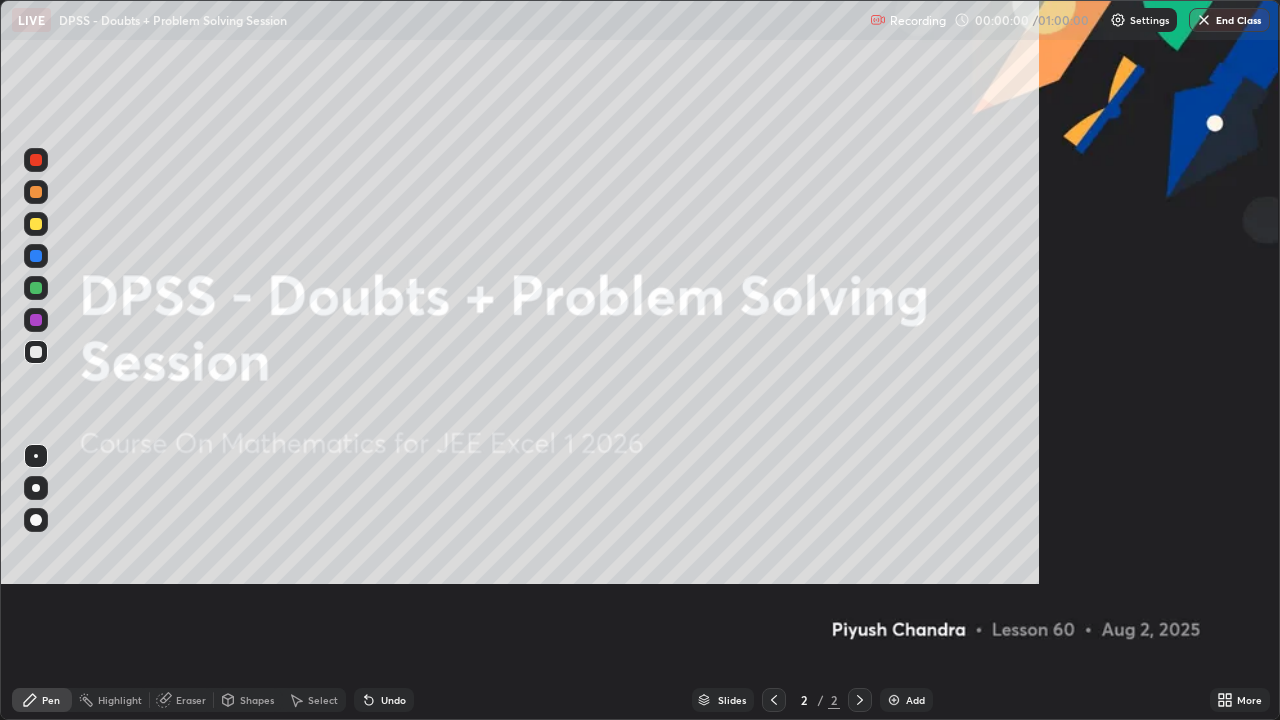 scroll, scrollTop: 99280, scrollLeft: 98720, axis: both 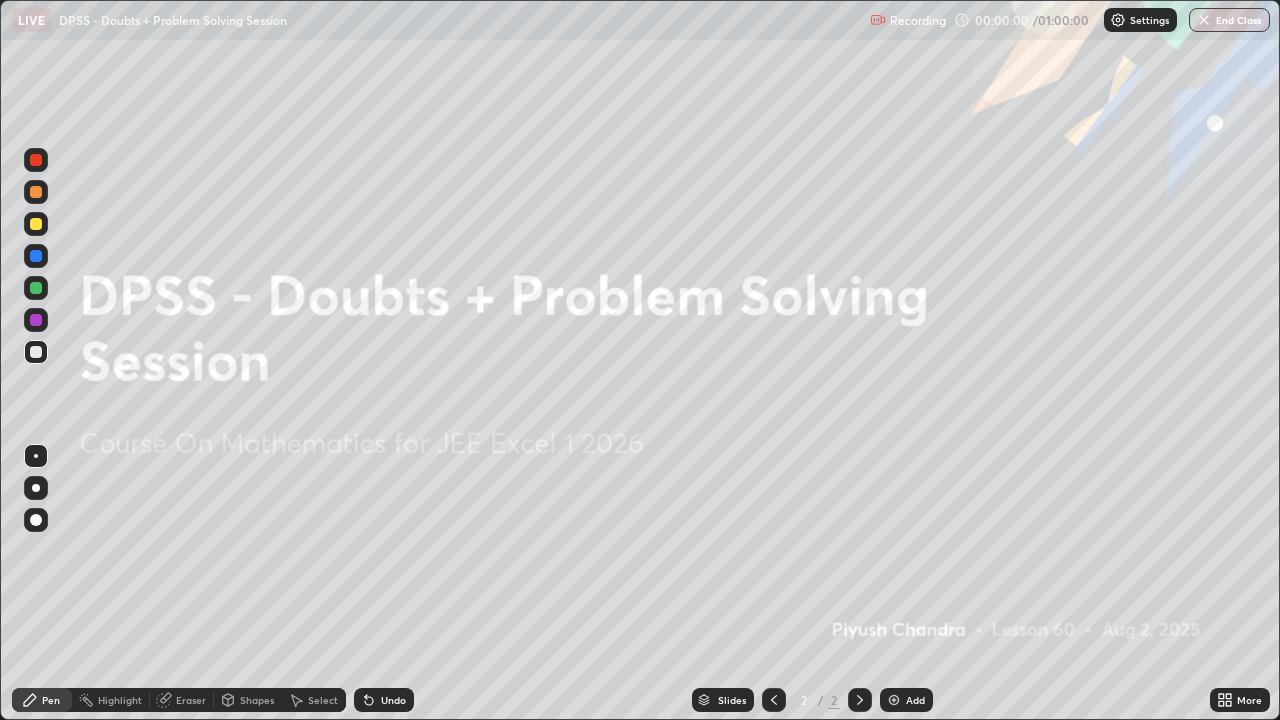 click on "Add" at bounding box center (915, 700) 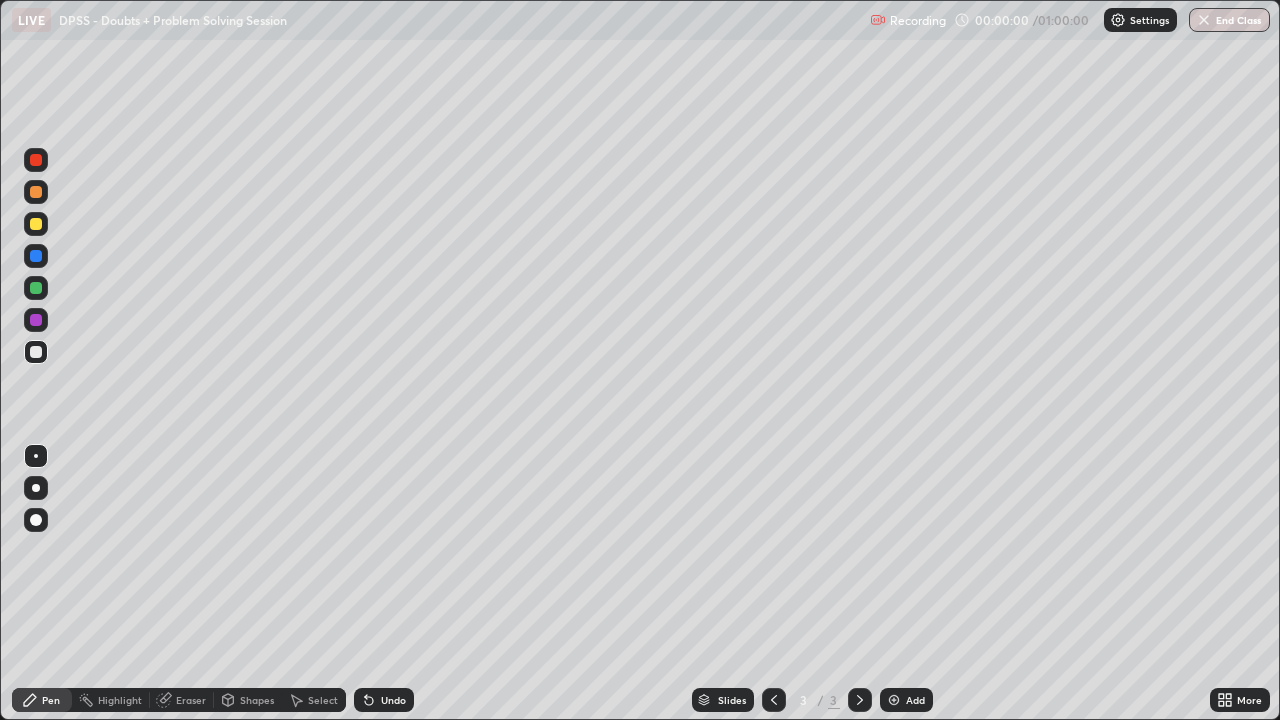 click on "Add" at bounding box center [915, 700] 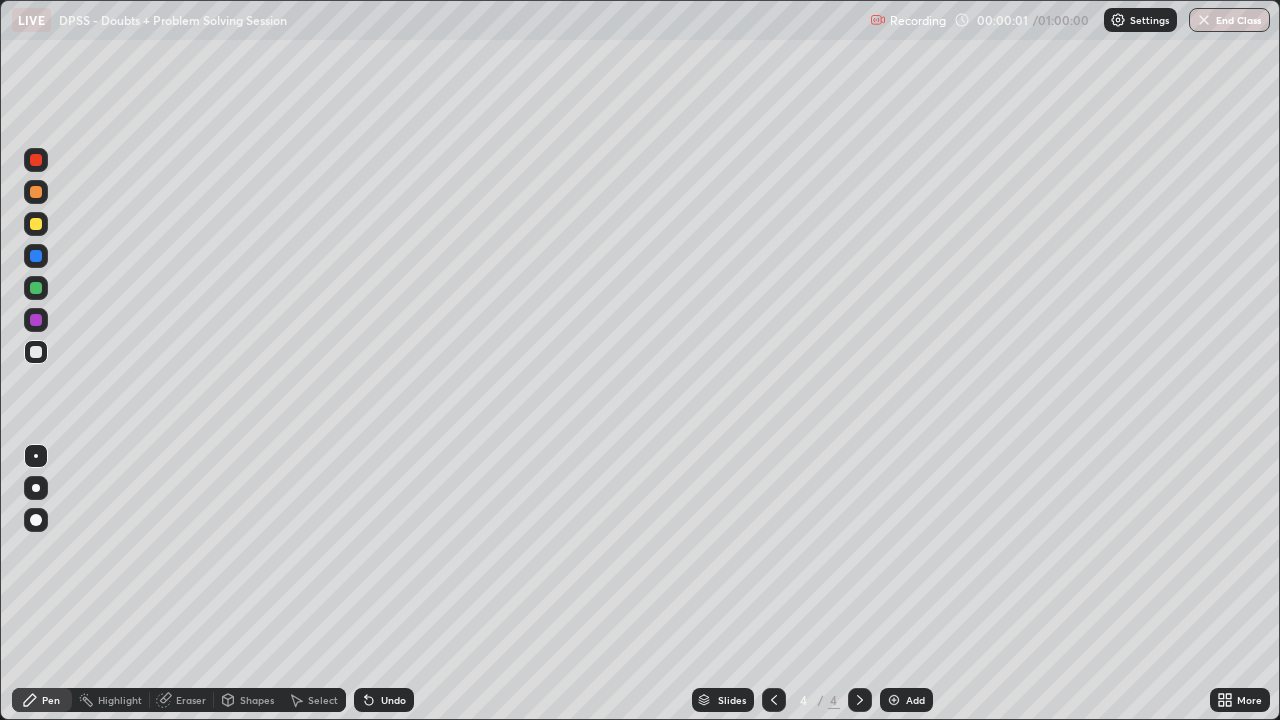 click on "Add" at bounding box center [915, 700] 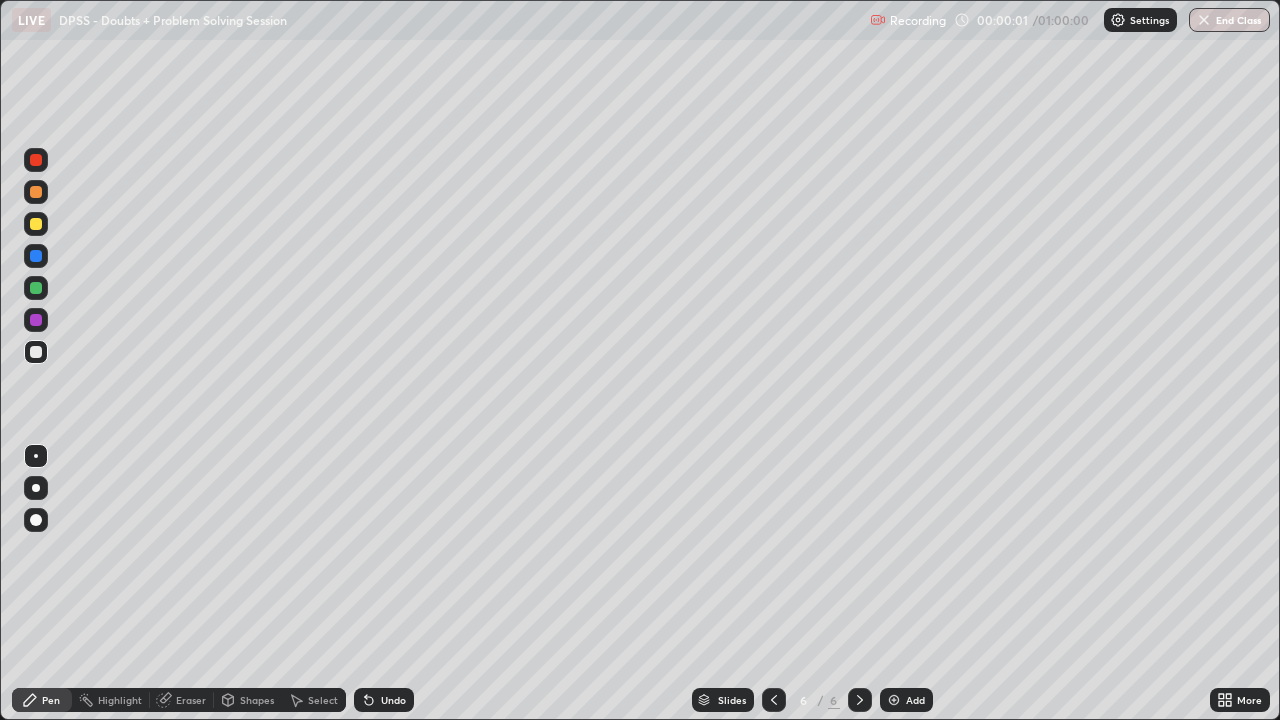 click on "Add" at bounding box center (915, 700) 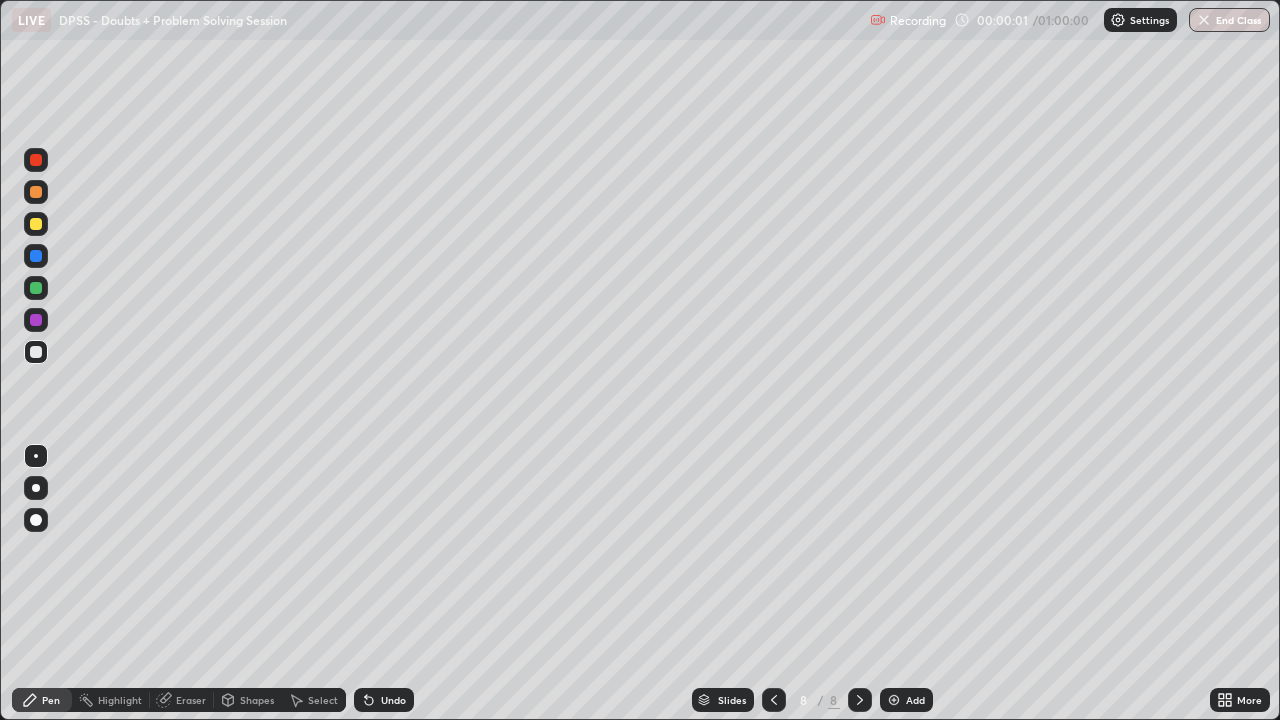 click on "Add" at bounding box center (915, 700) 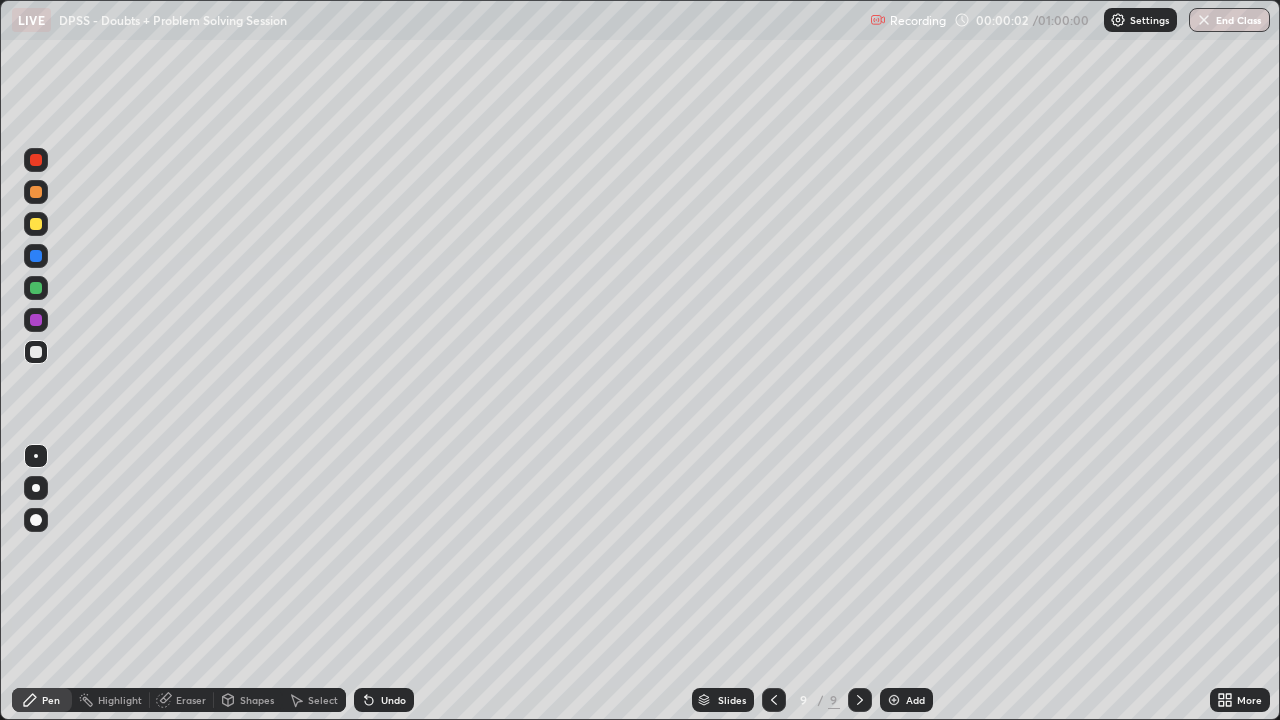 click on "Add" at bounding box center [915, 700] 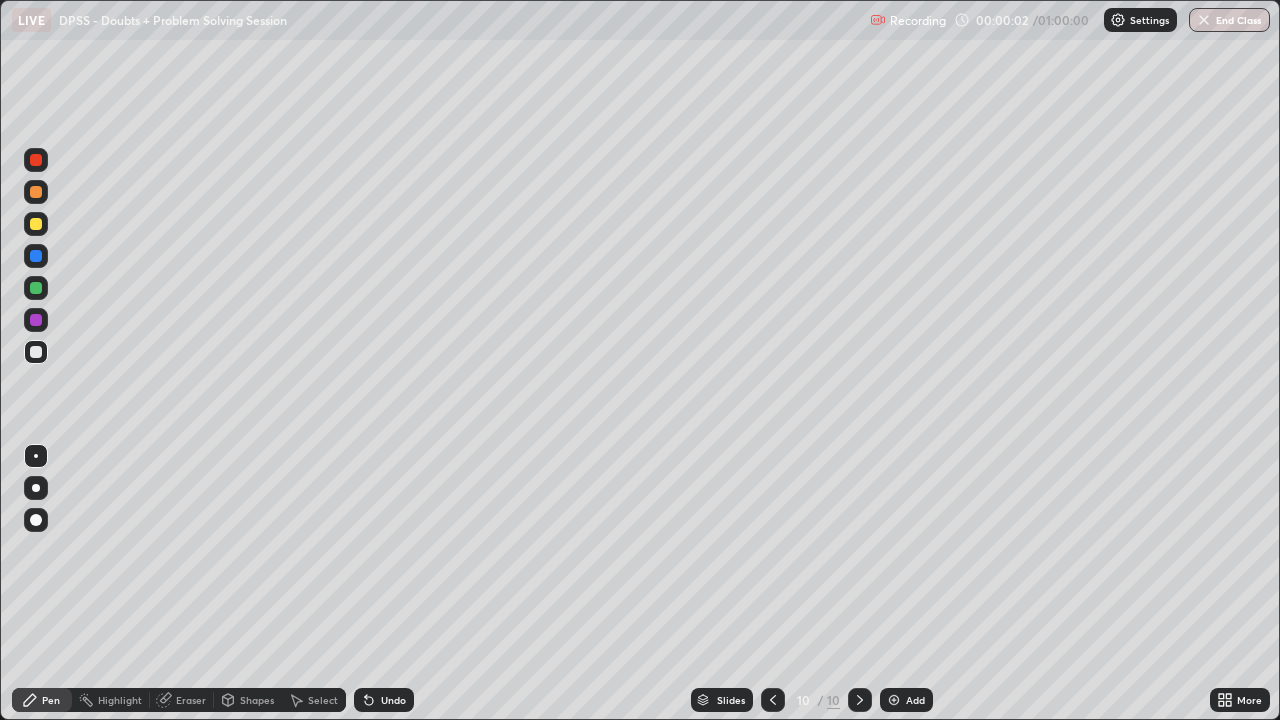 click on "Add" at bounding box center [915, 700] 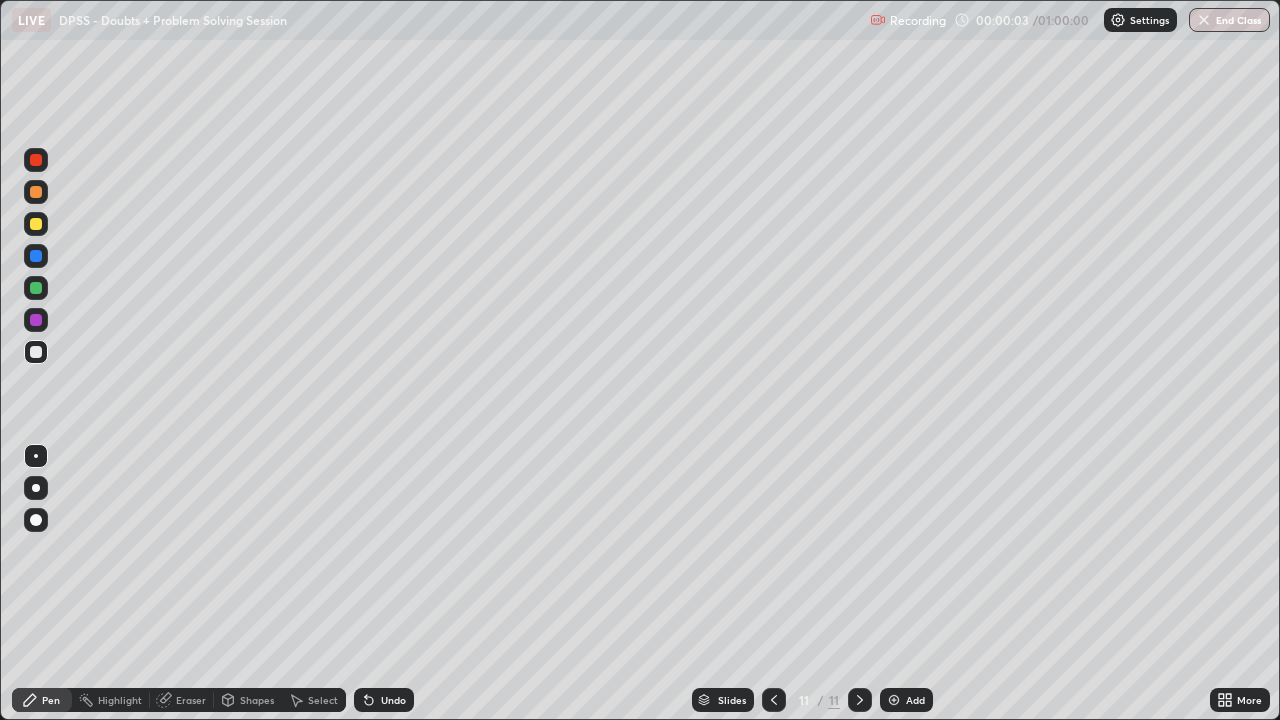 click on "Add" at bounding box center [915, 700] 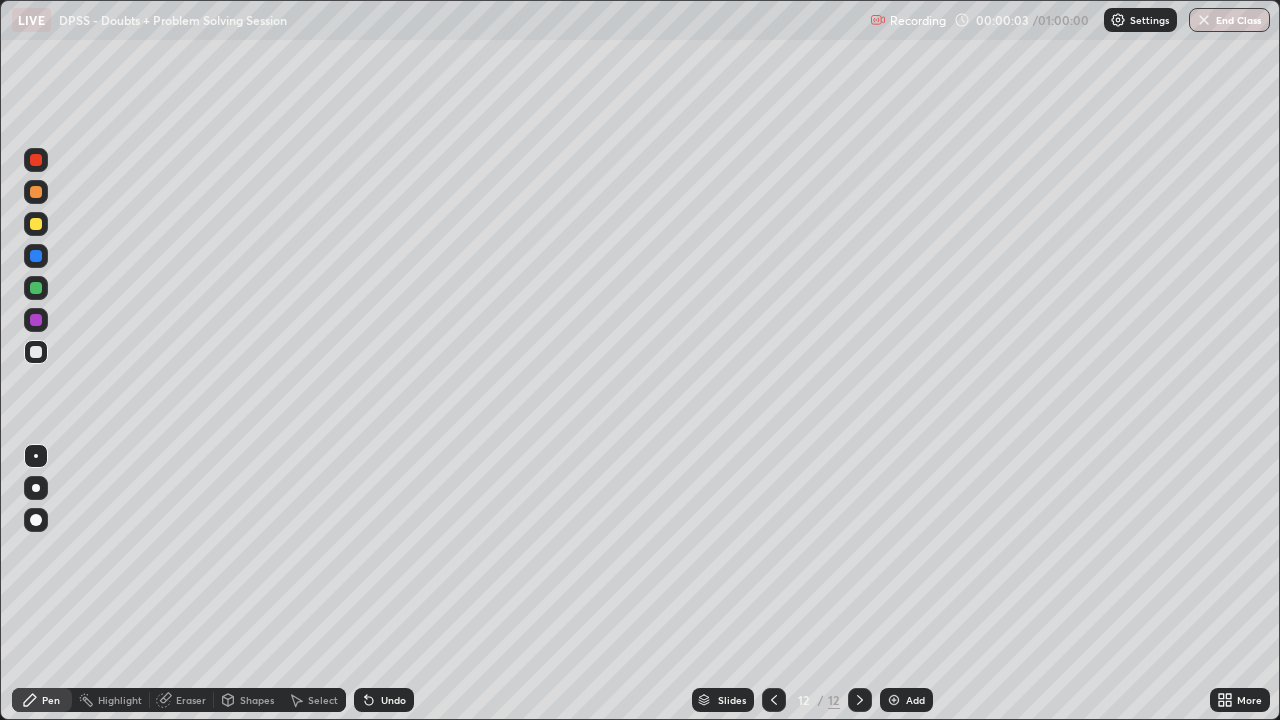 click on "Slides" at bounding box center [723, 700] 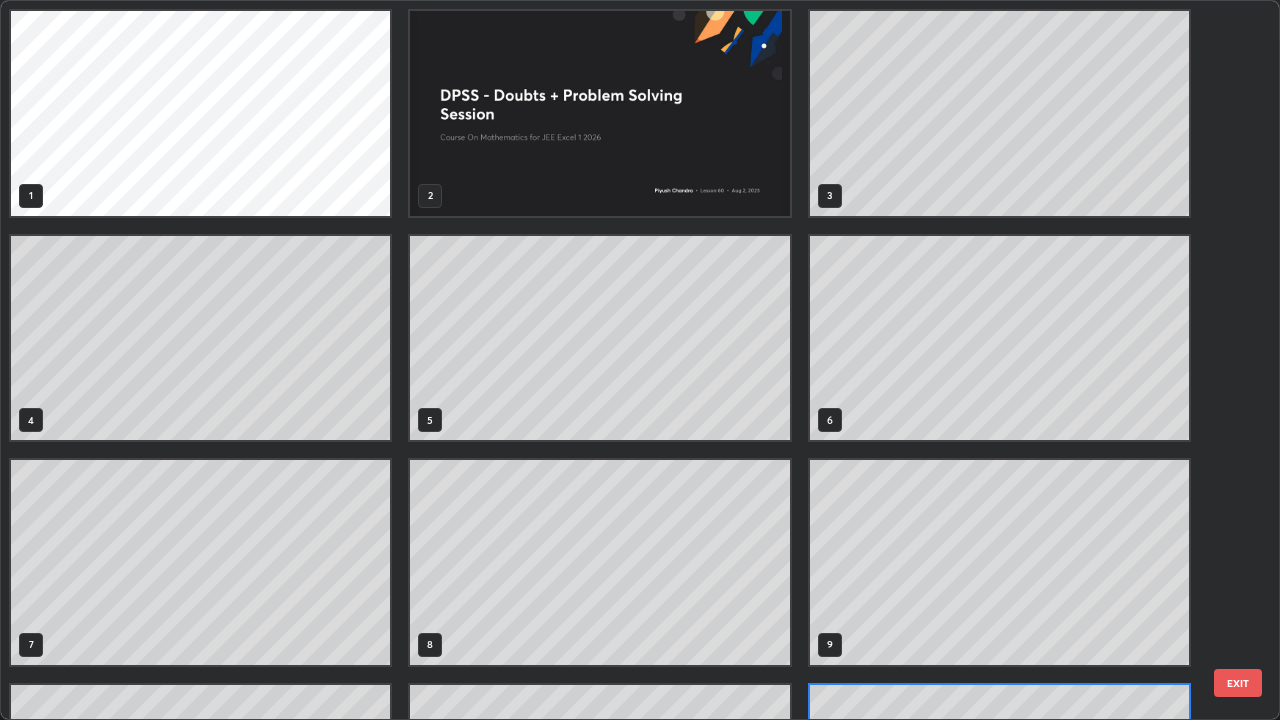 scroll, scrollTop: 180, scrollLeft: 0, axis: vertical 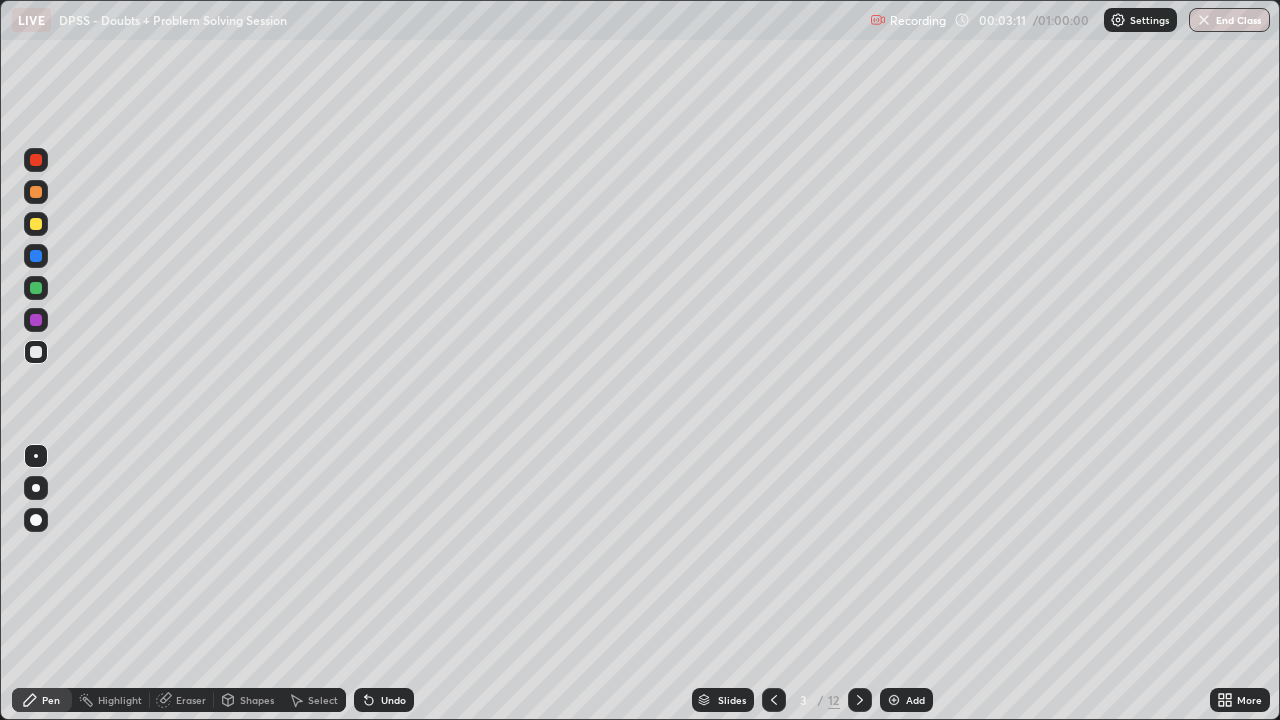 click on "Undo" at bounding box center (393, 700) 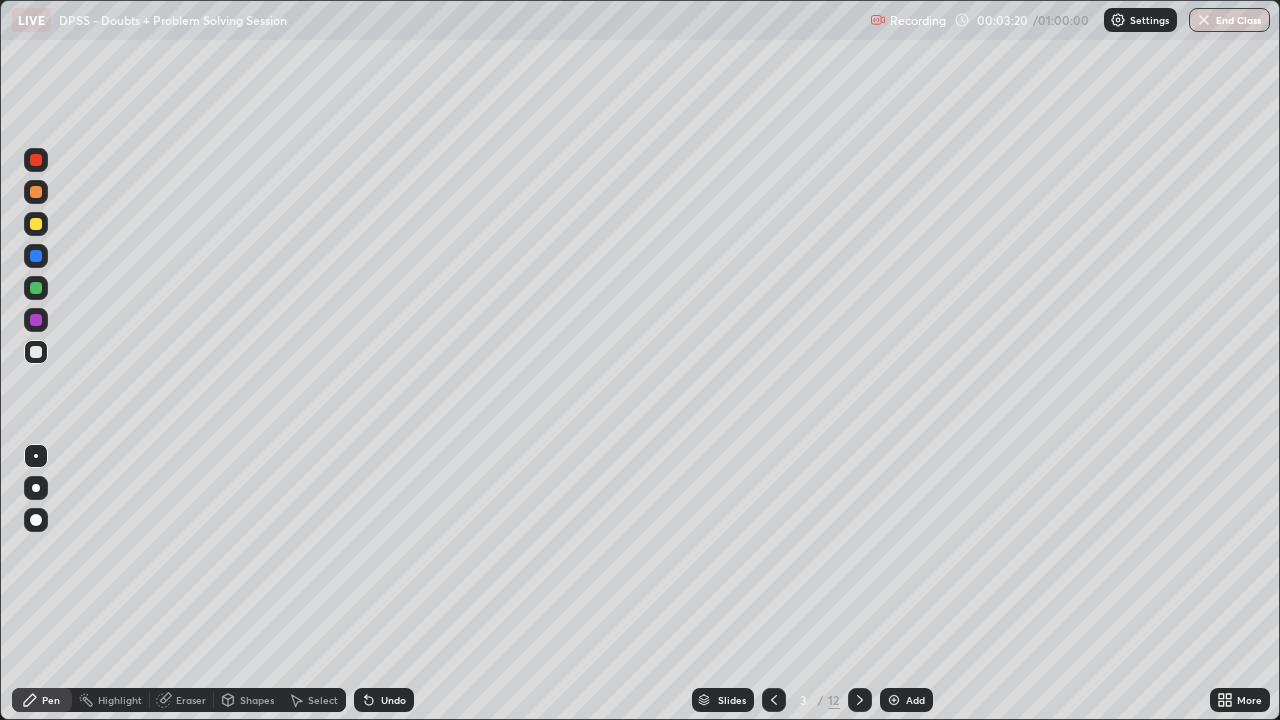 click on "Eraser" at bounding box center [191, 700] 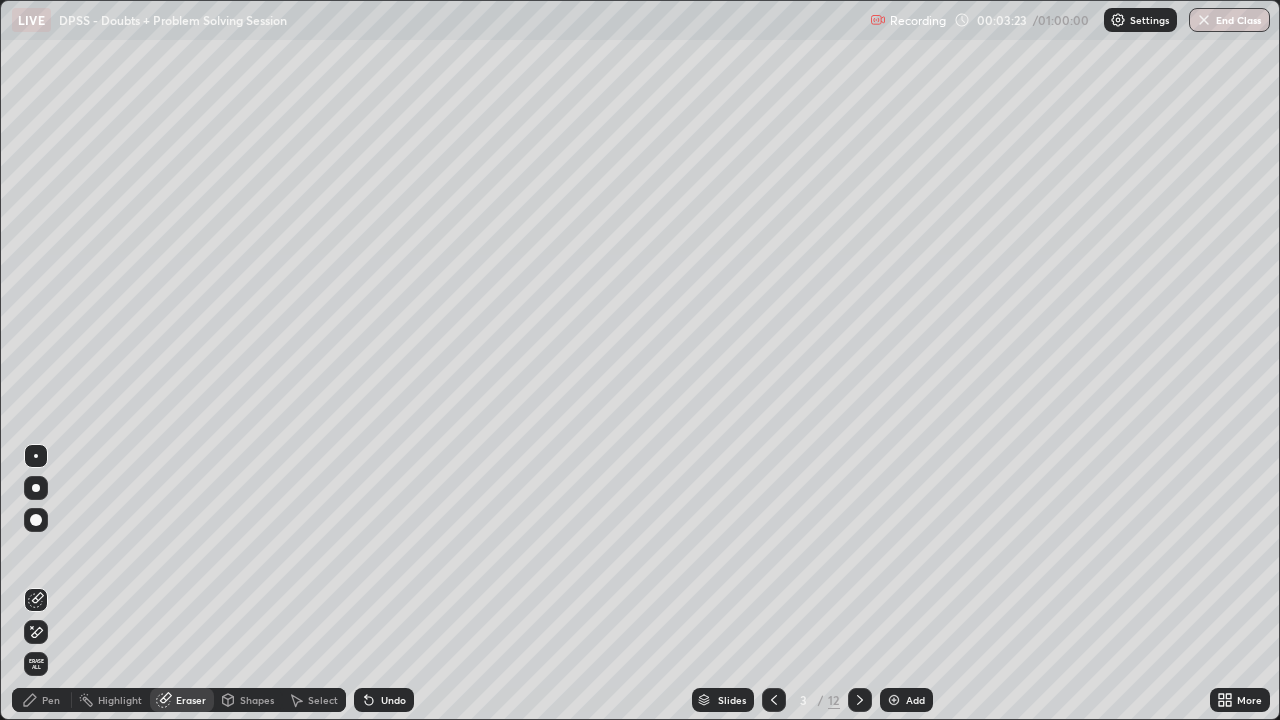 click on "Pen" at bounding box center (51, 700) 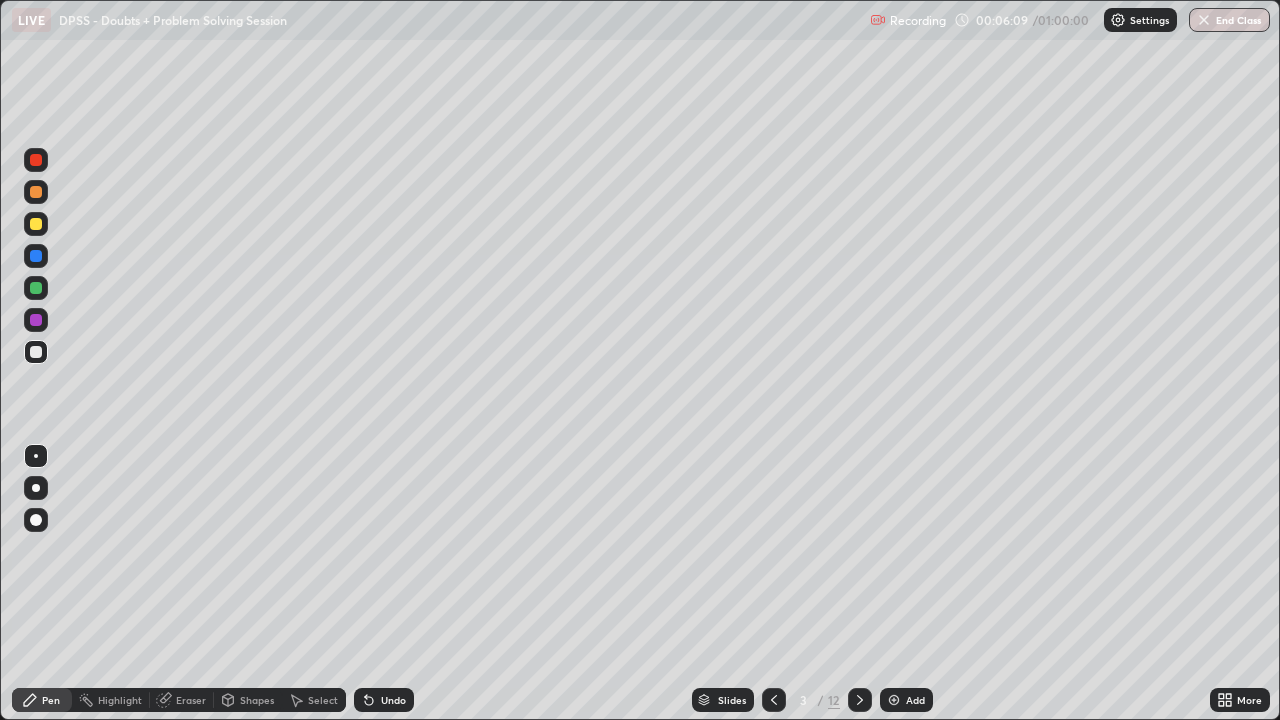 click at bounding box center [36, 352] 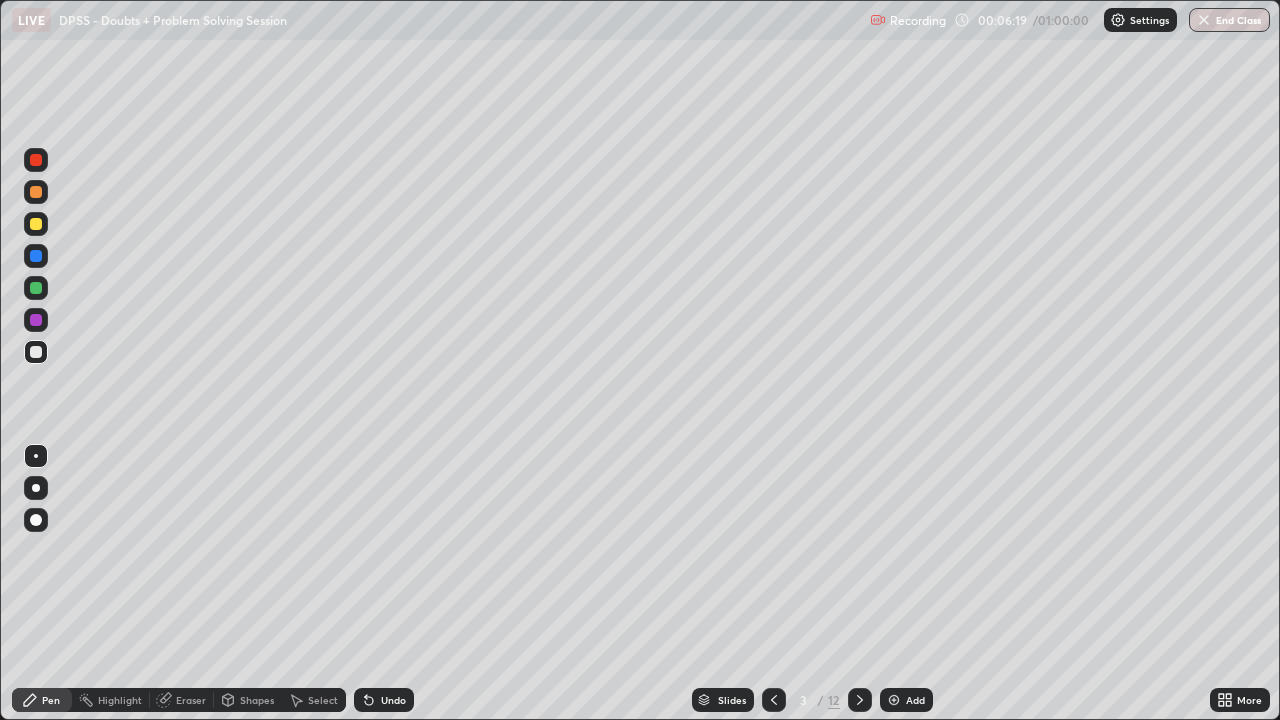 click at bounding box center (36, 224) 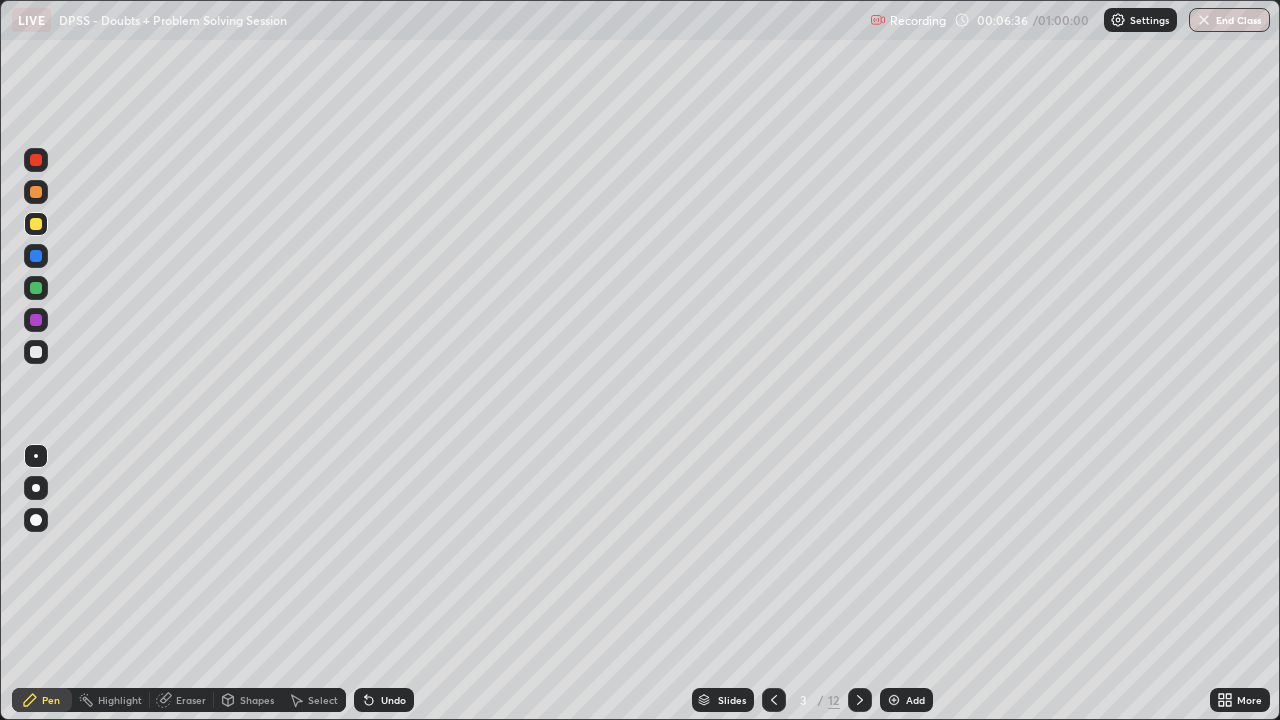 click at bounding box center (36, 192) 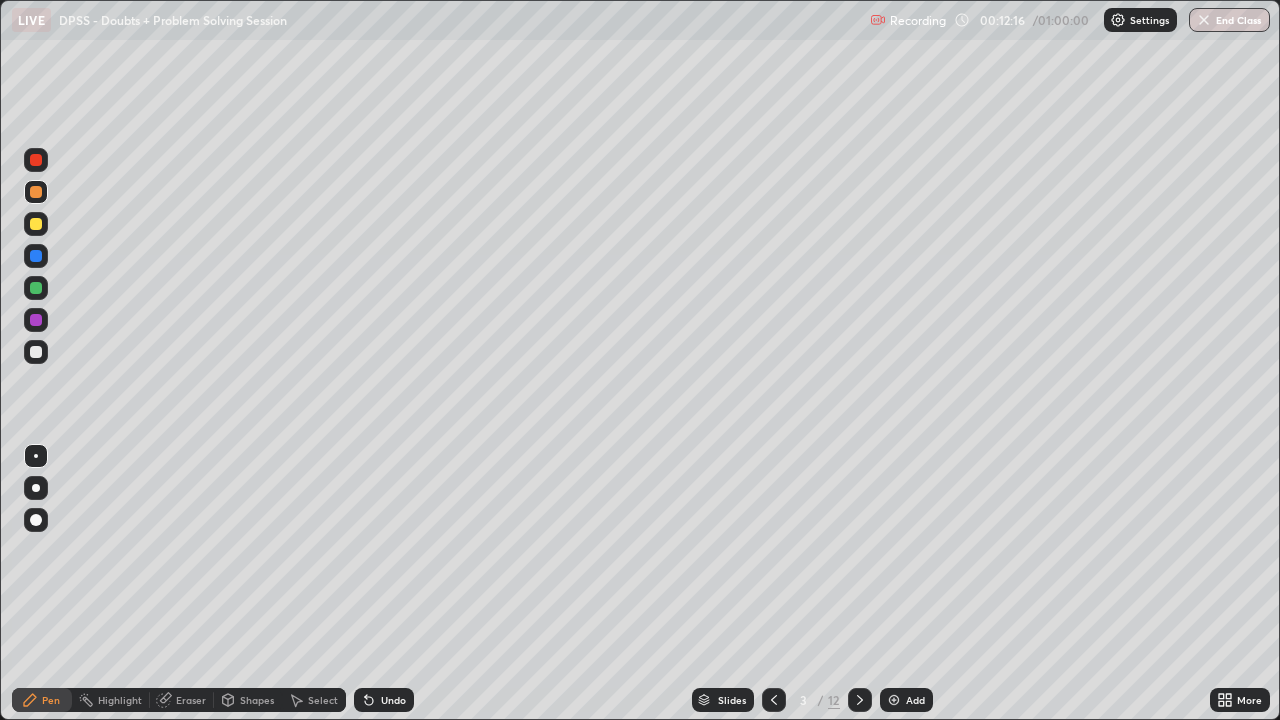 click at bounding box center [36, 352] 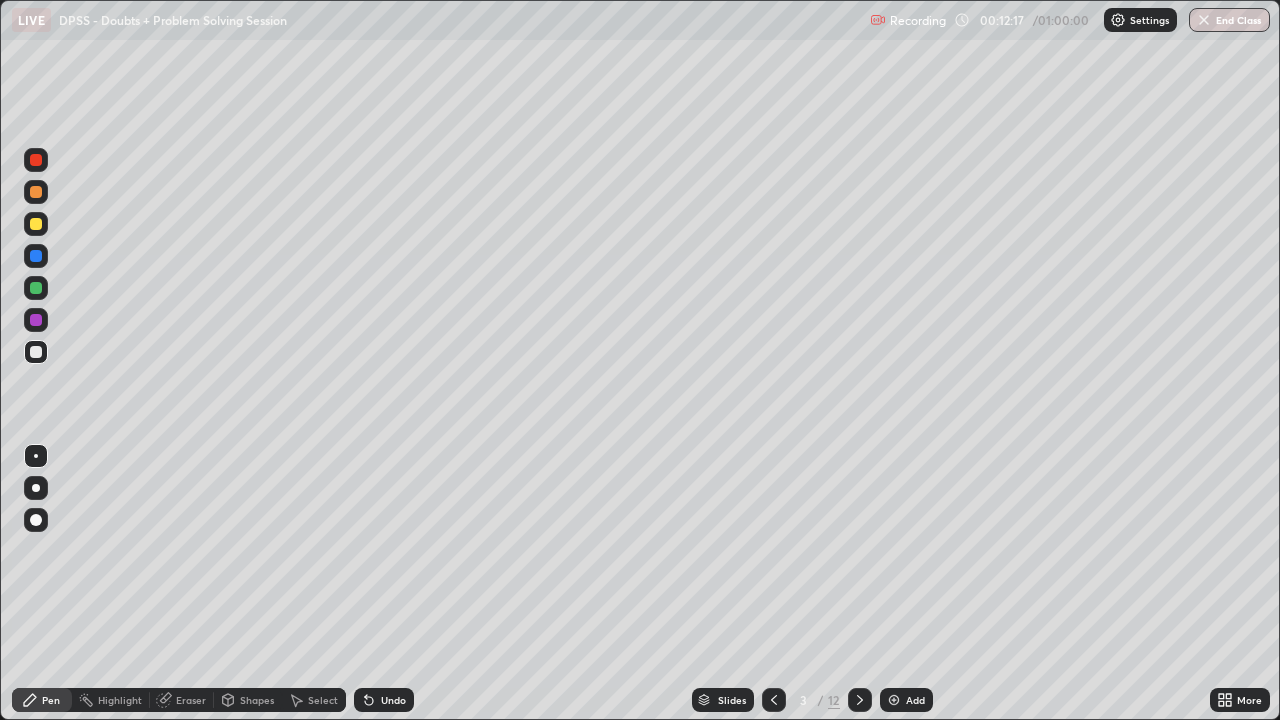 click 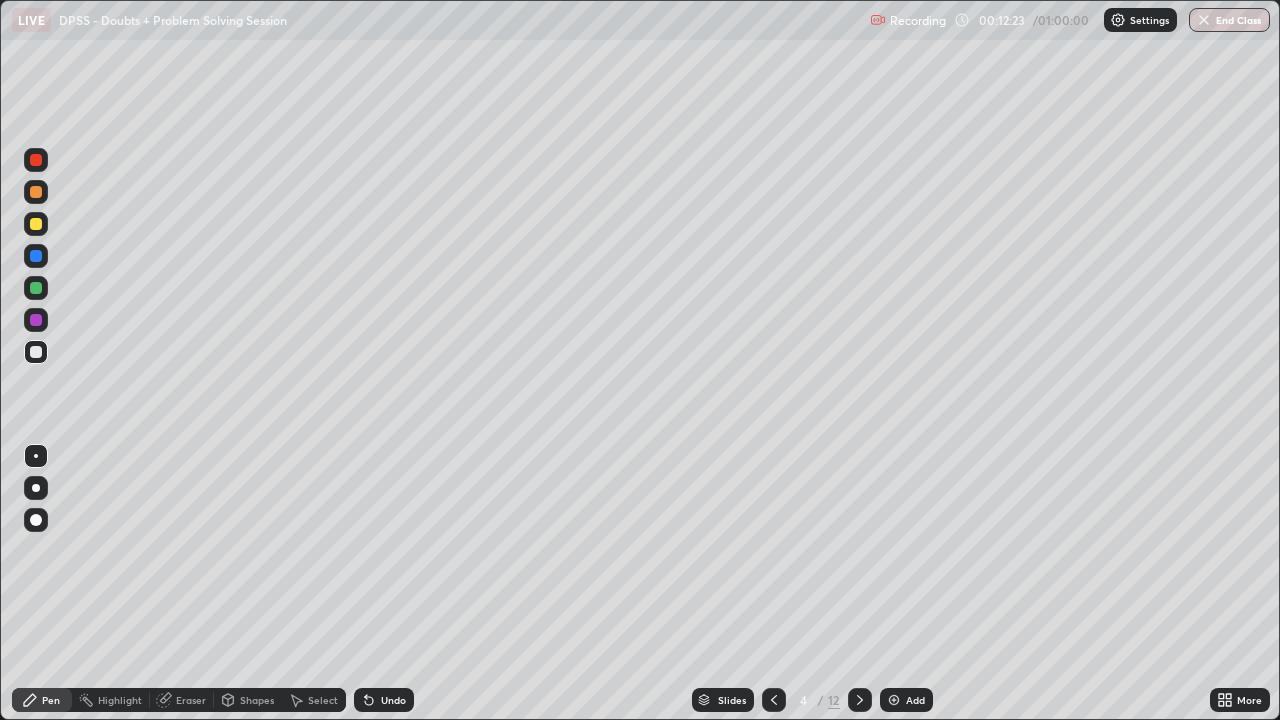 click on "Undo" at bounding box center [393, 700] 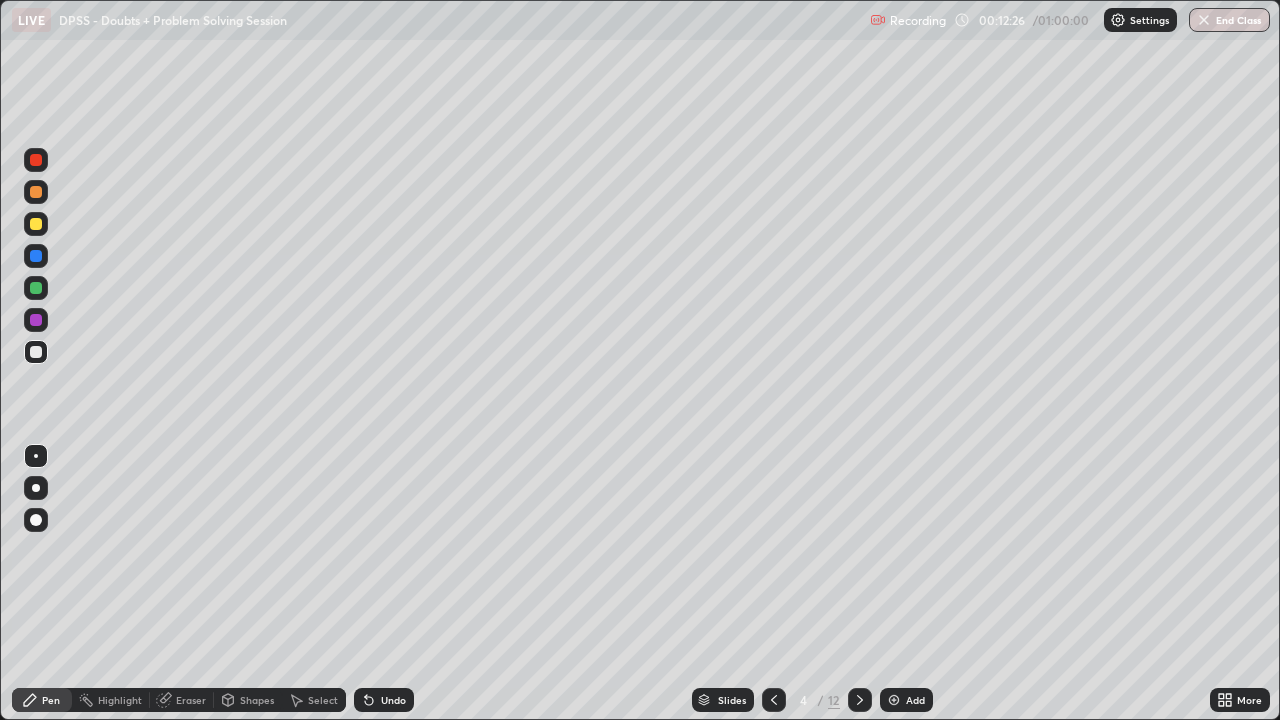click at bounding box center (36, 224) 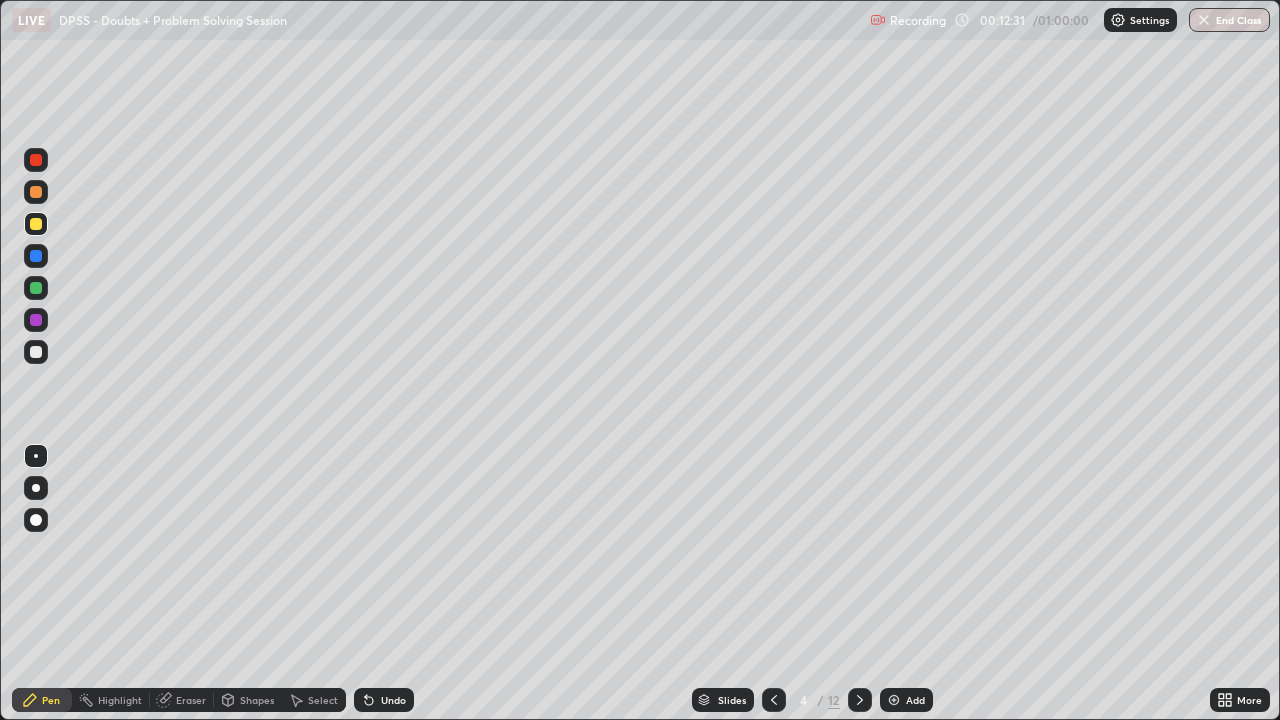 click at bounding box center (36, 192) 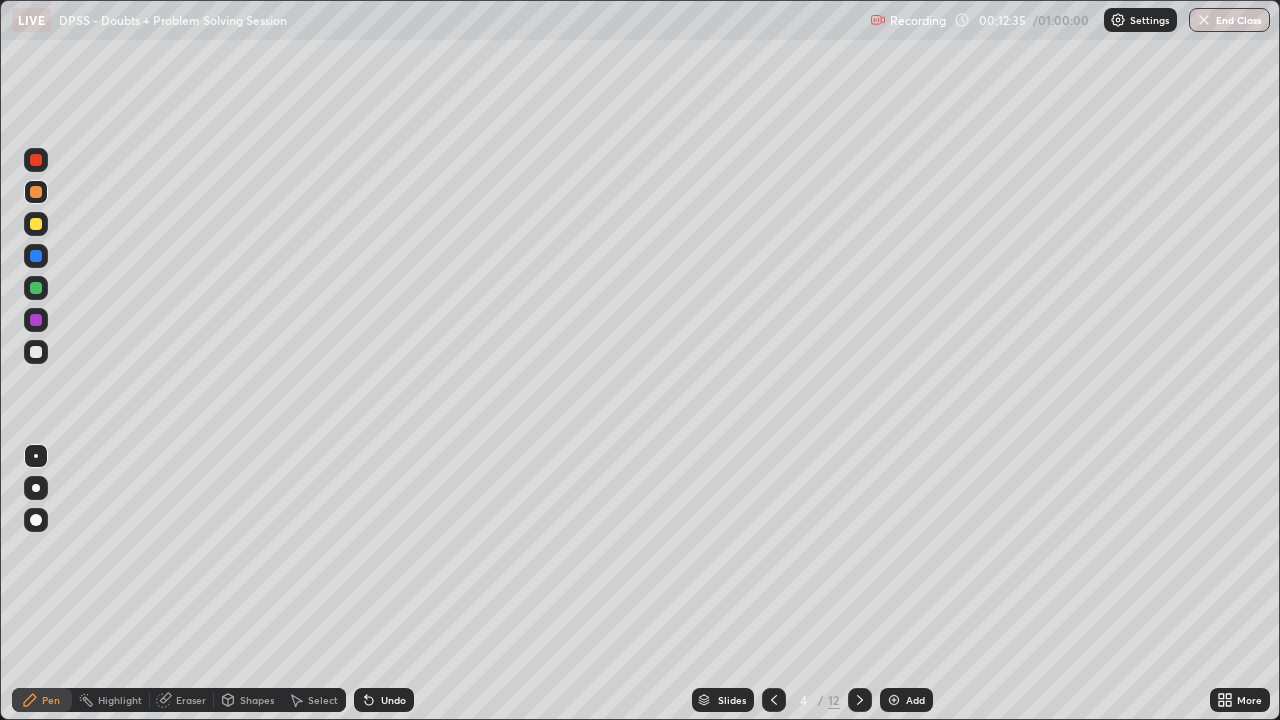 click on "Undo" at bounding box center [393, 700] 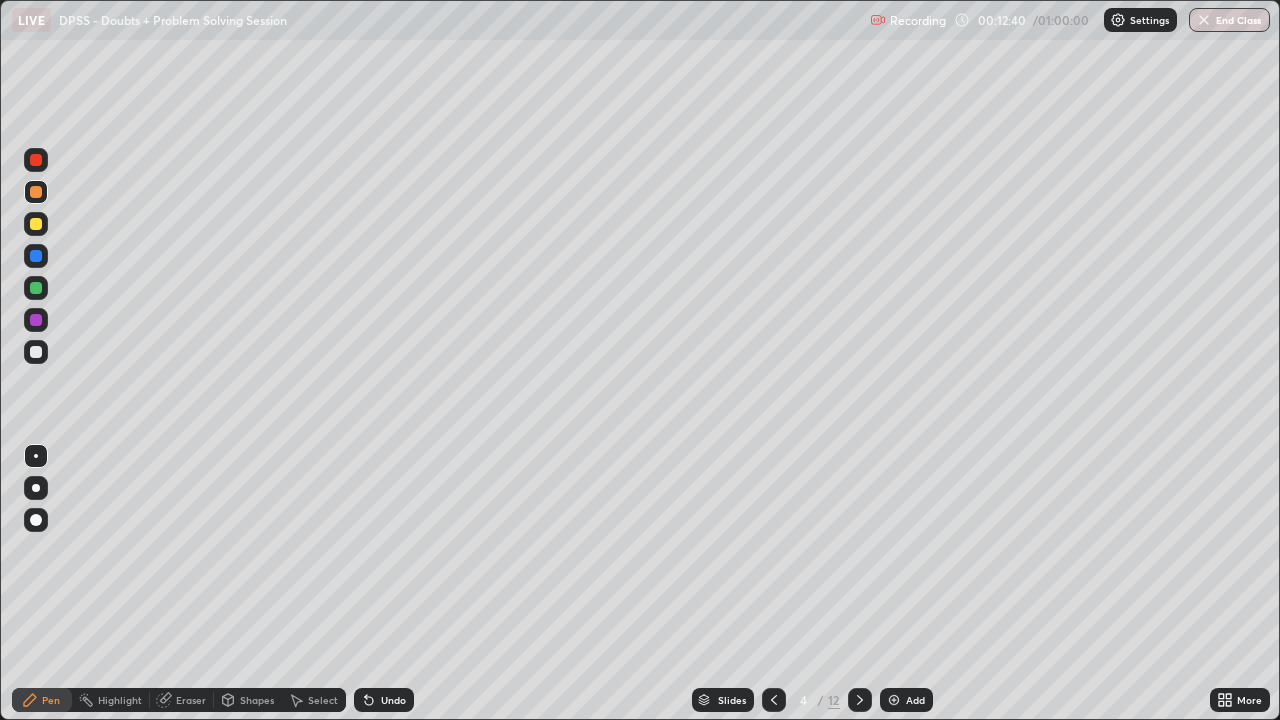click at bounding box center (36, 288) 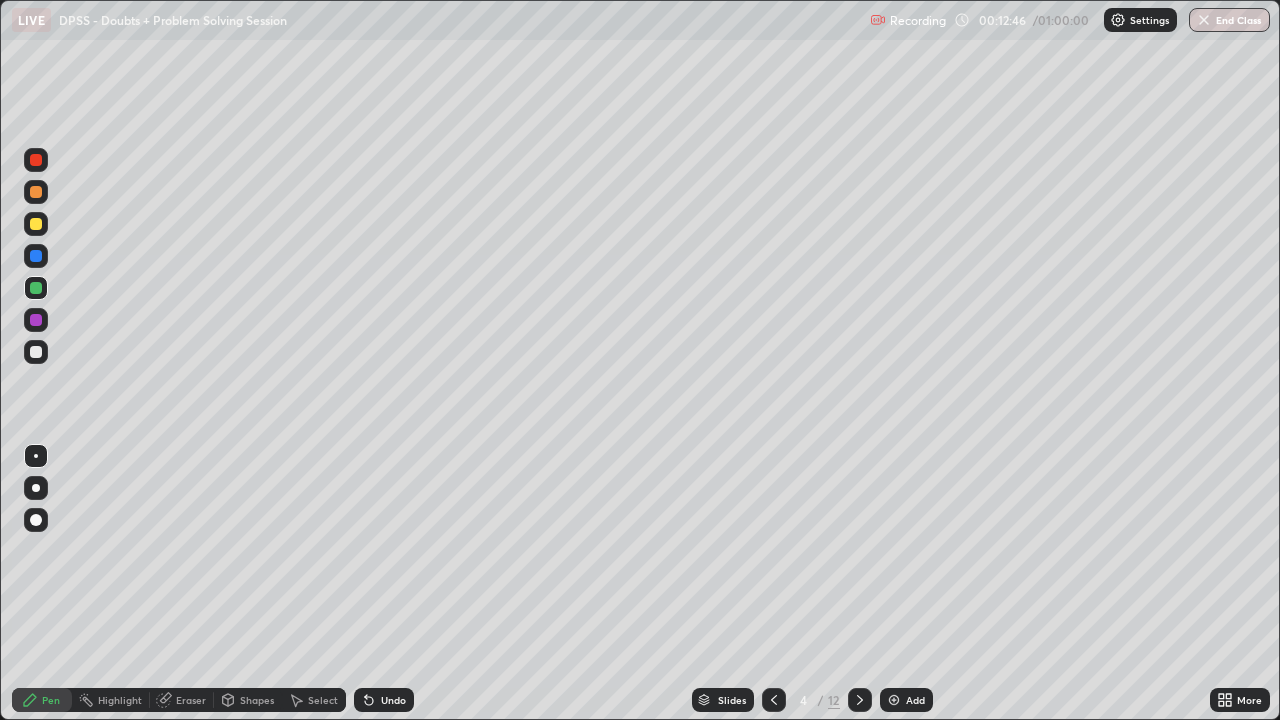 click at bounding box center [36, 256] 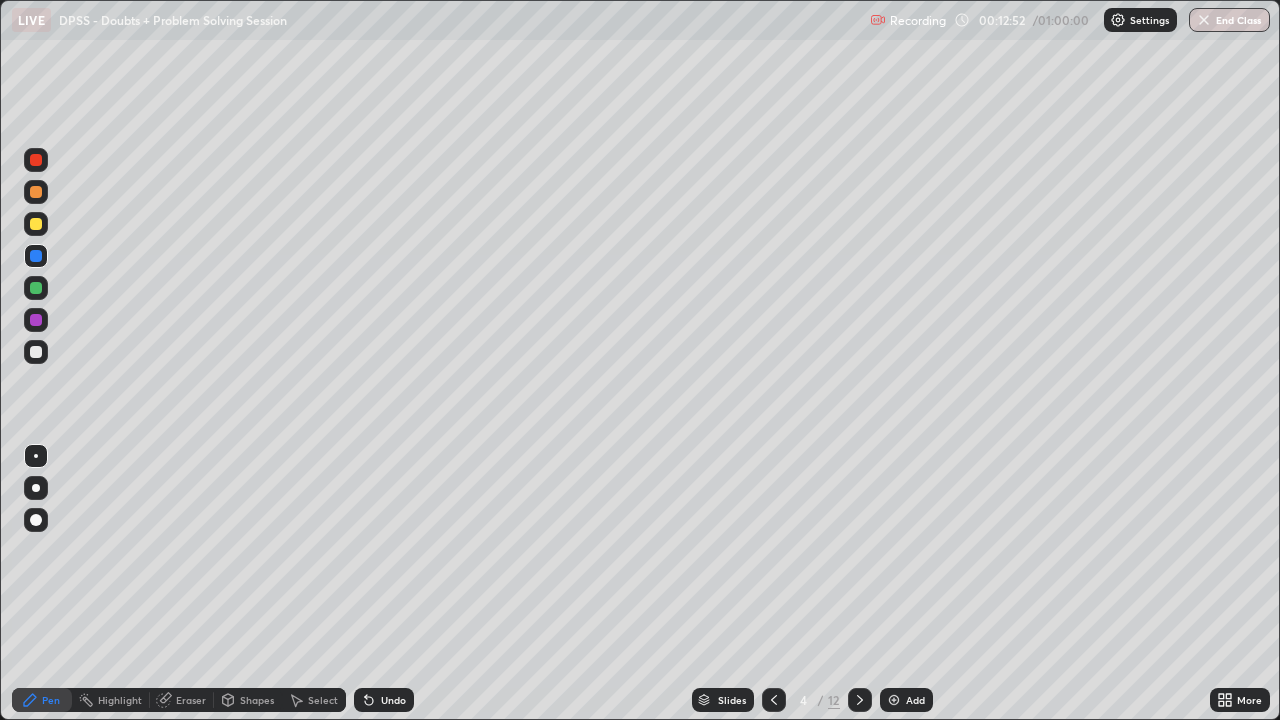 click at bounding box center (36, 224) 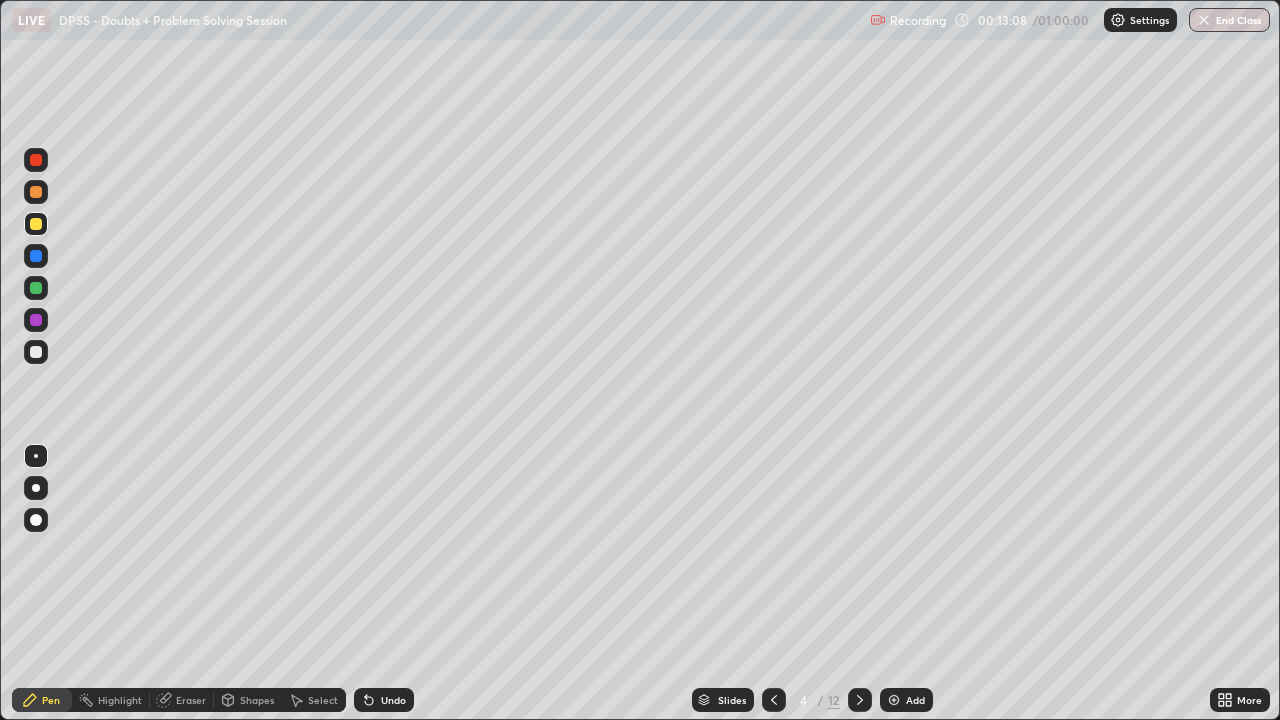 click on "Select" at bounding box center [323, 700] 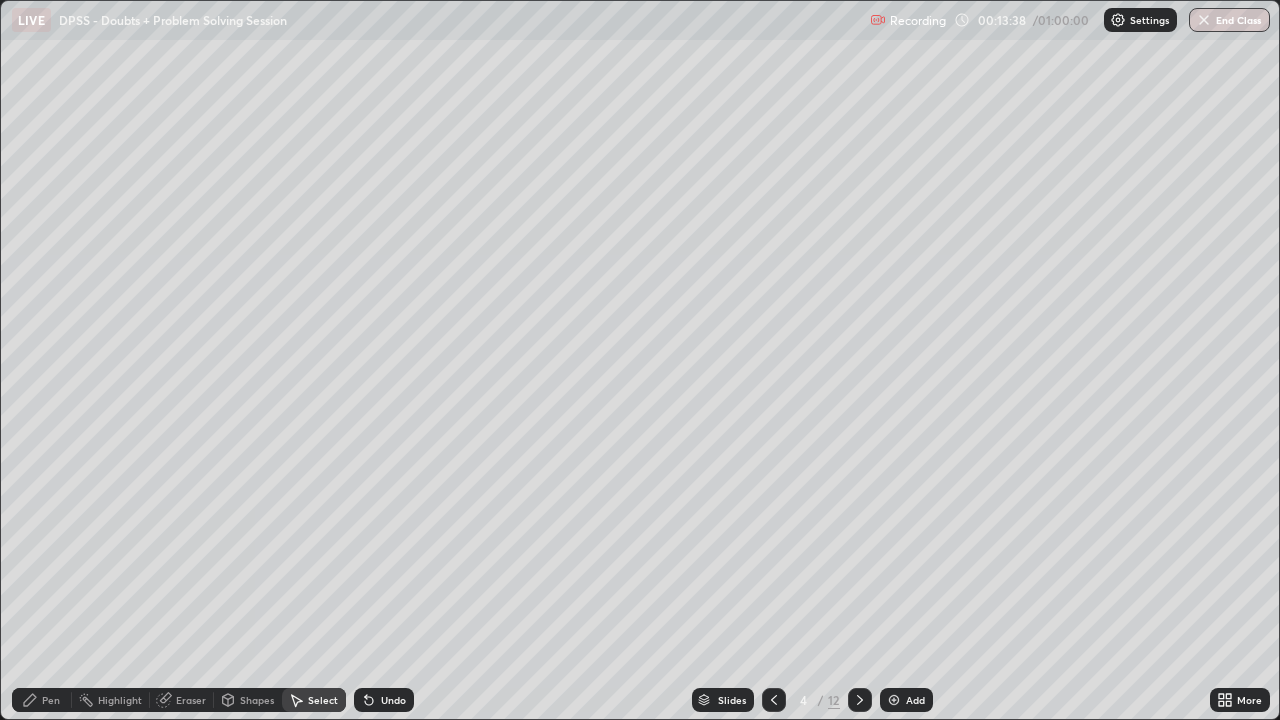 click on "Pen" at bounding box center [42, 700] 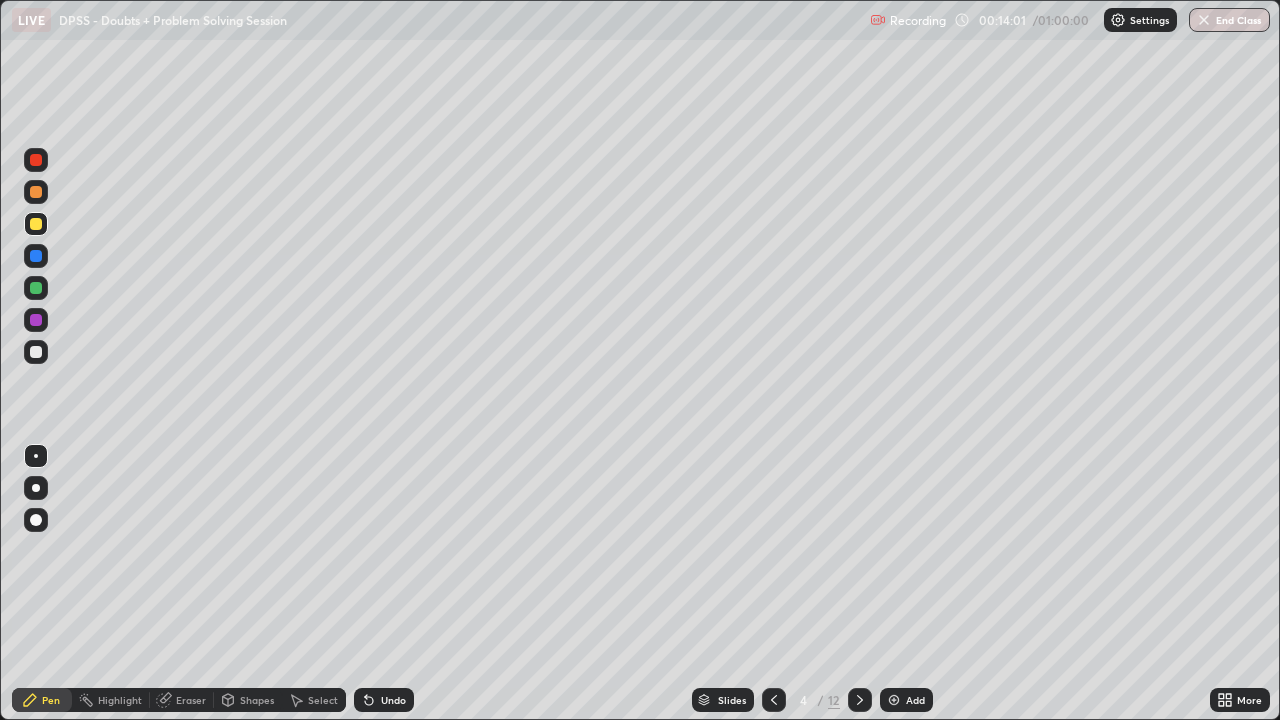 click on "Select" at bounding box center (323, 700) 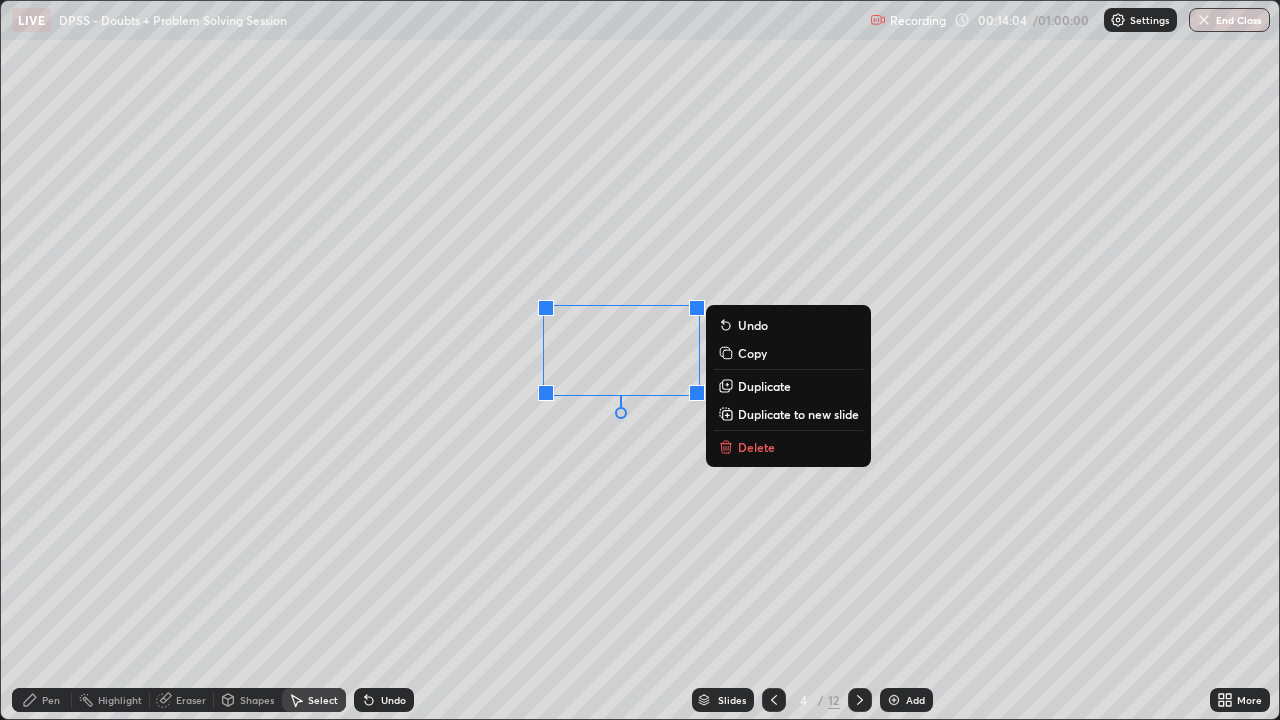 click on "Delete" at bounding box center [756, 447] 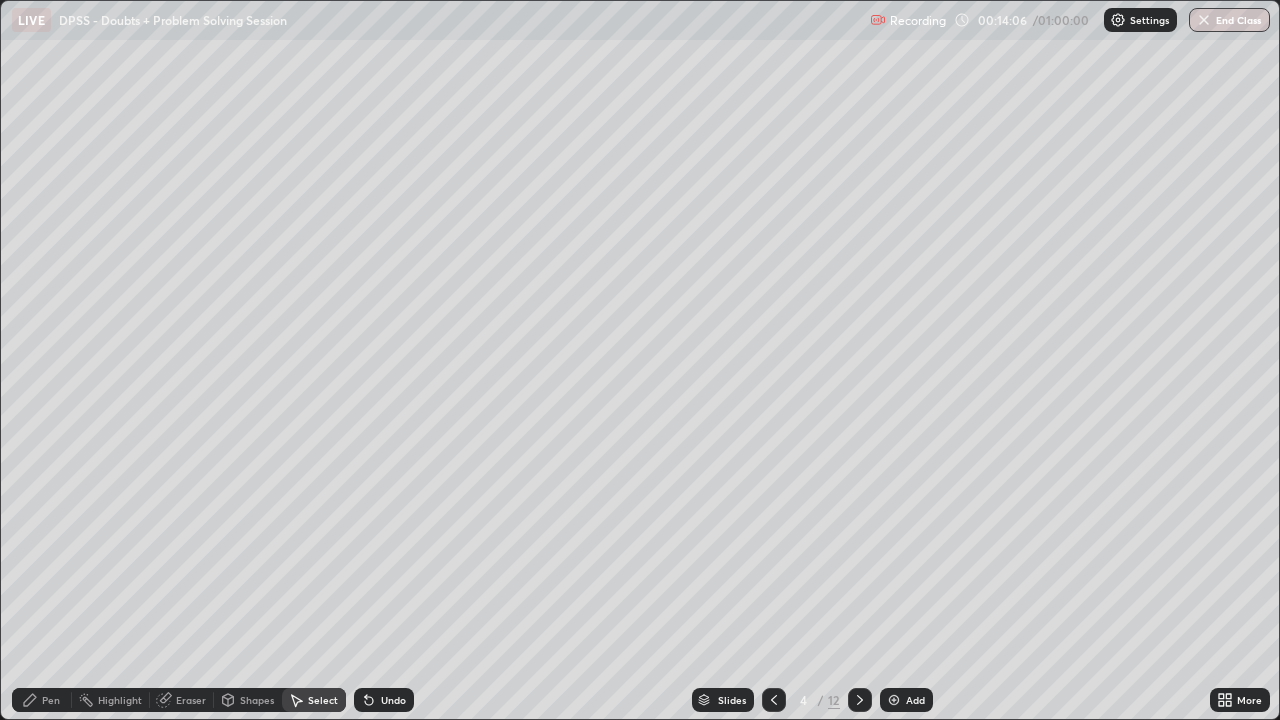 click on "Pen" at bounding box center [42, 700] 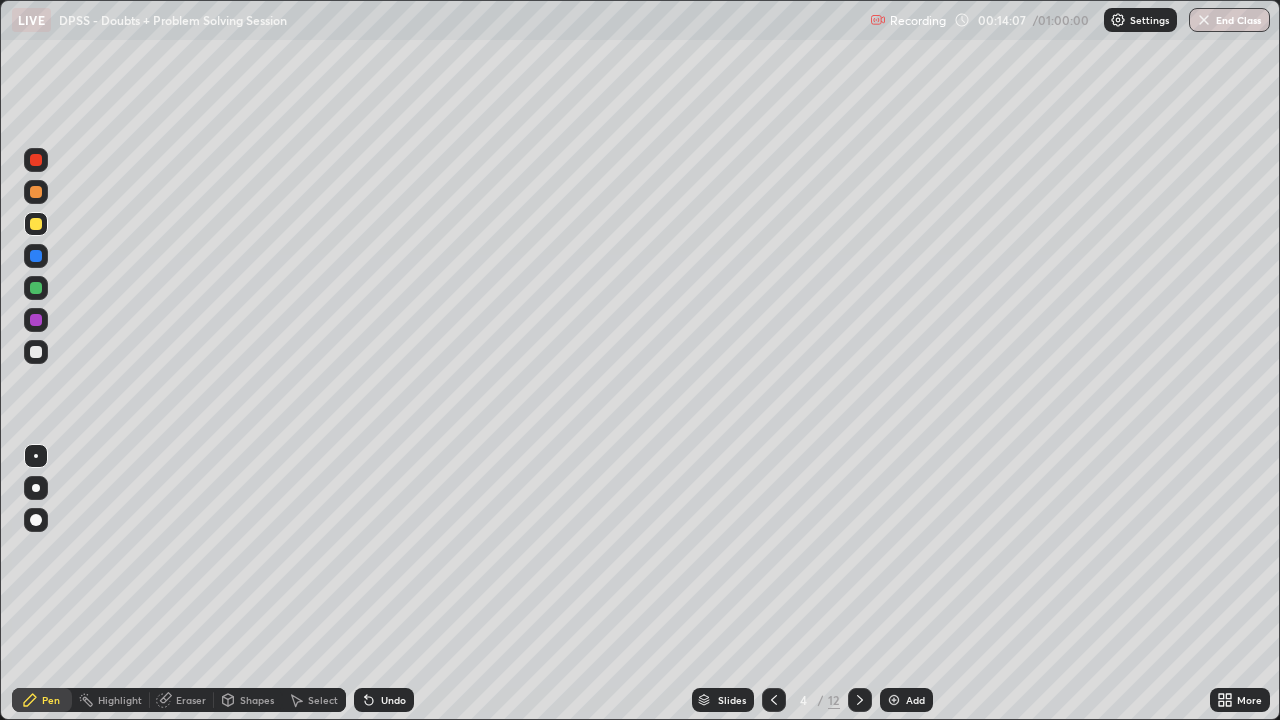 click at bounding box center (36, 192) 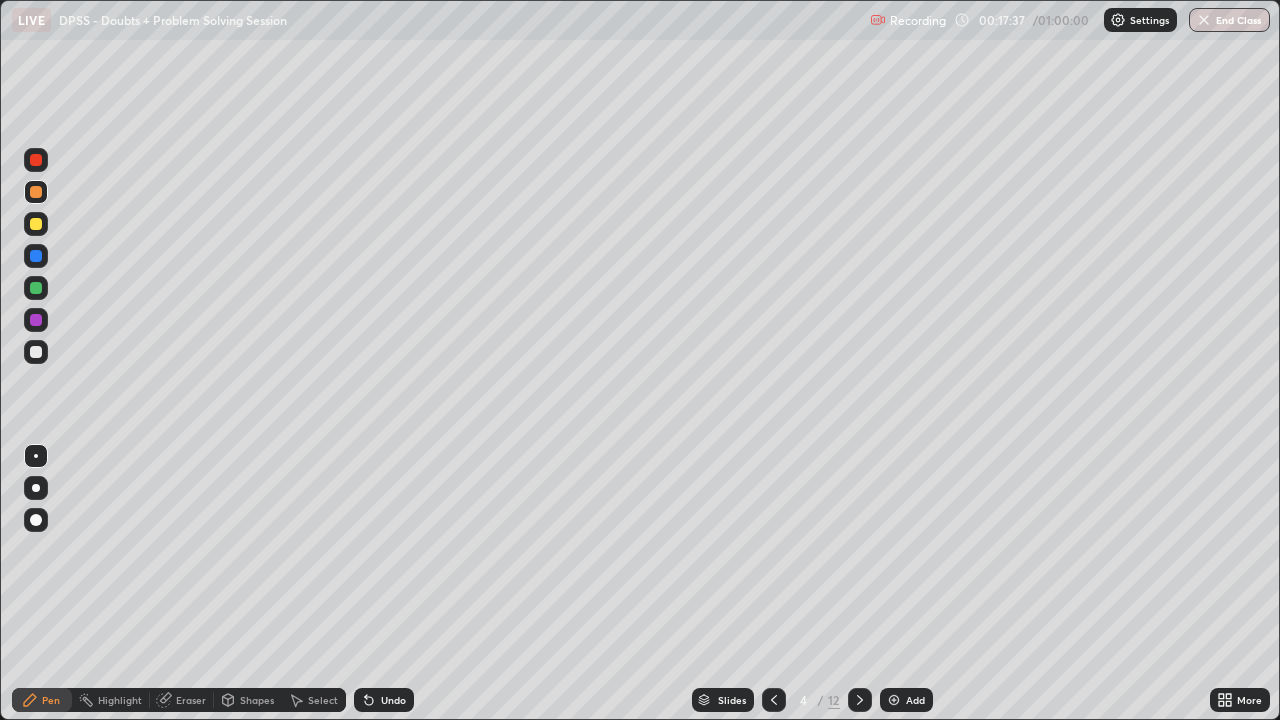 click at bounding box center [36, 352] 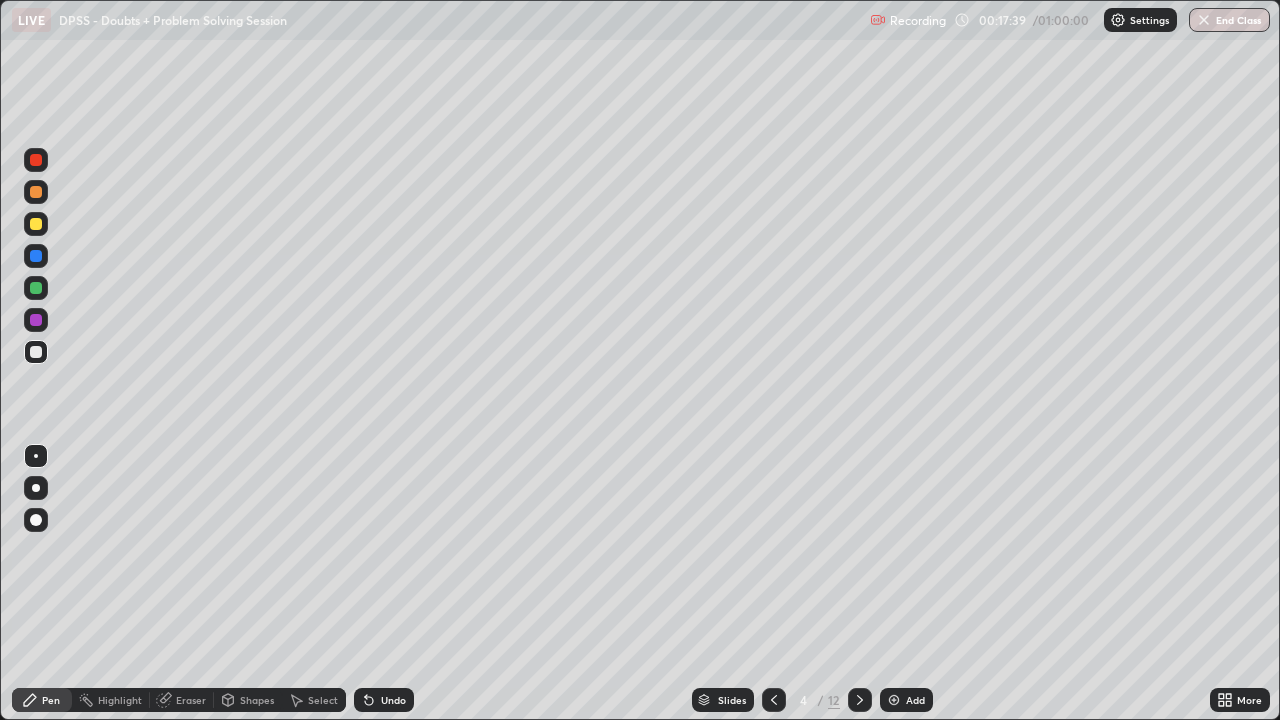 click 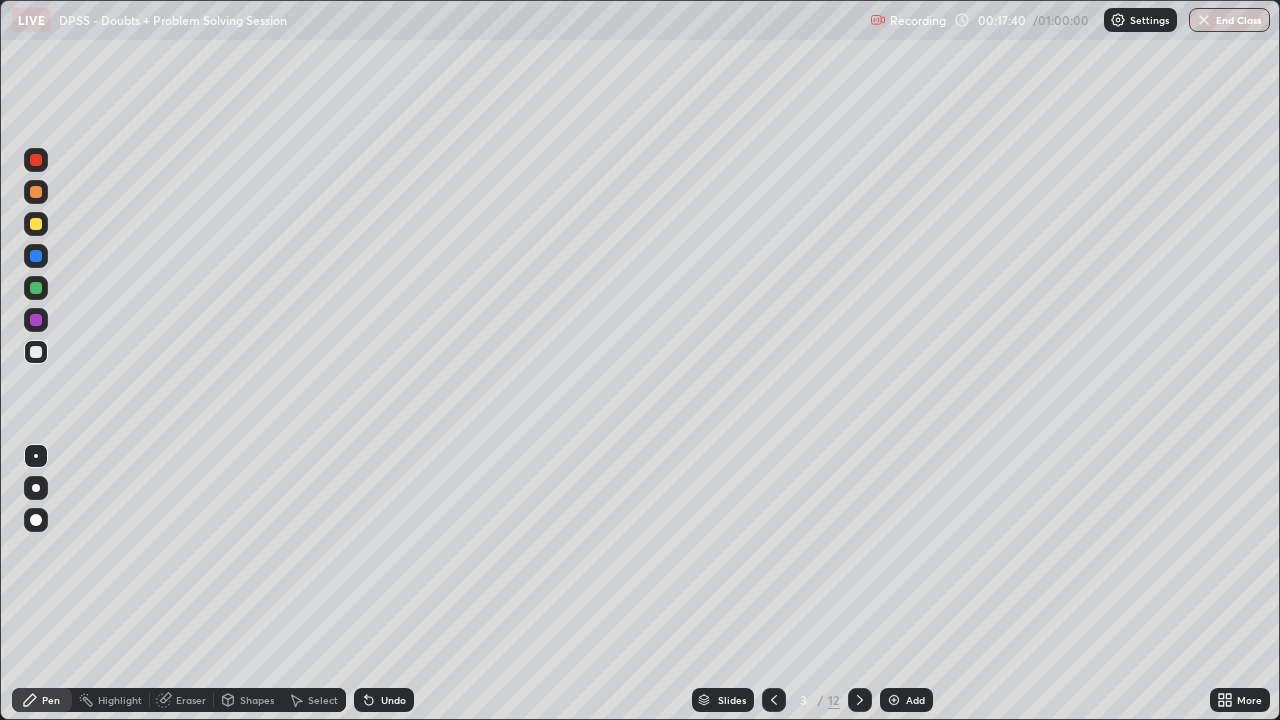 click 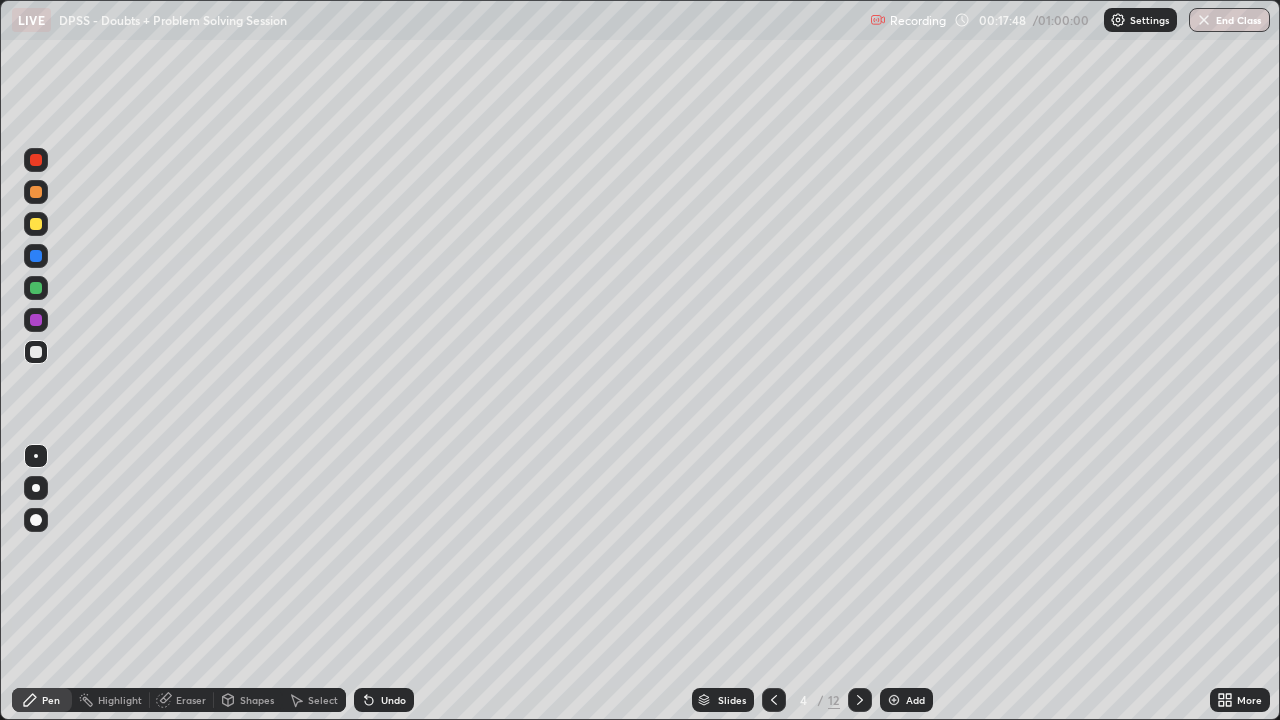 click 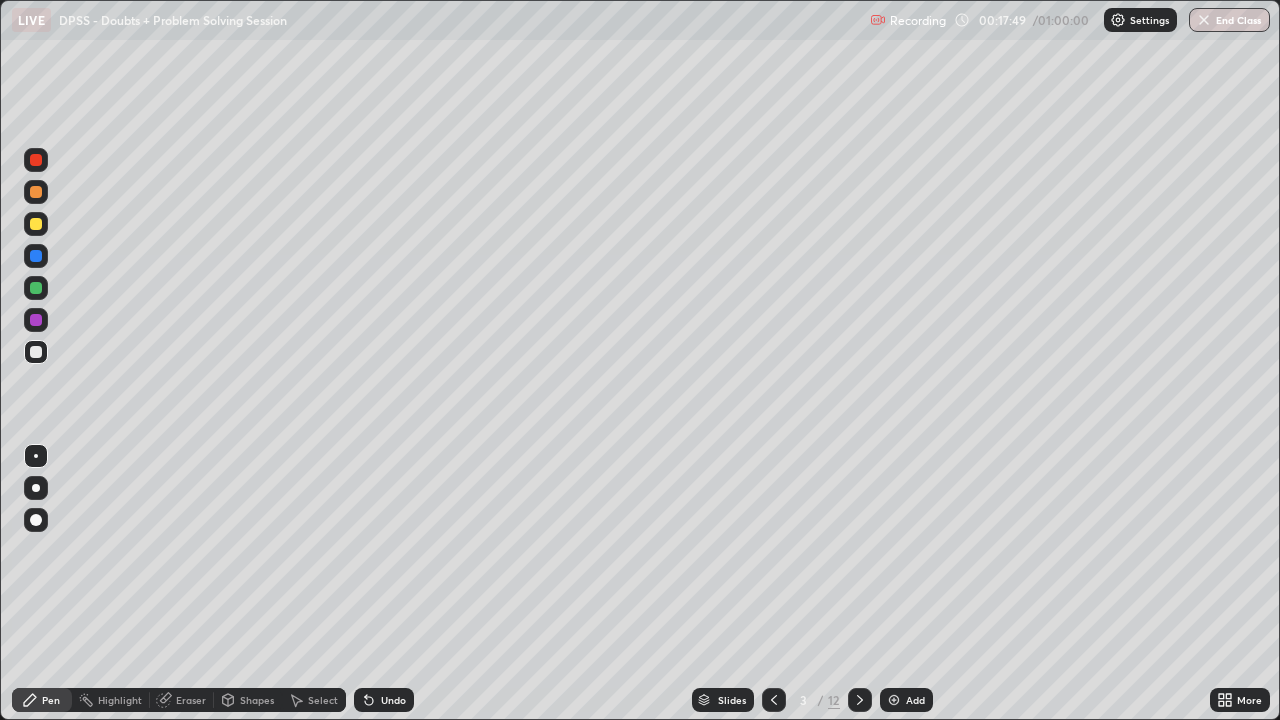 click on "Select" at bounding box center (323, 700) 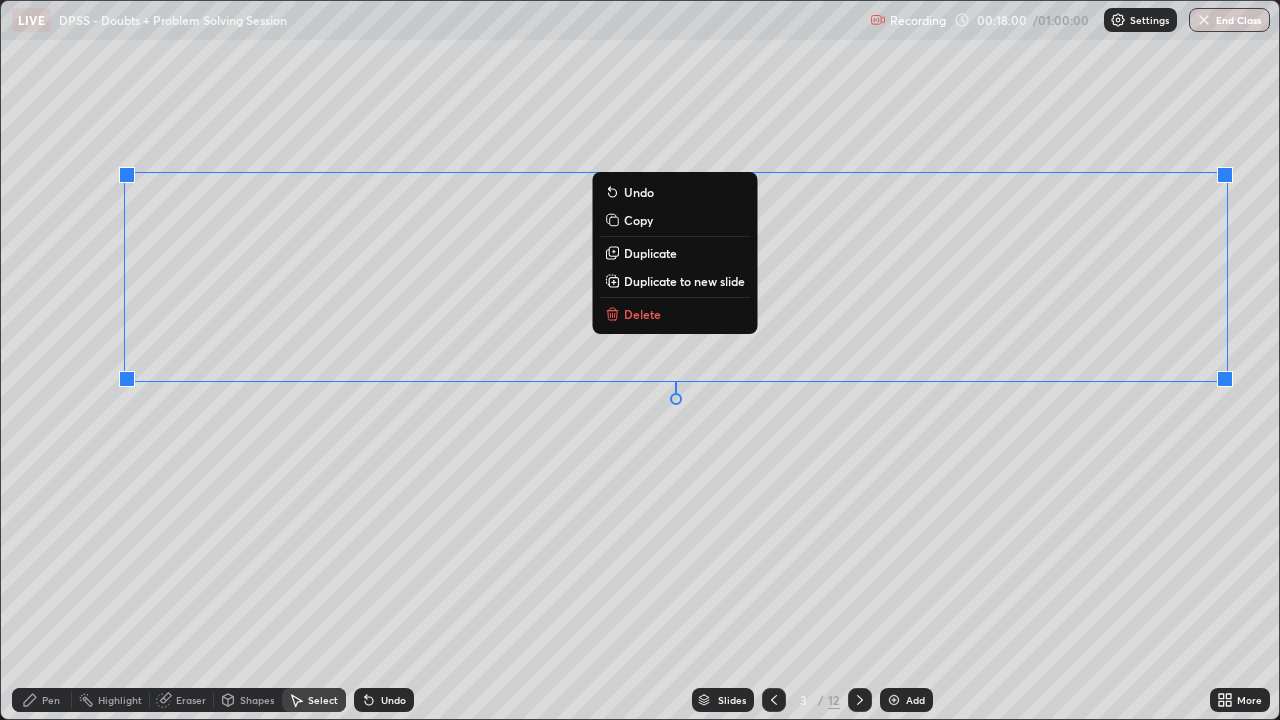 click on "Copy" at bounding box center [674, 220] 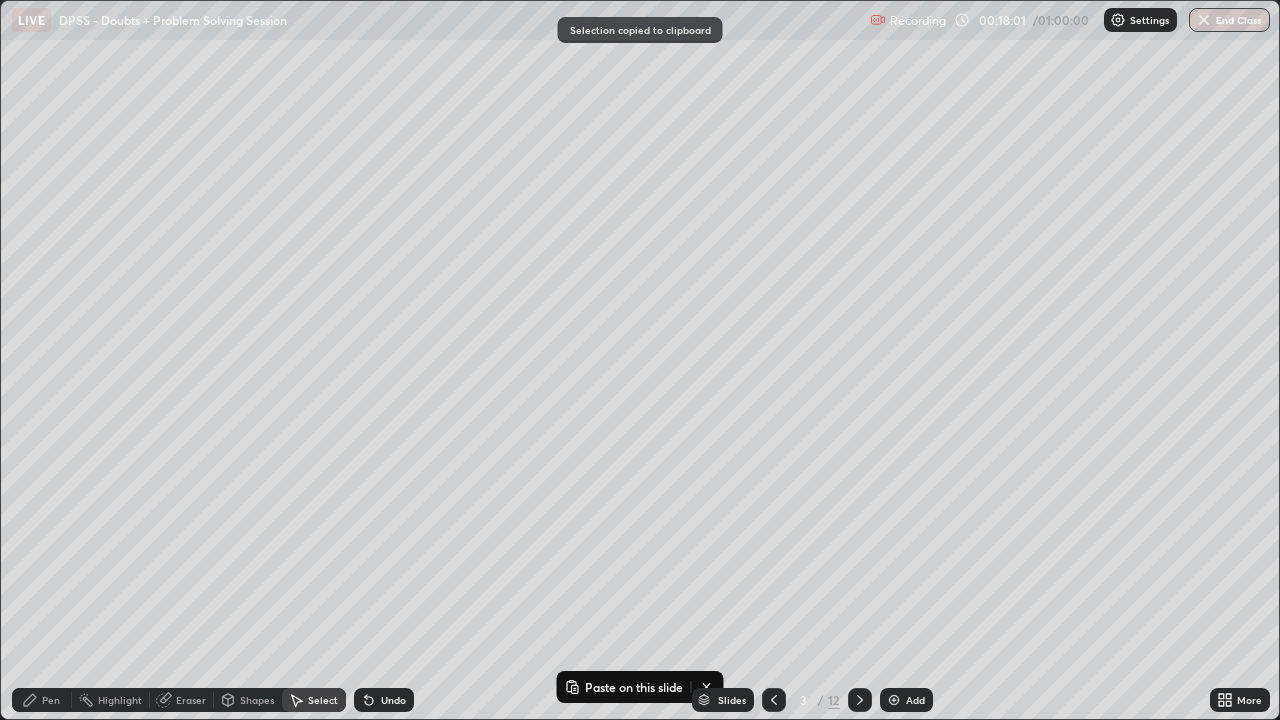 click 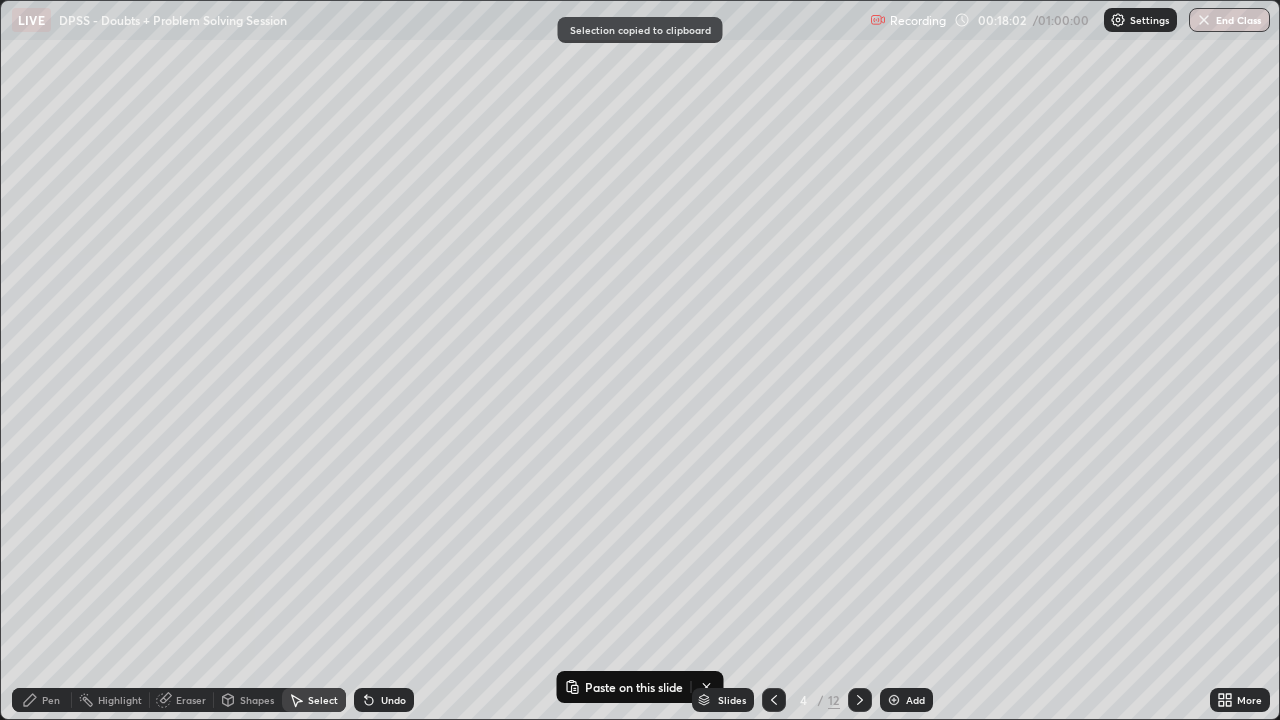 click 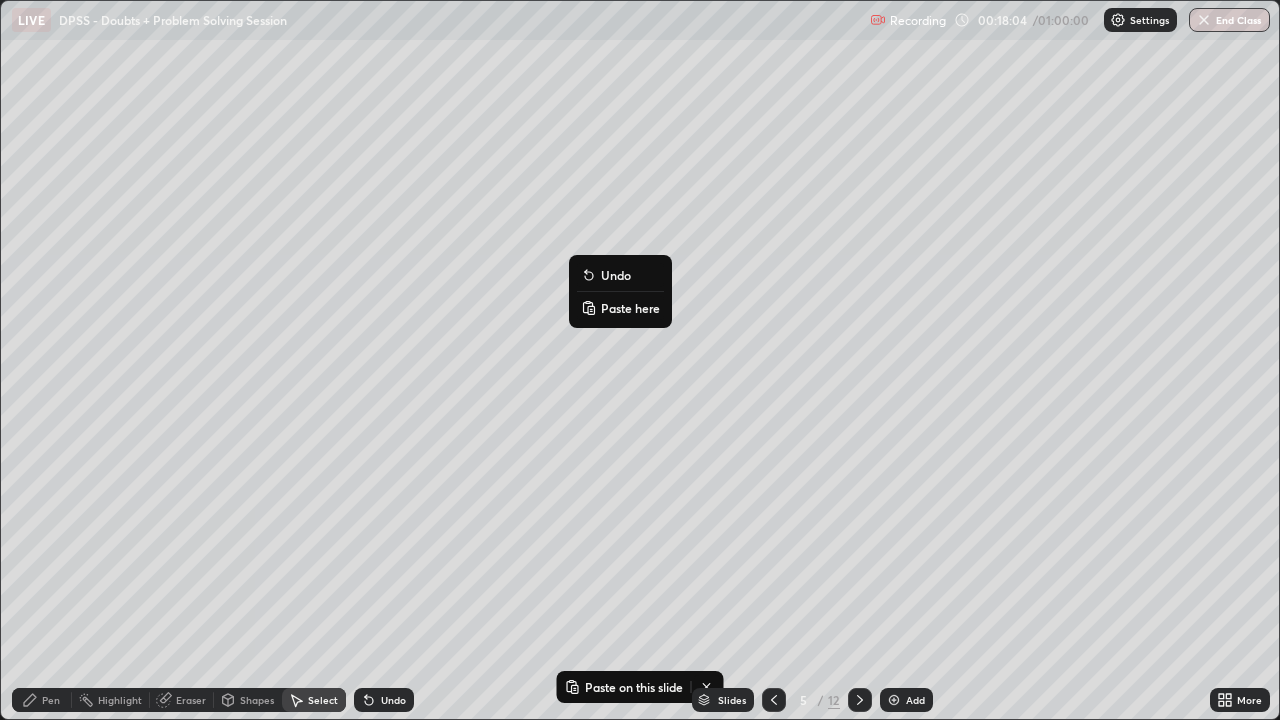 click on "Paste here" at bounding box center (630, 308) 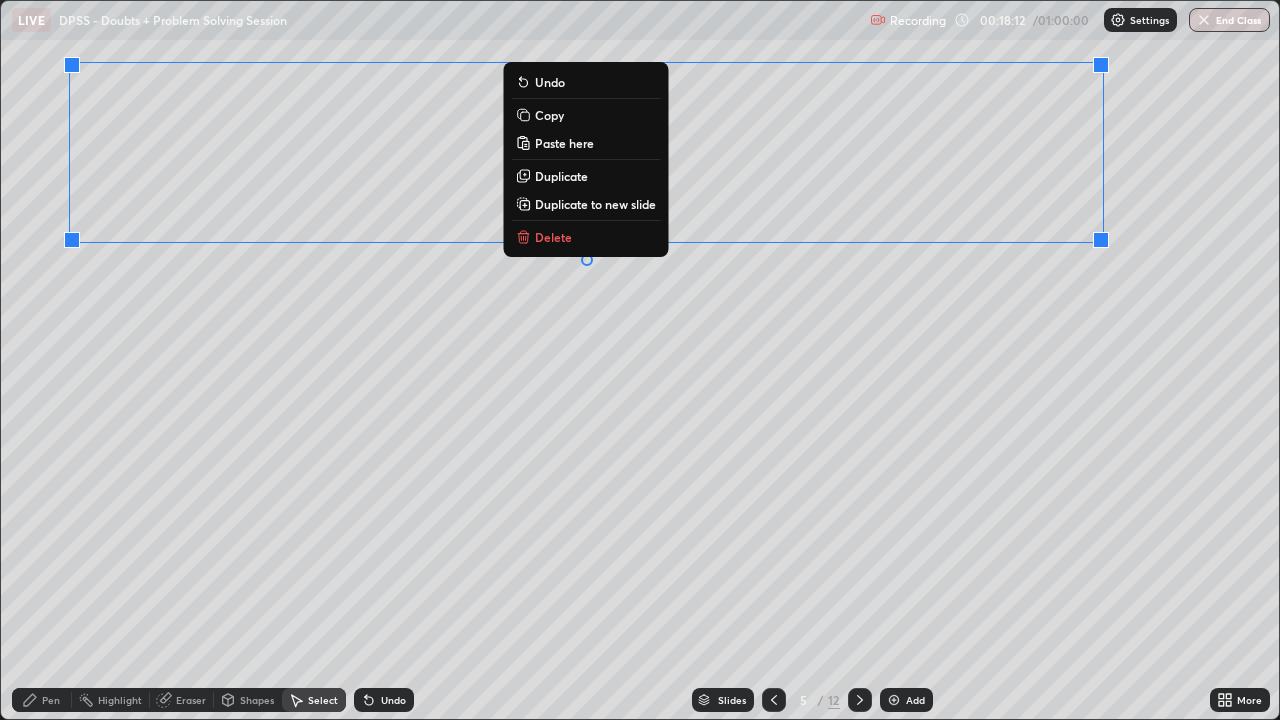 click on "0 ° Undo Copy Paste here Duplicate Duplicate to new slide Delete" at bounding box center [640, 360] 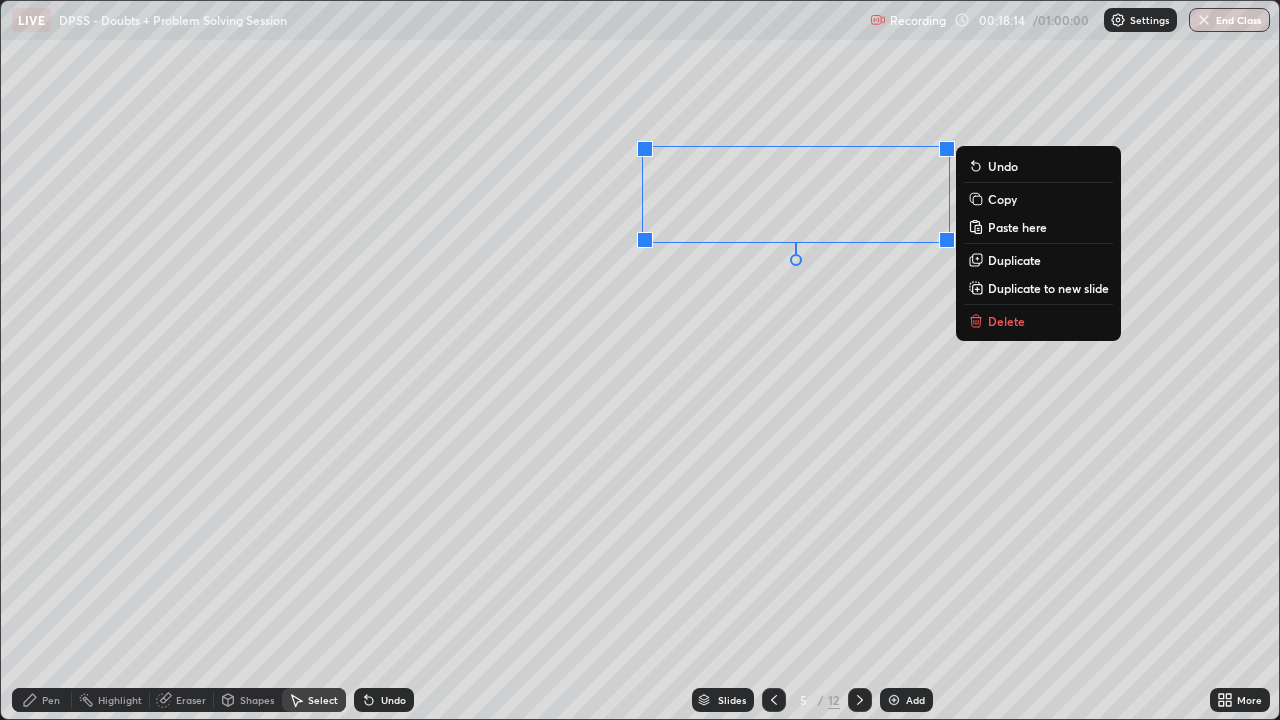 click on "Delete" at bounding box center (1006, 321) 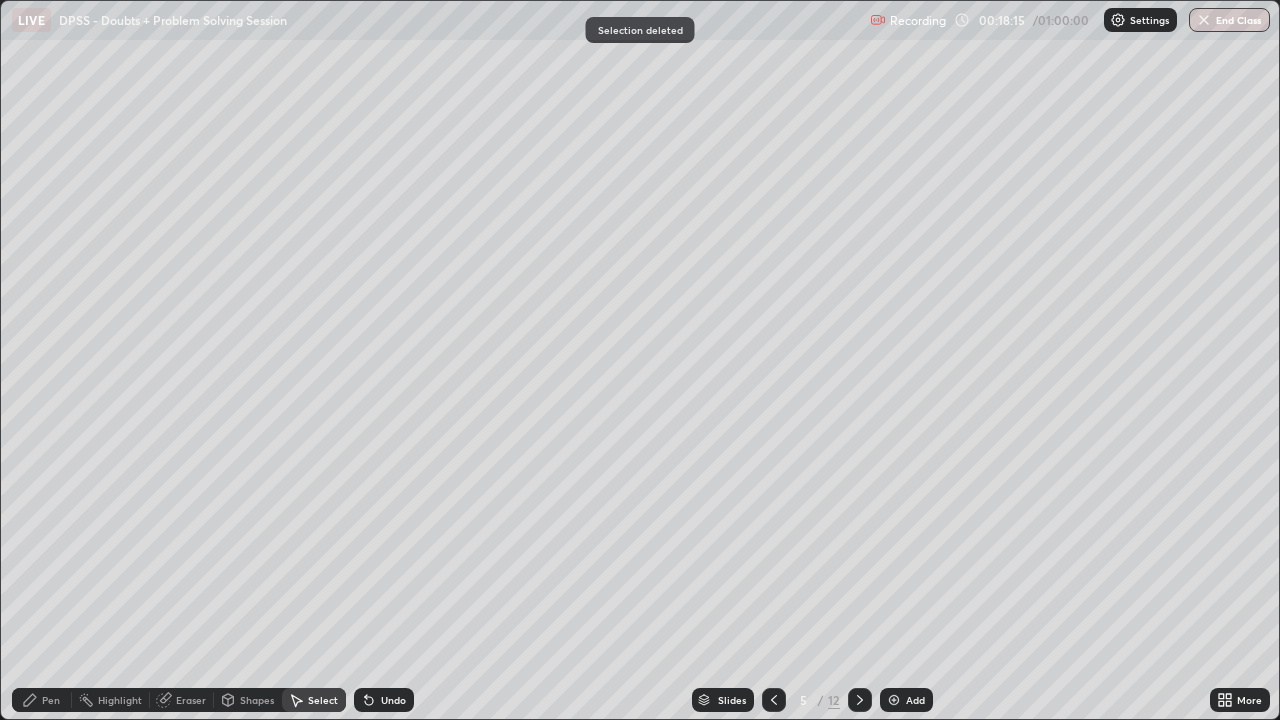 click on "Pen" at bounding box center [51, 700] 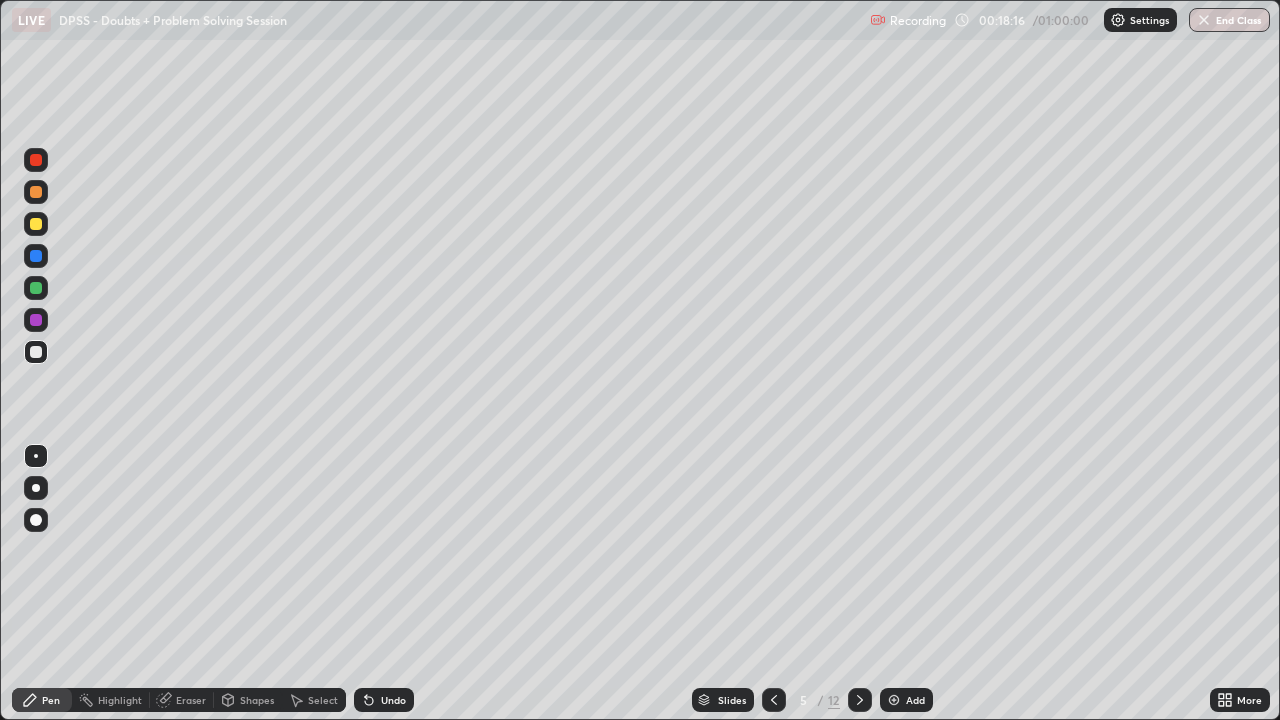 click at bounding box center (36, 352) 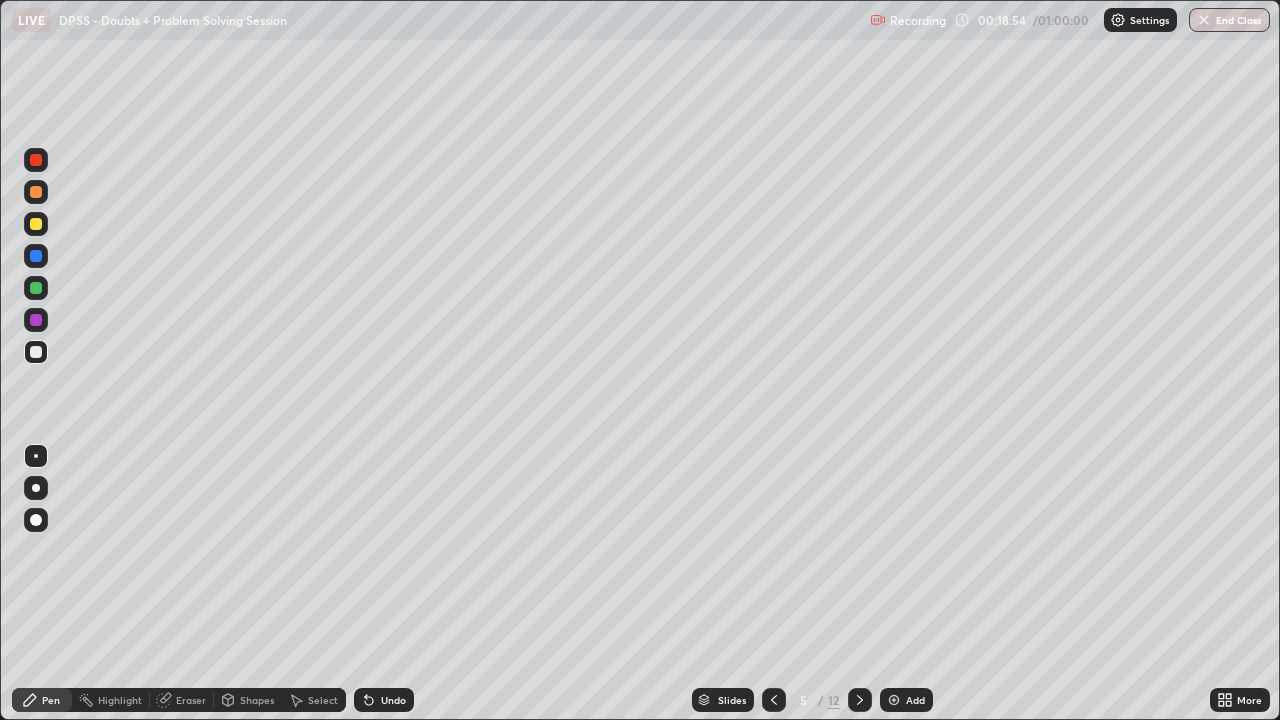 click at bounding box center [36, 224] 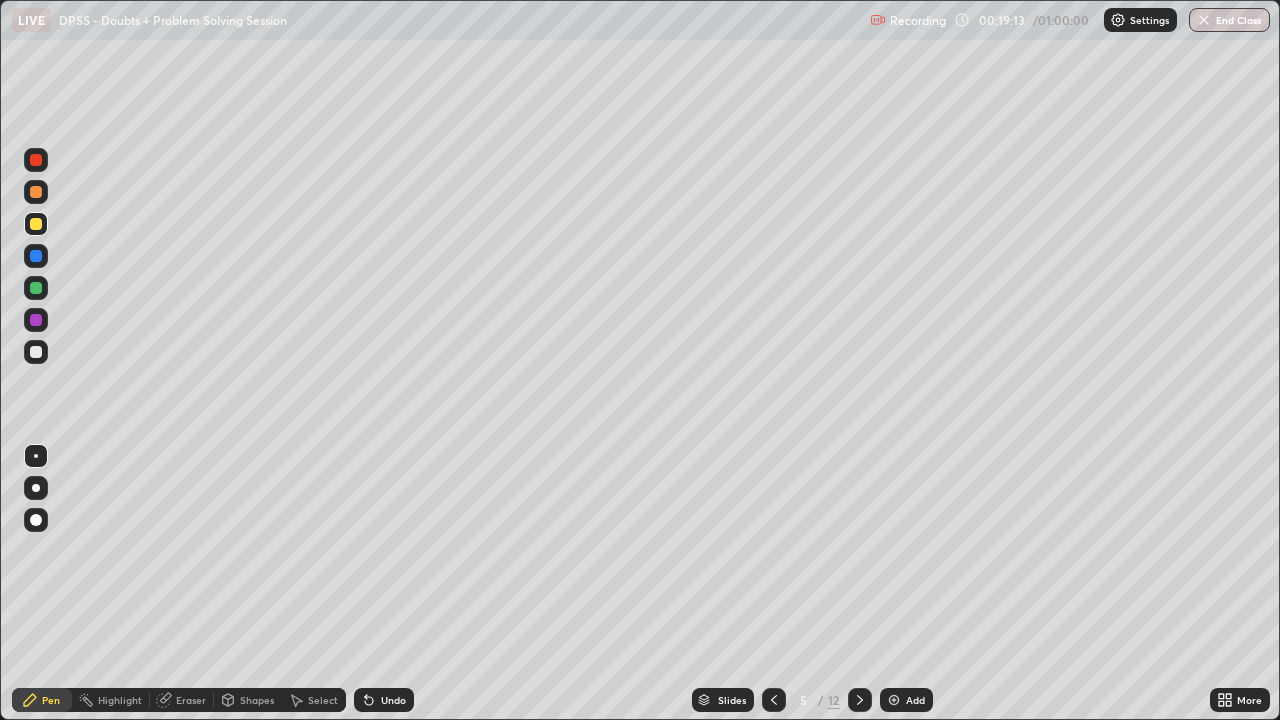 click at bounding box center [36, 224] 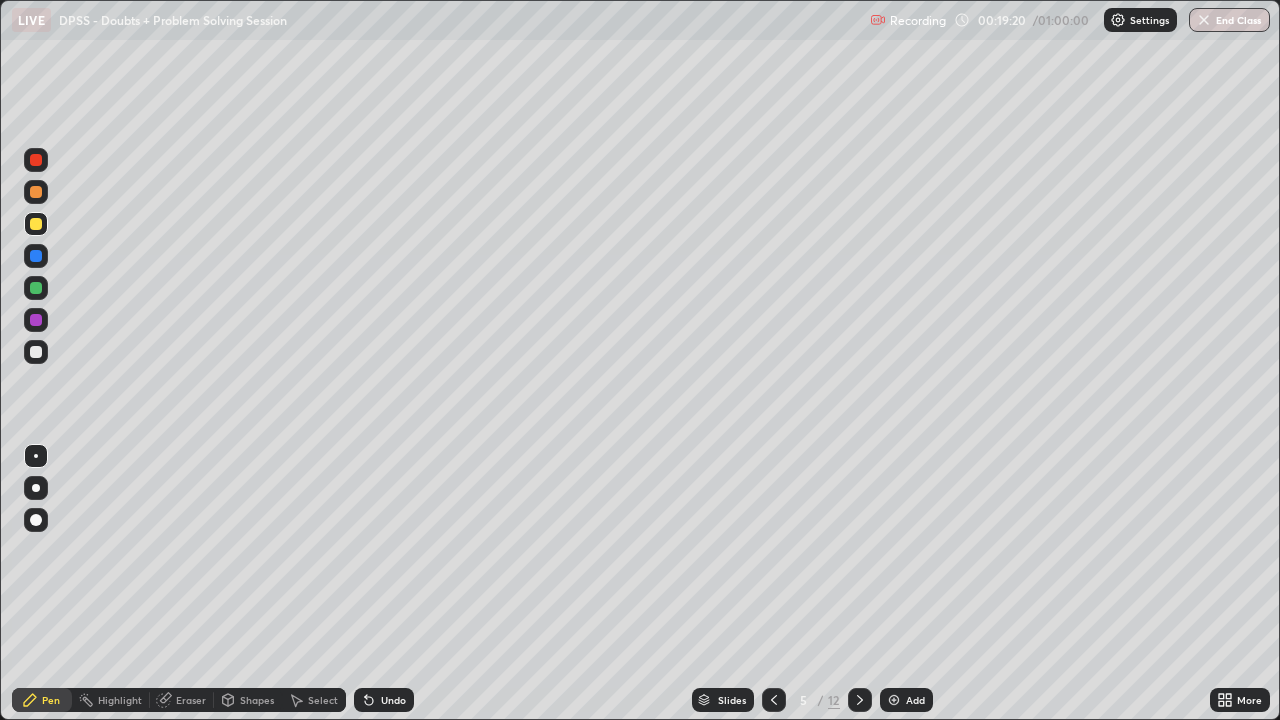 click on "Undo" at bounding box center [393, 700] 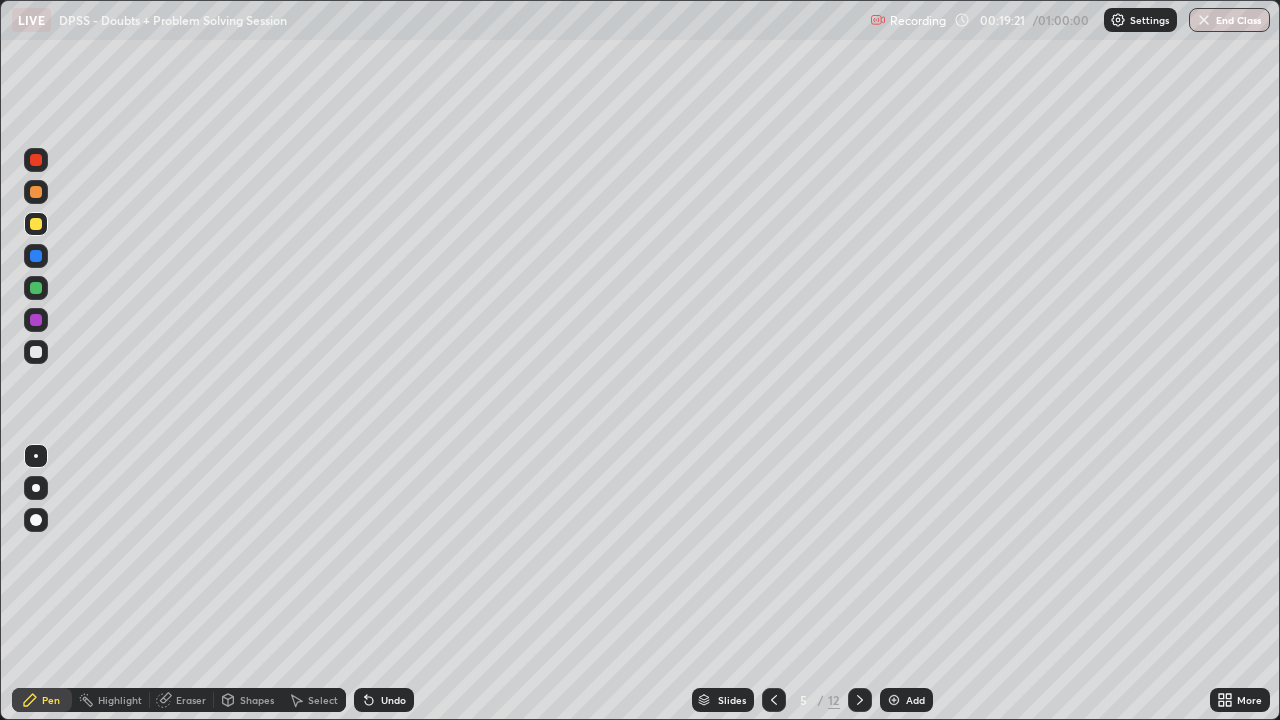 click on "Undo" at bounding box center (393, 700) 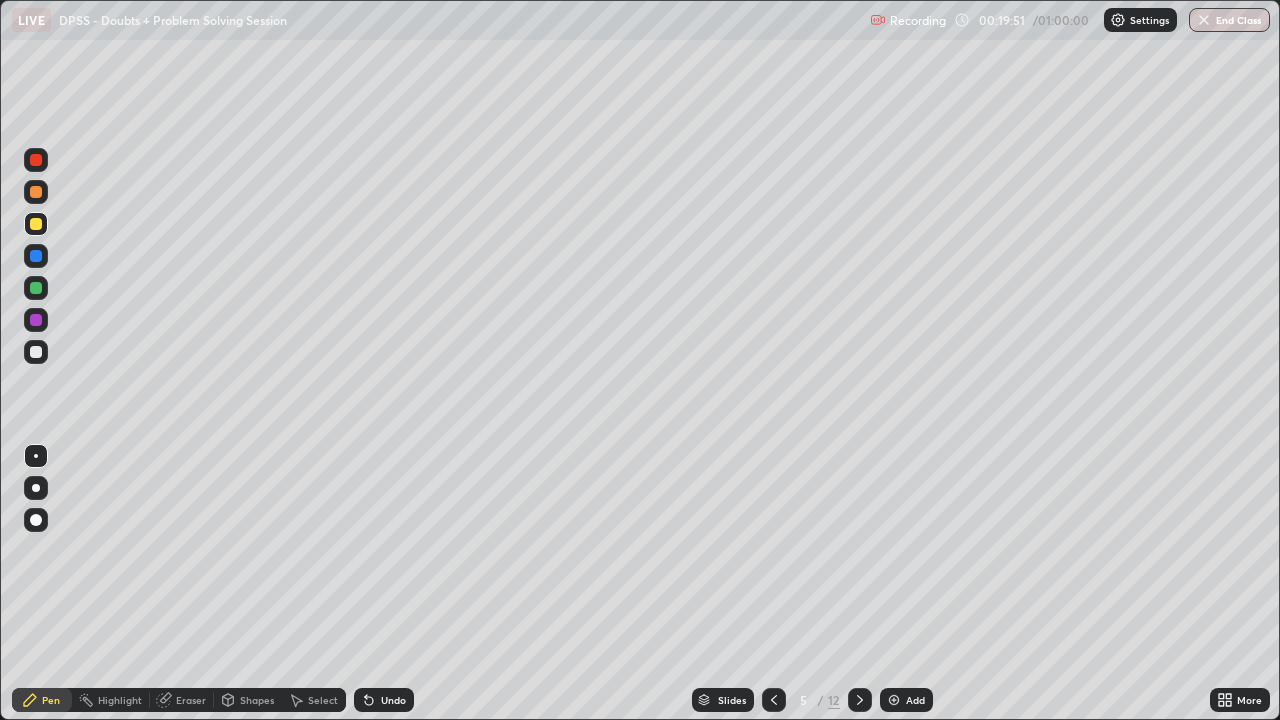 click at bounding box center (36, 288) 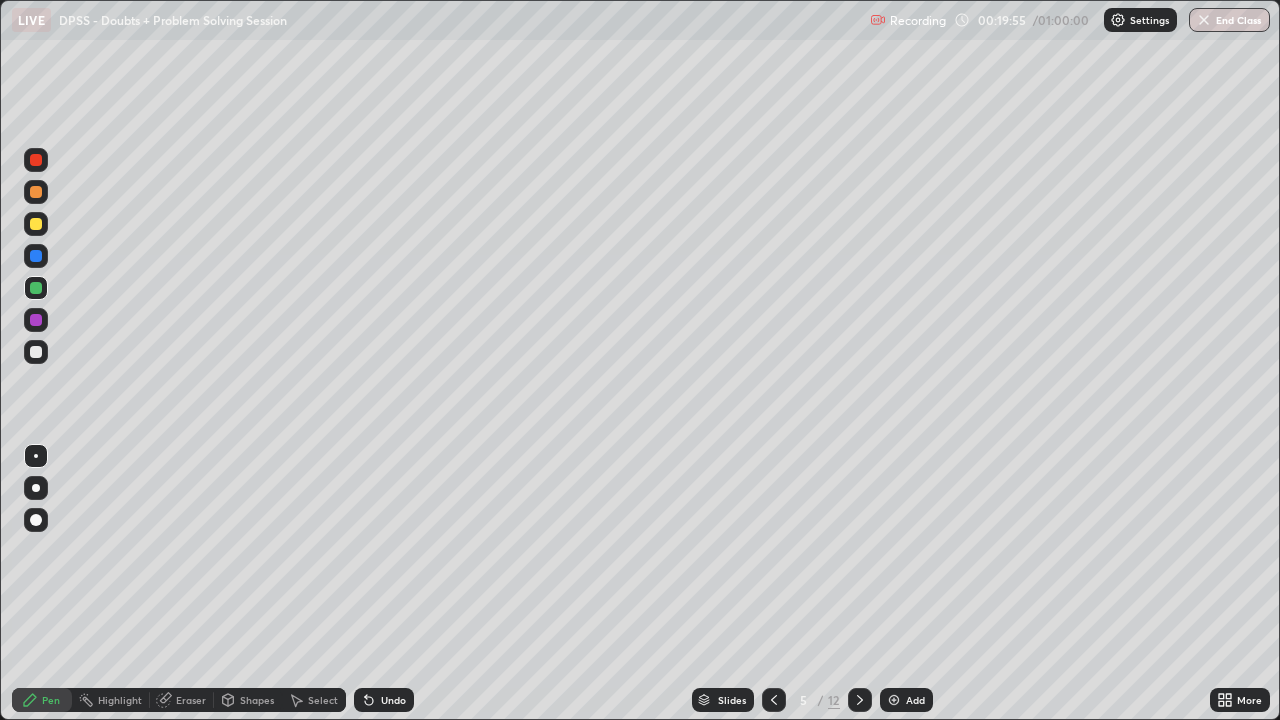 click at bounding box center [36, 224] 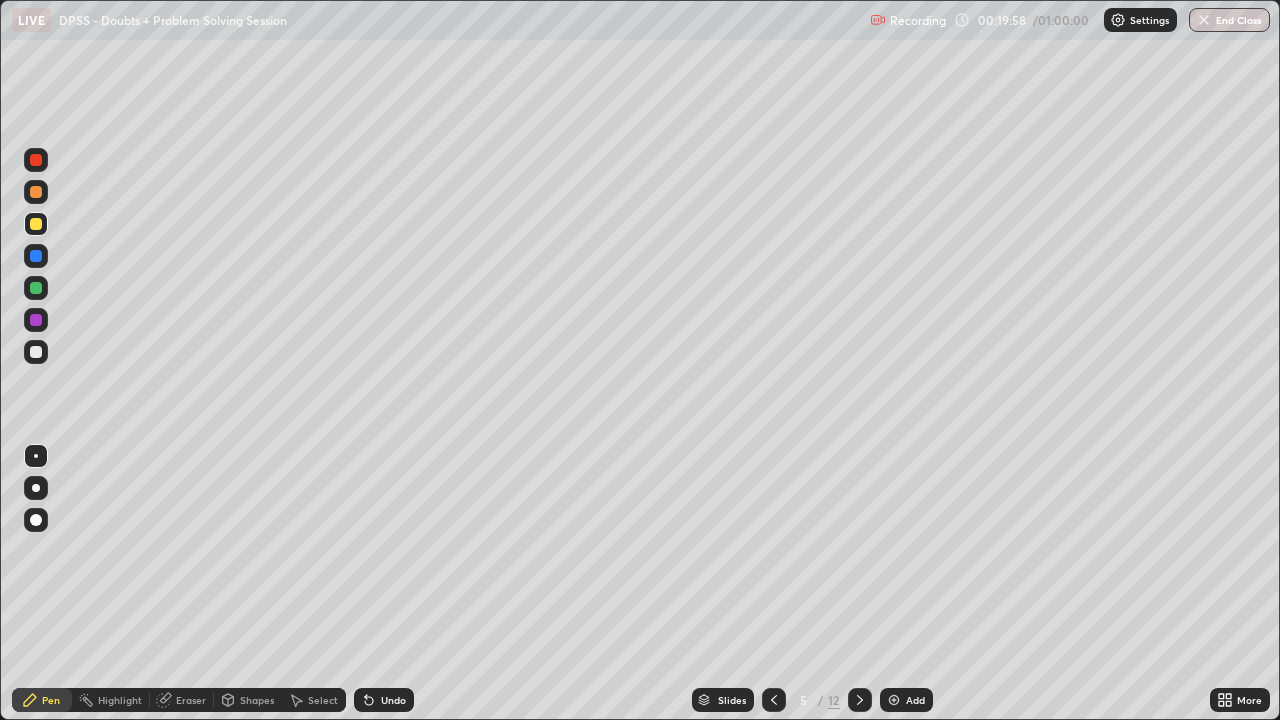 click at bounding box center (36, 288) 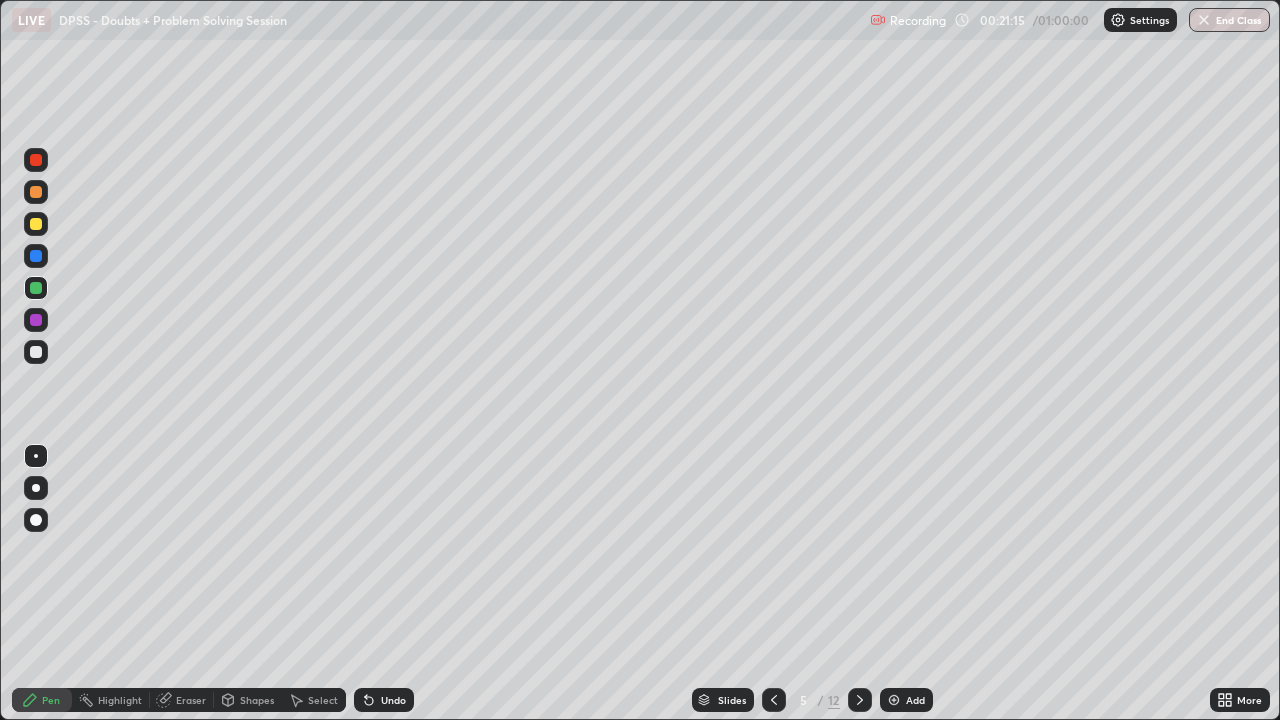 click on "Undo" at bounding box center [384, 700] 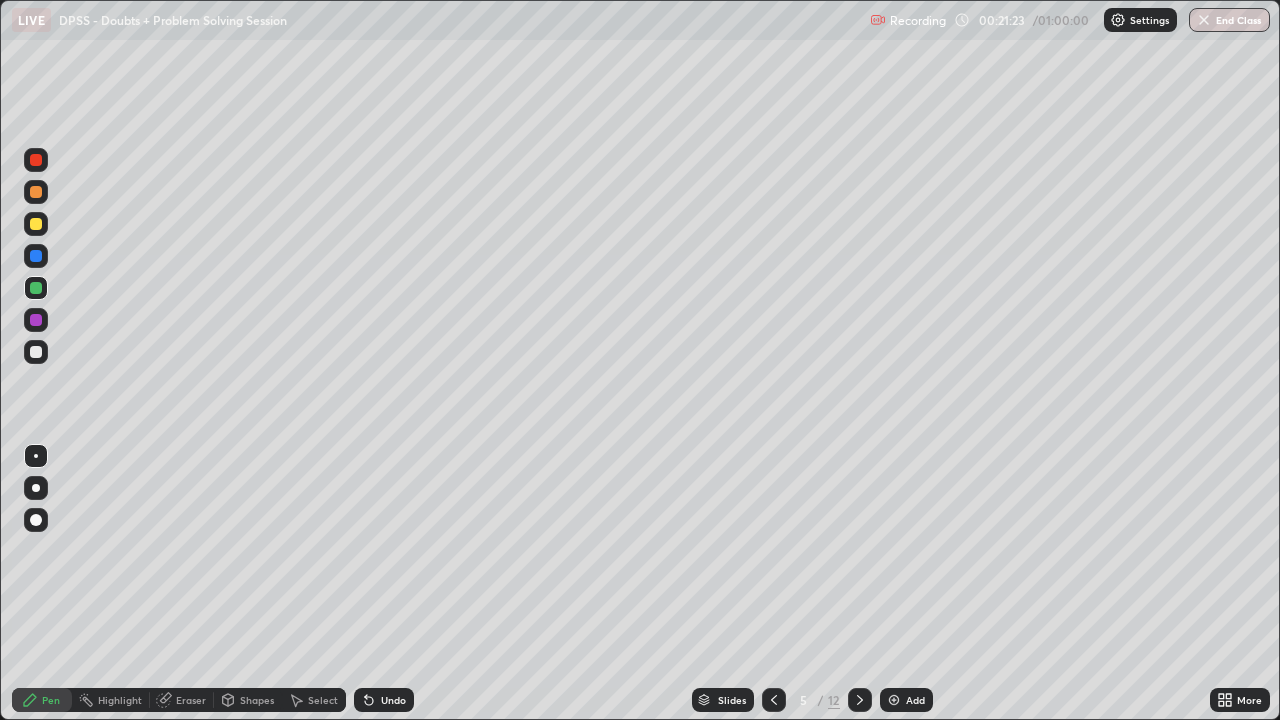 click on "Select" at bounding box center [323, 700] 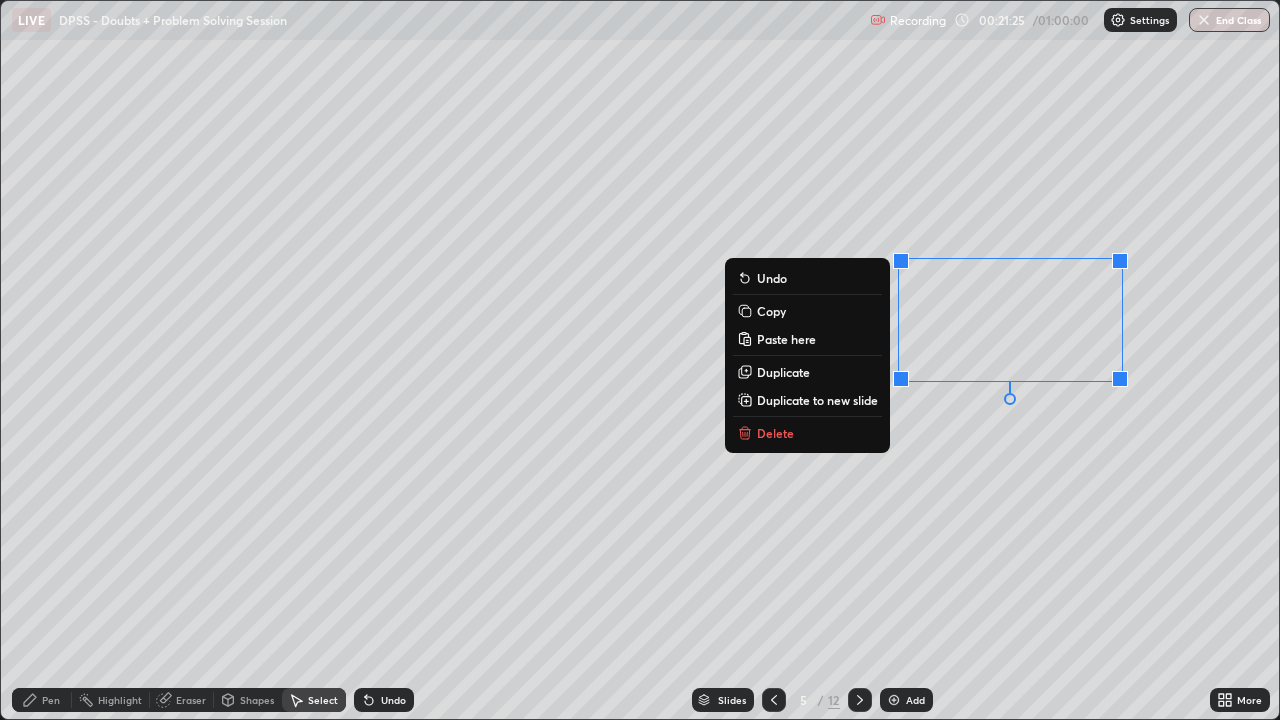 click on "Delete" at bounding box center [807, 433] 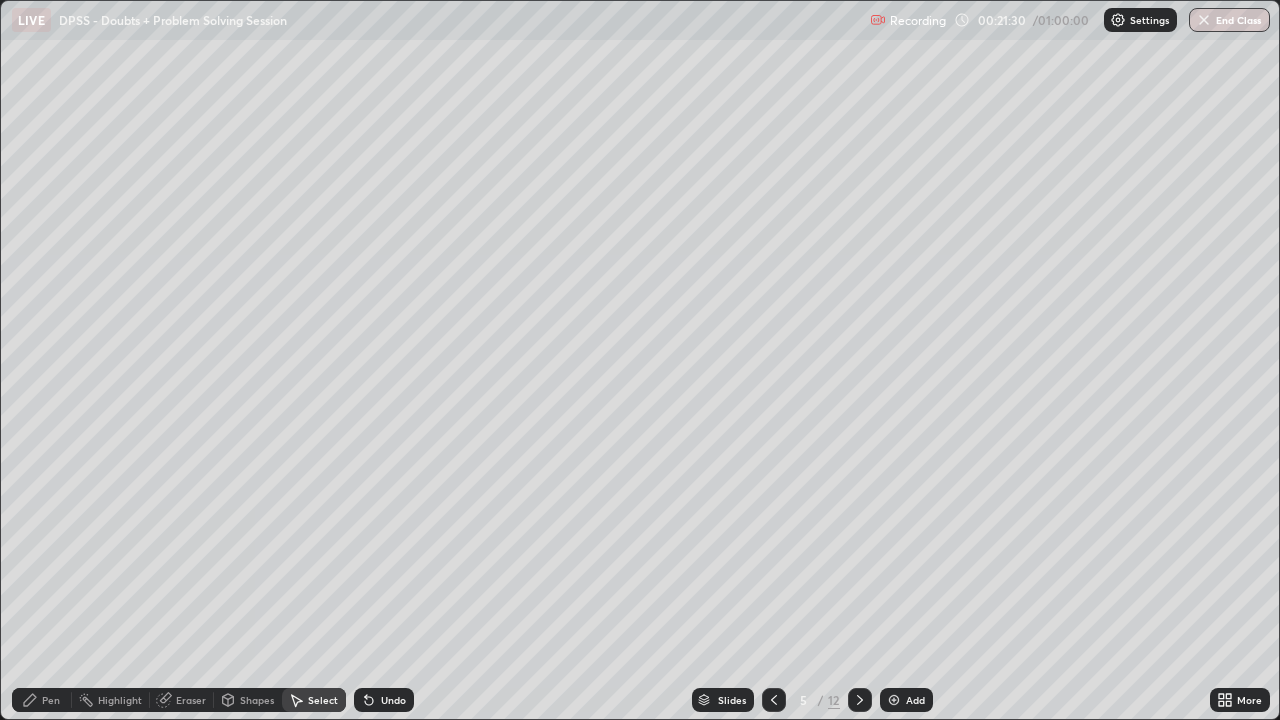 click on "Pen" at bounding box center [42, 700] 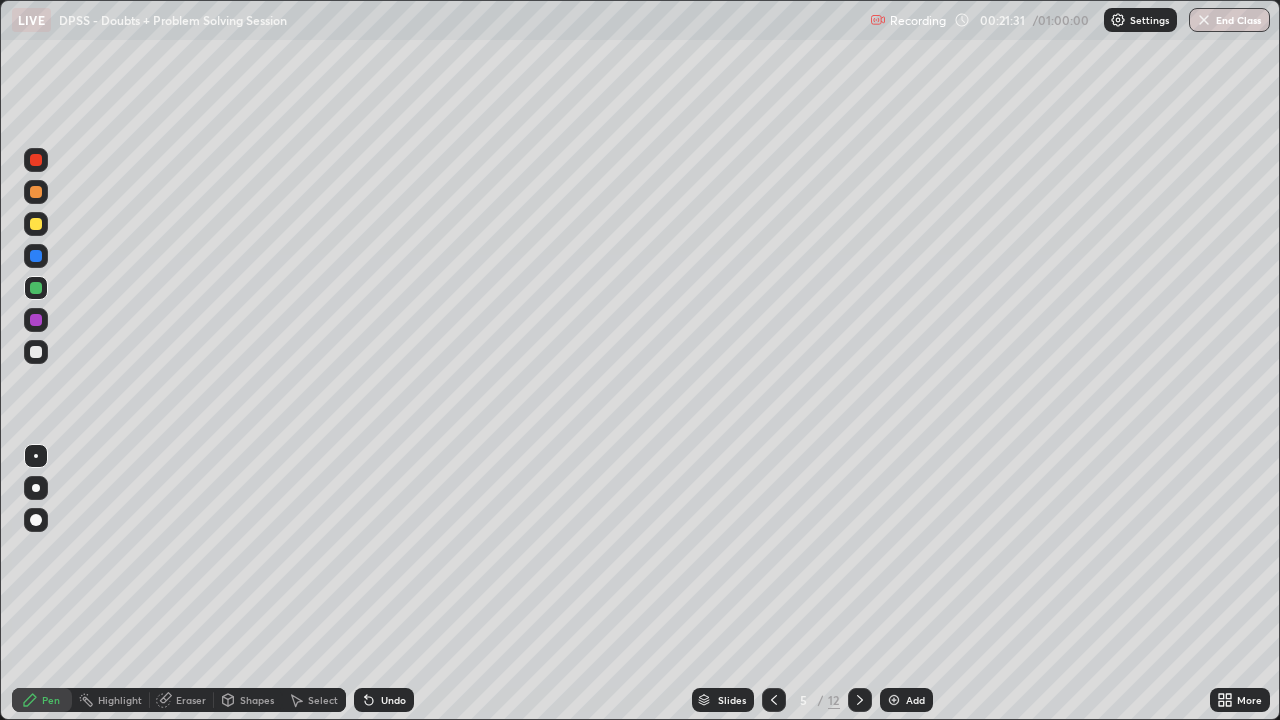 click at bounding box center (36, 192) 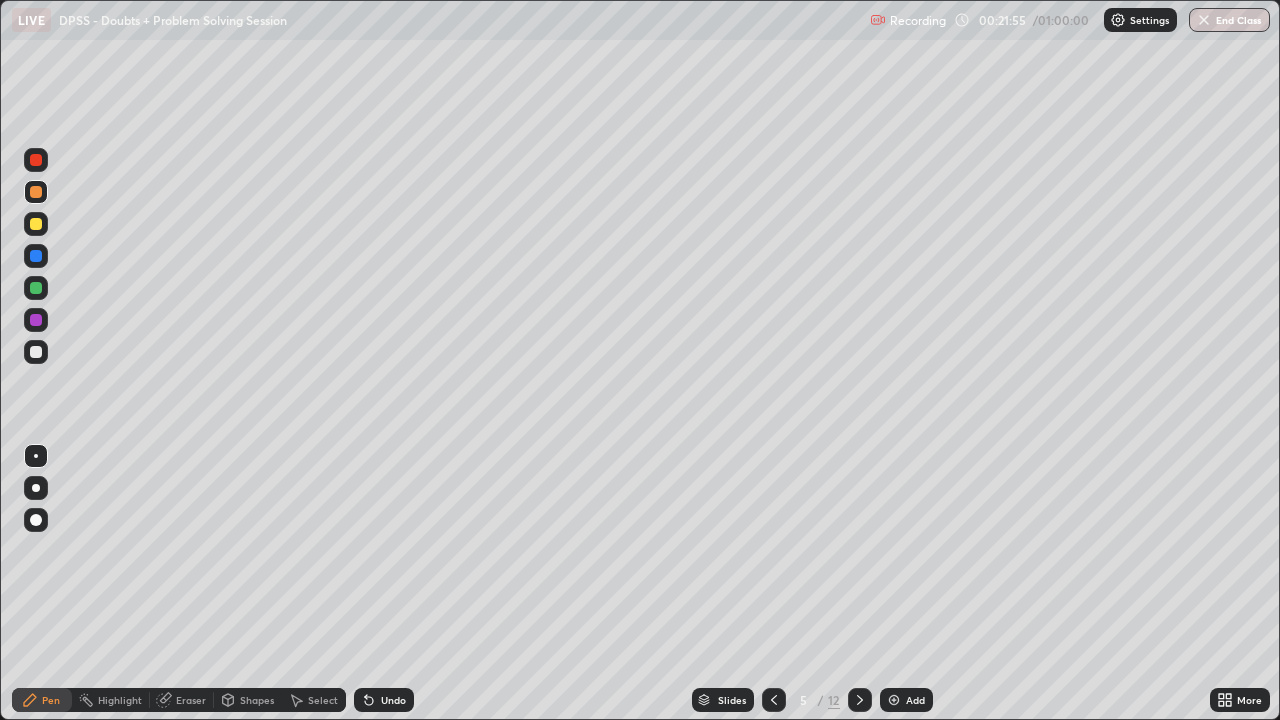 click at bounding box center (36, 224) 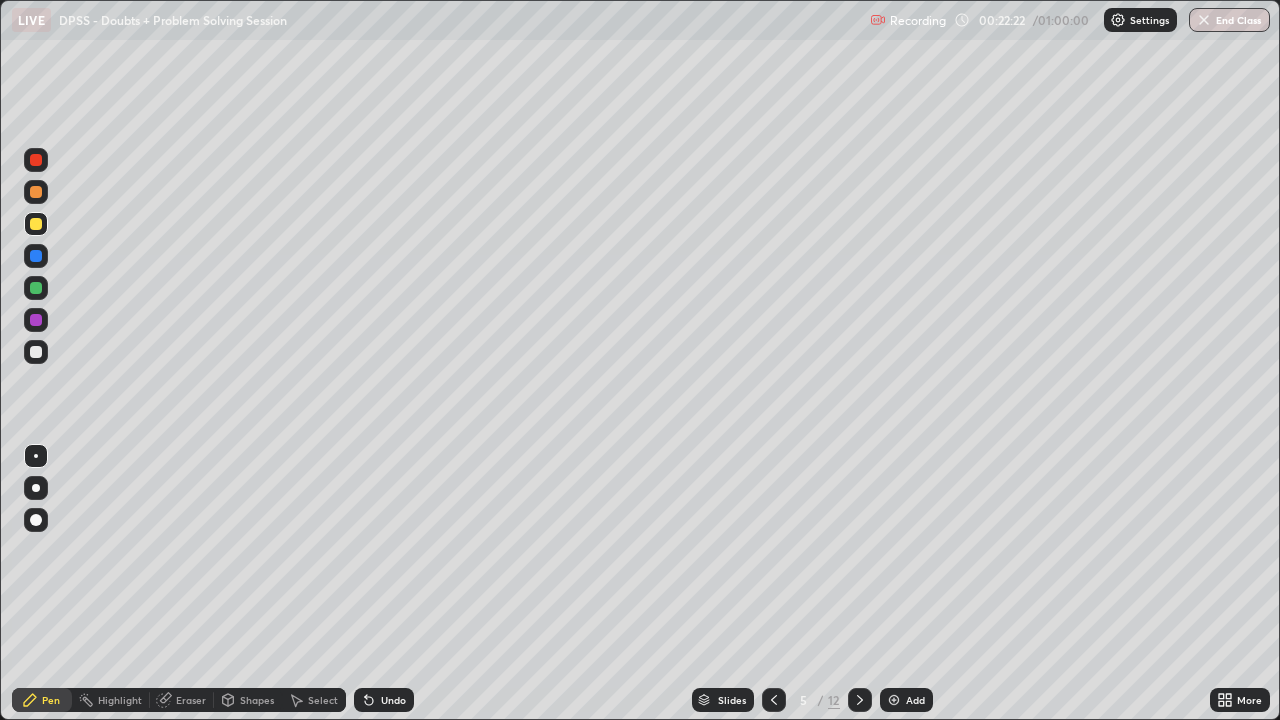 click on "Undo" at bounding box center [384, 700] 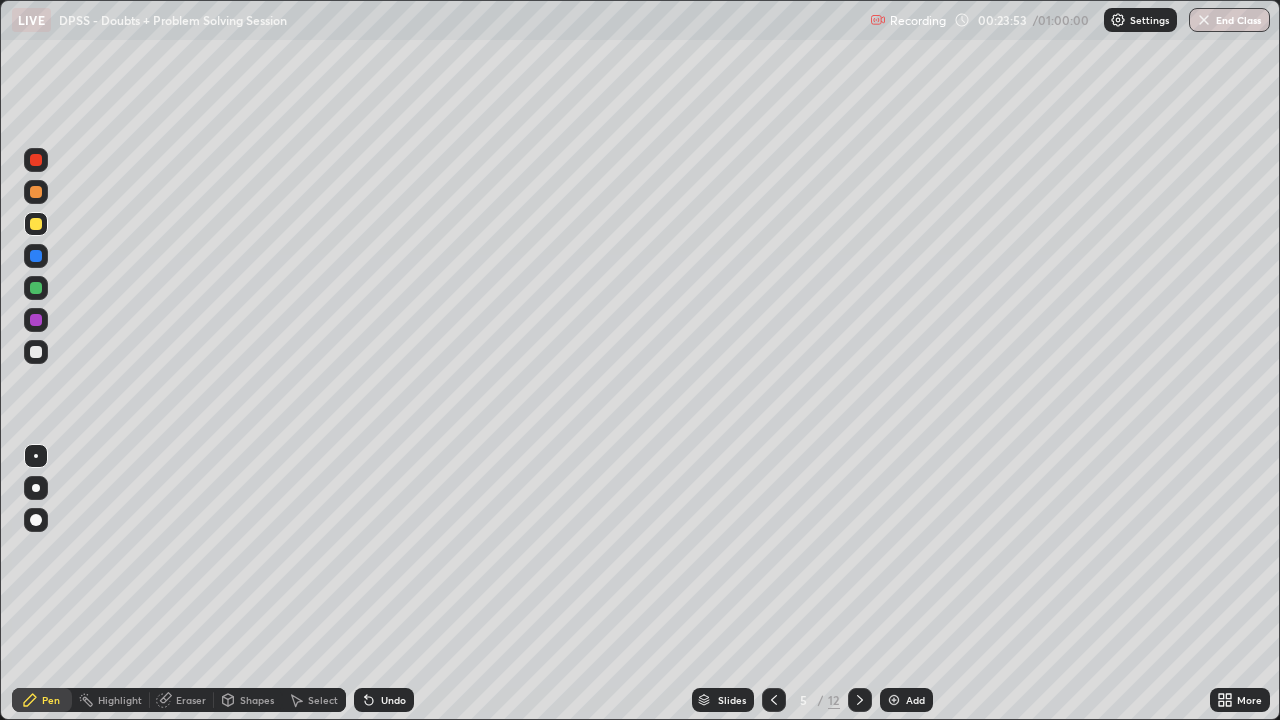 click at bounding box center [36, 192] 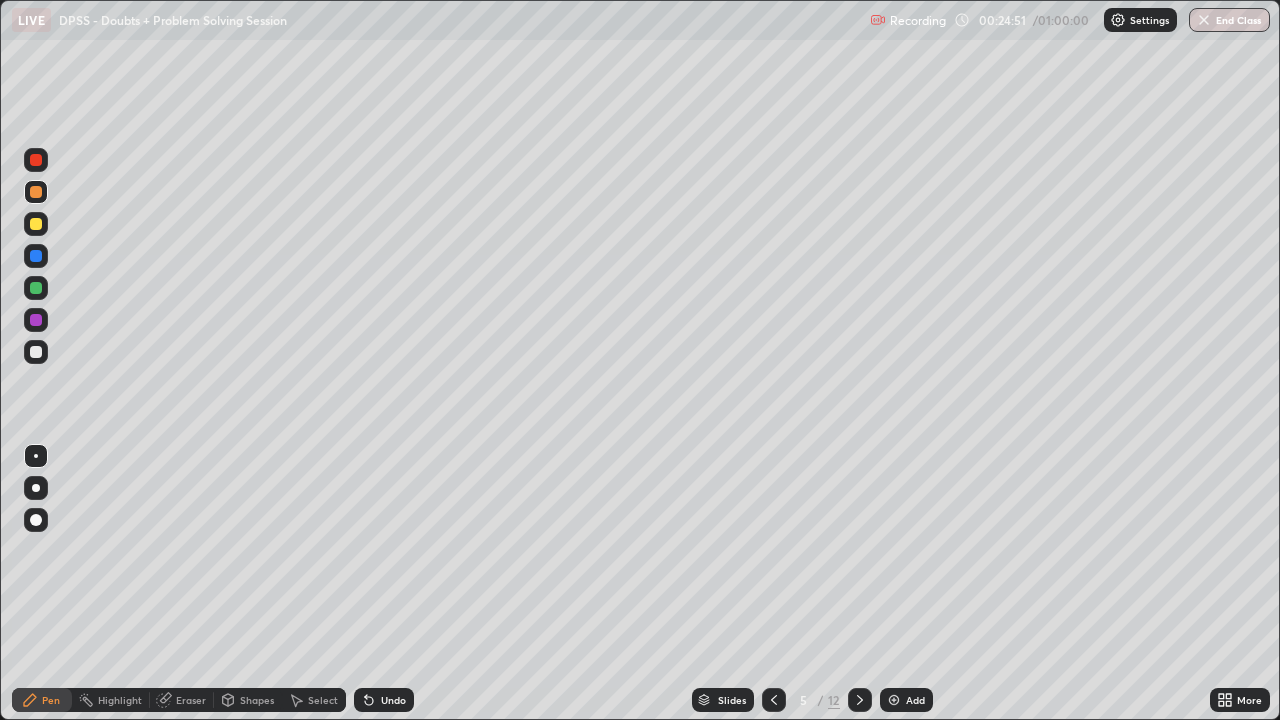 click on "Undo" at bounding box center (393, 700) 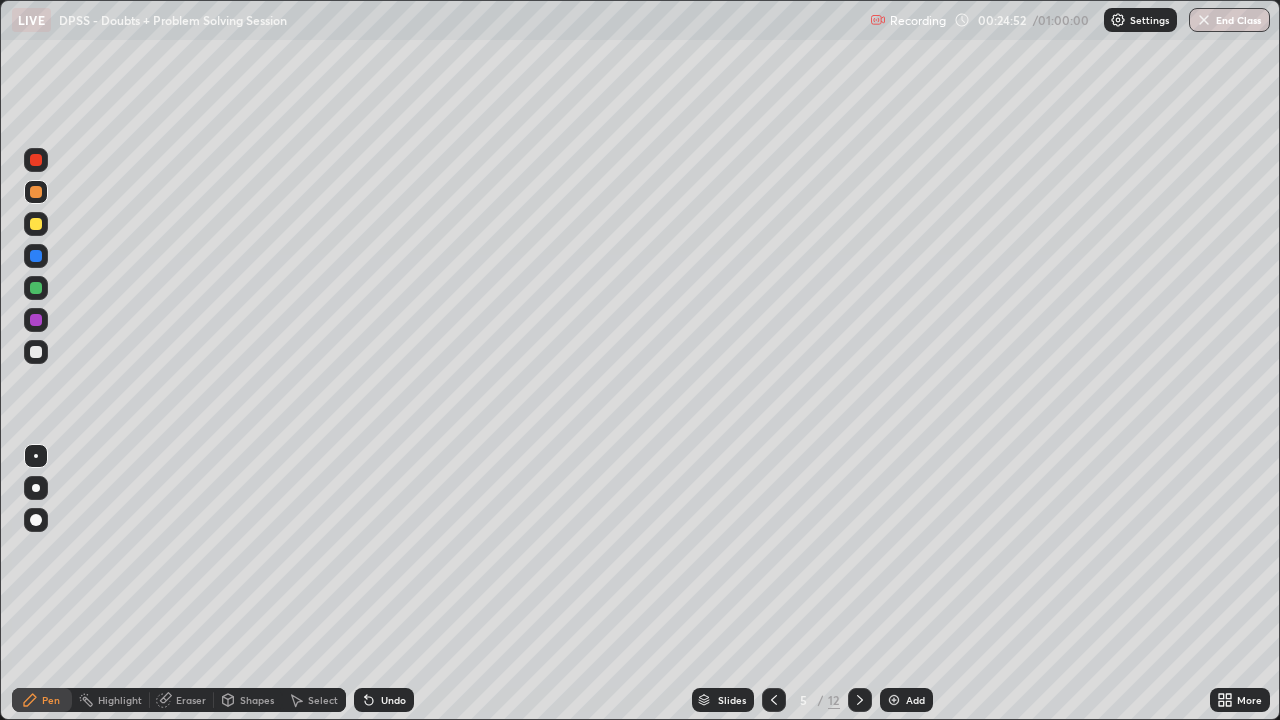 click on "Undo" at bounding box center [393, 700] 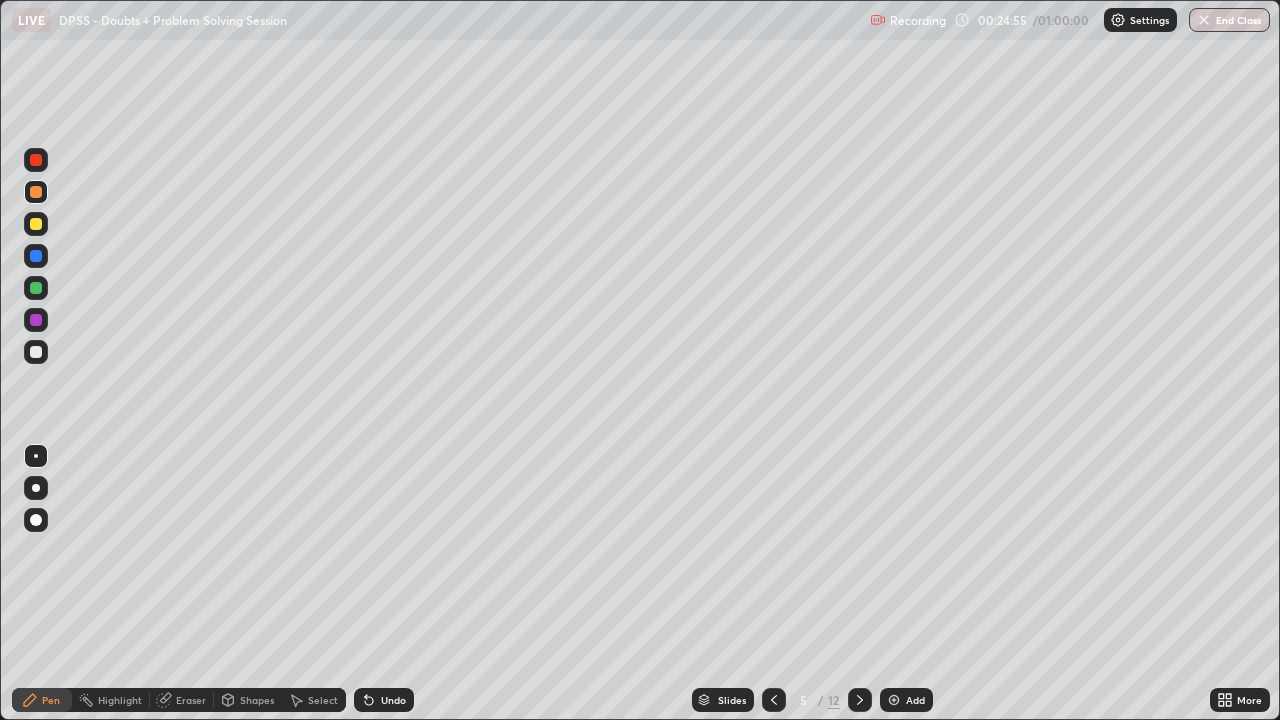 click at bounding box center [36, 224] 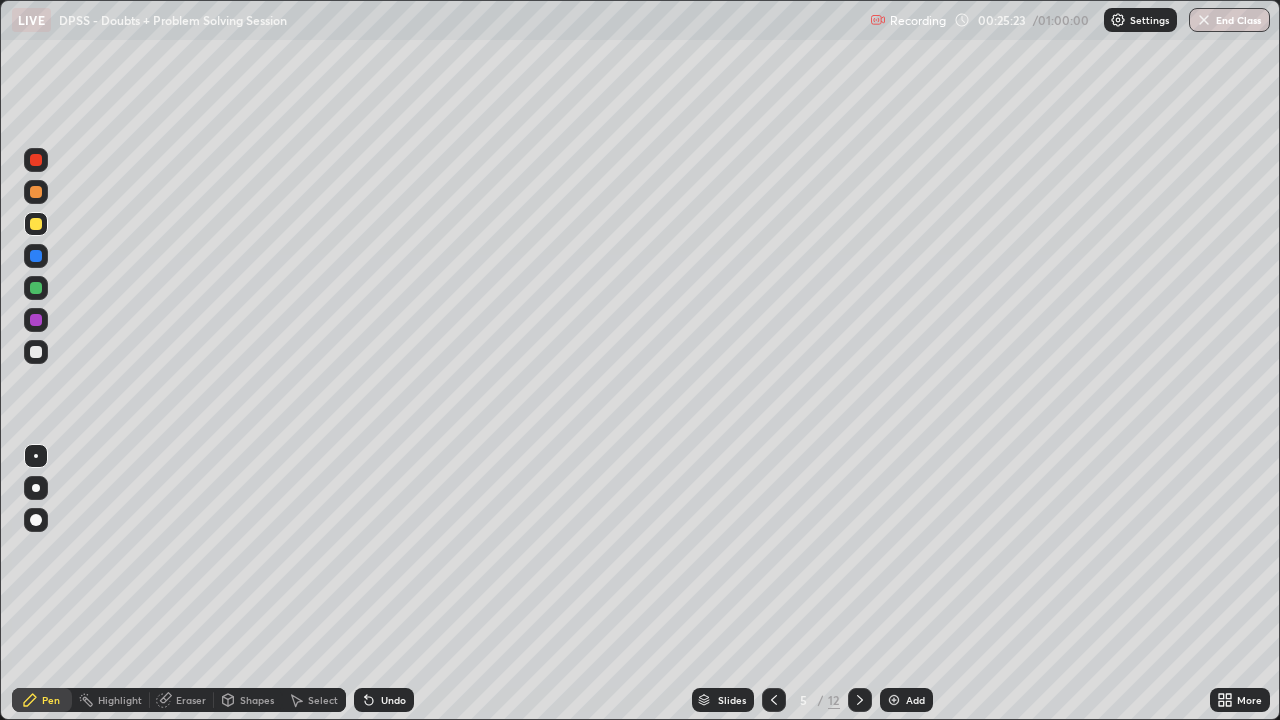 click on "Eraser" at bounding box center [191, 700] 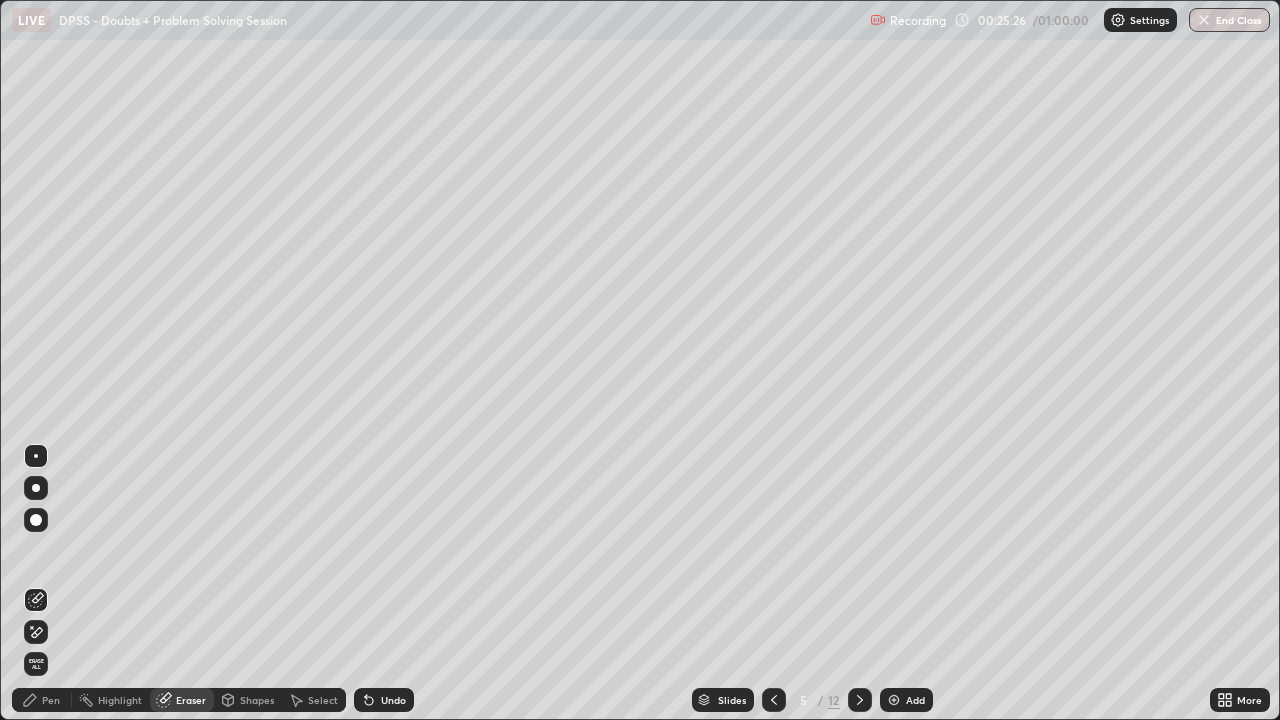 click on "Pen" at bounding box center [51, 700] 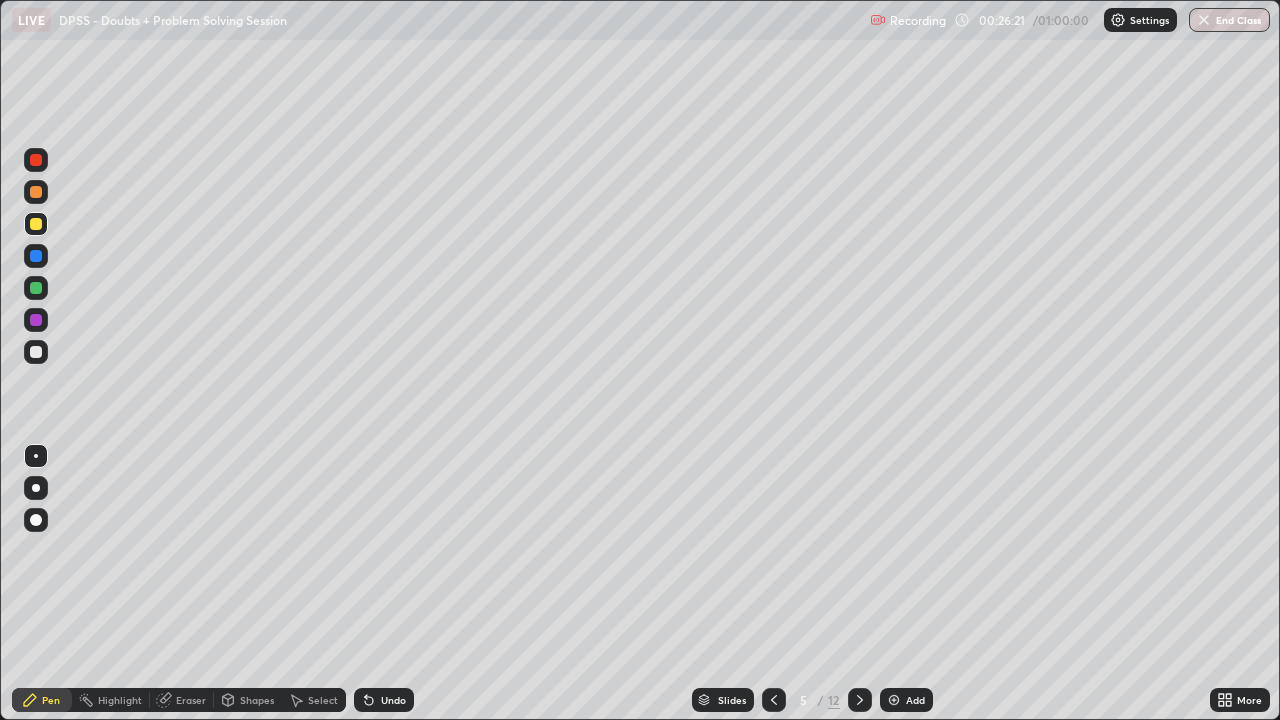 click at bounding box center (36, 288) 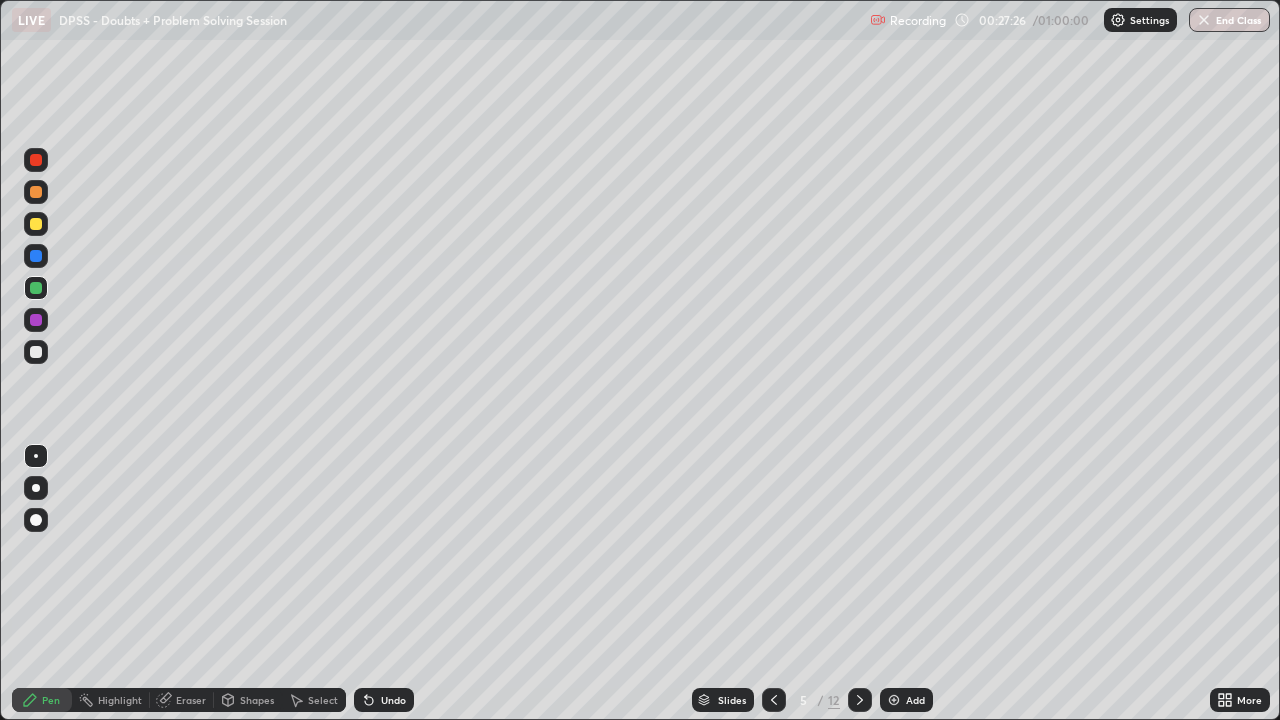click on "Undo" at bounding box center [393, 700] 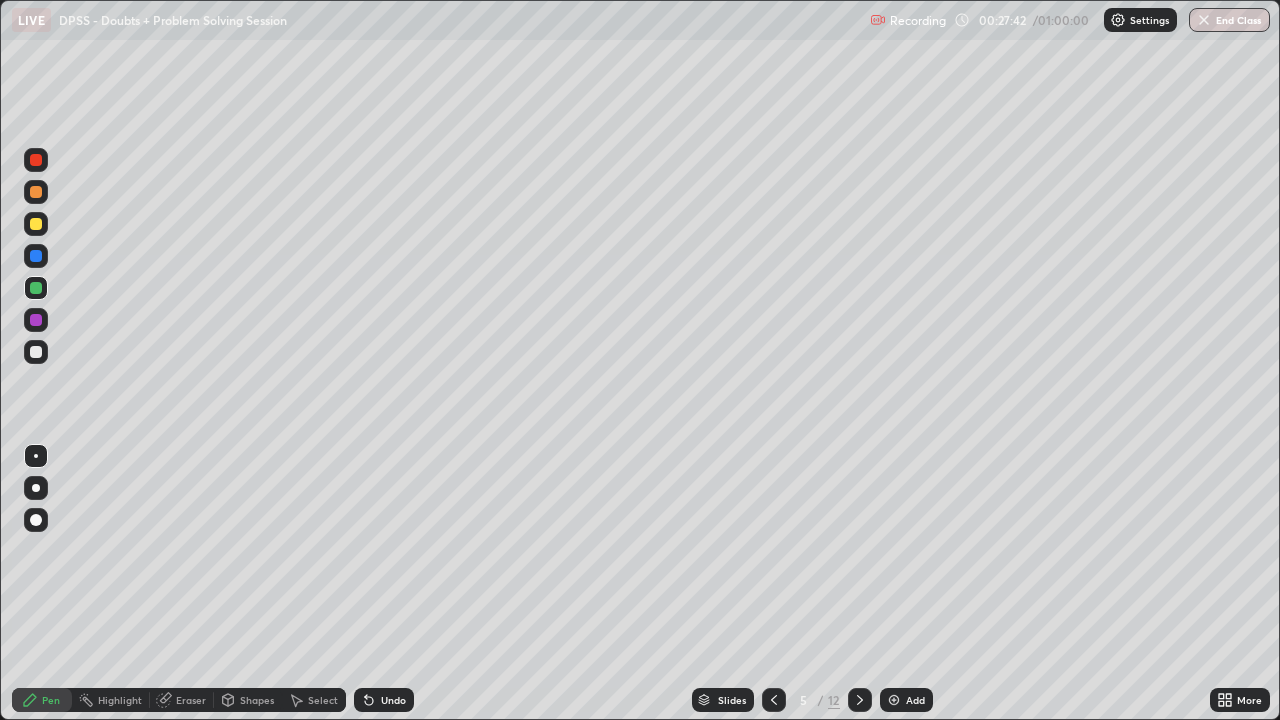 click at bounding box center [36, 192] 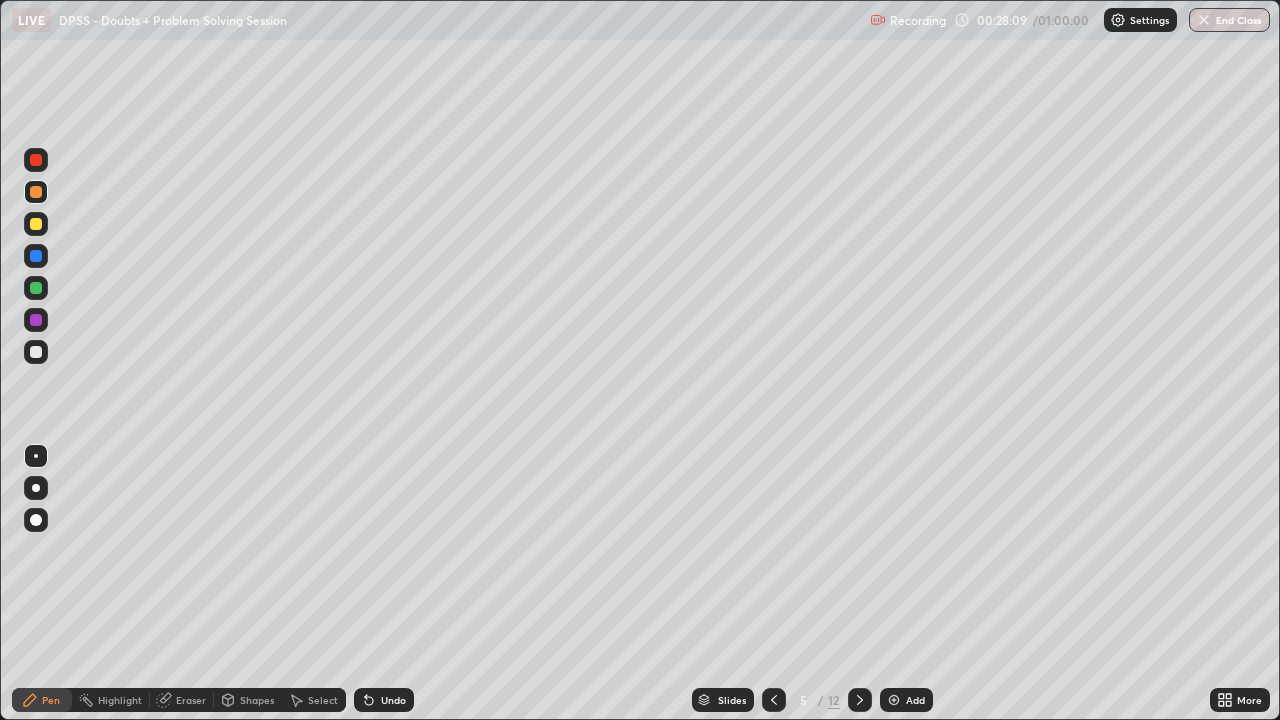 click on "Eraser" at bounding box center (191, 700) 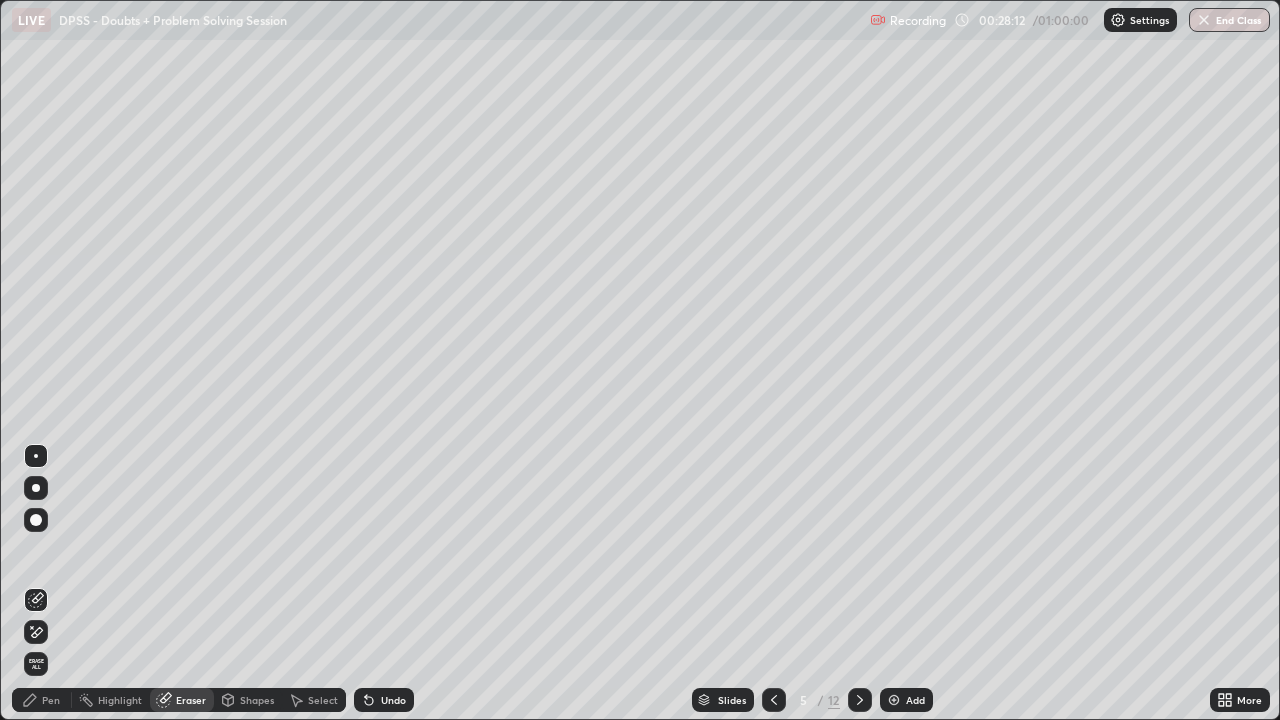 click on "Pen" at bounding box center [51, 700] 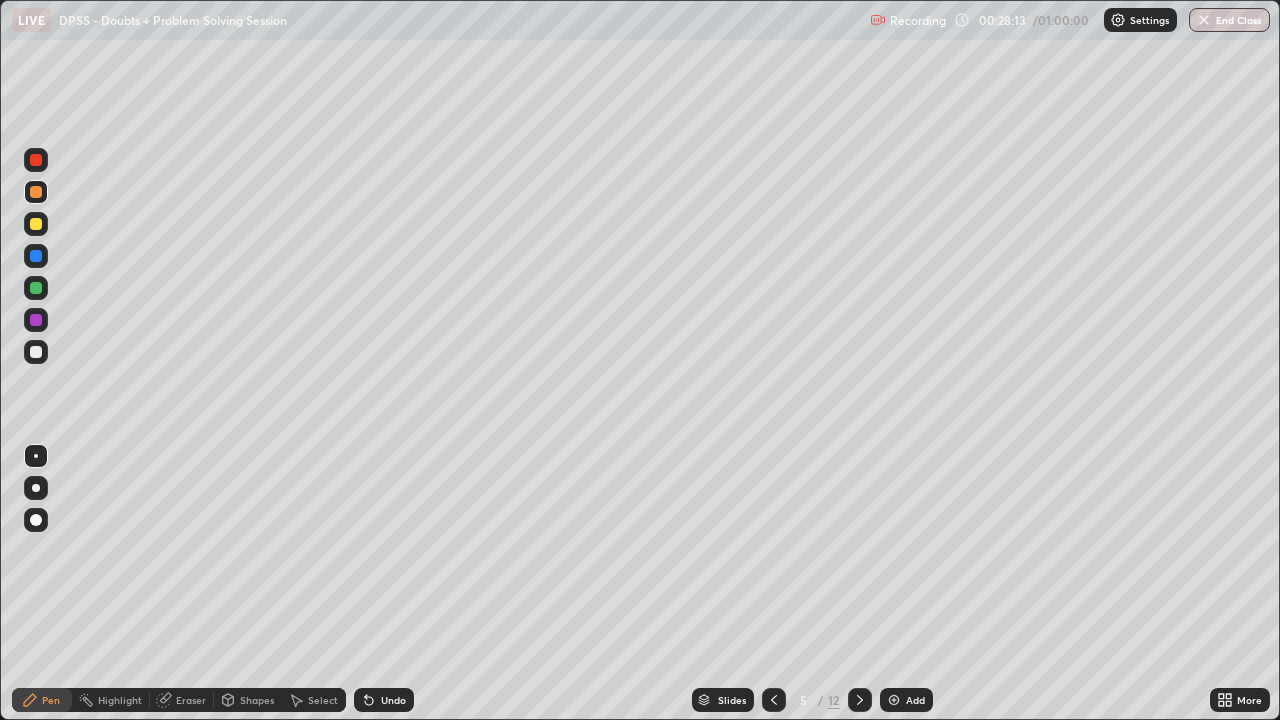 click at bounding box center (36, 288) 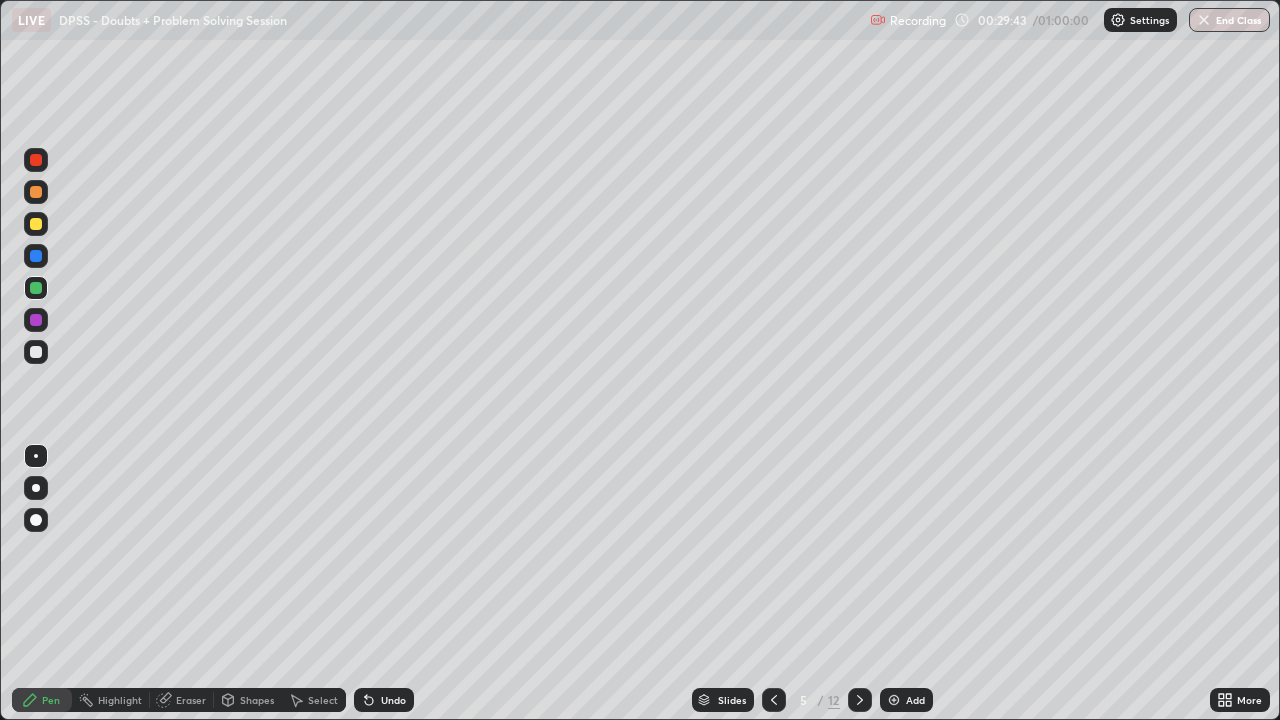 click 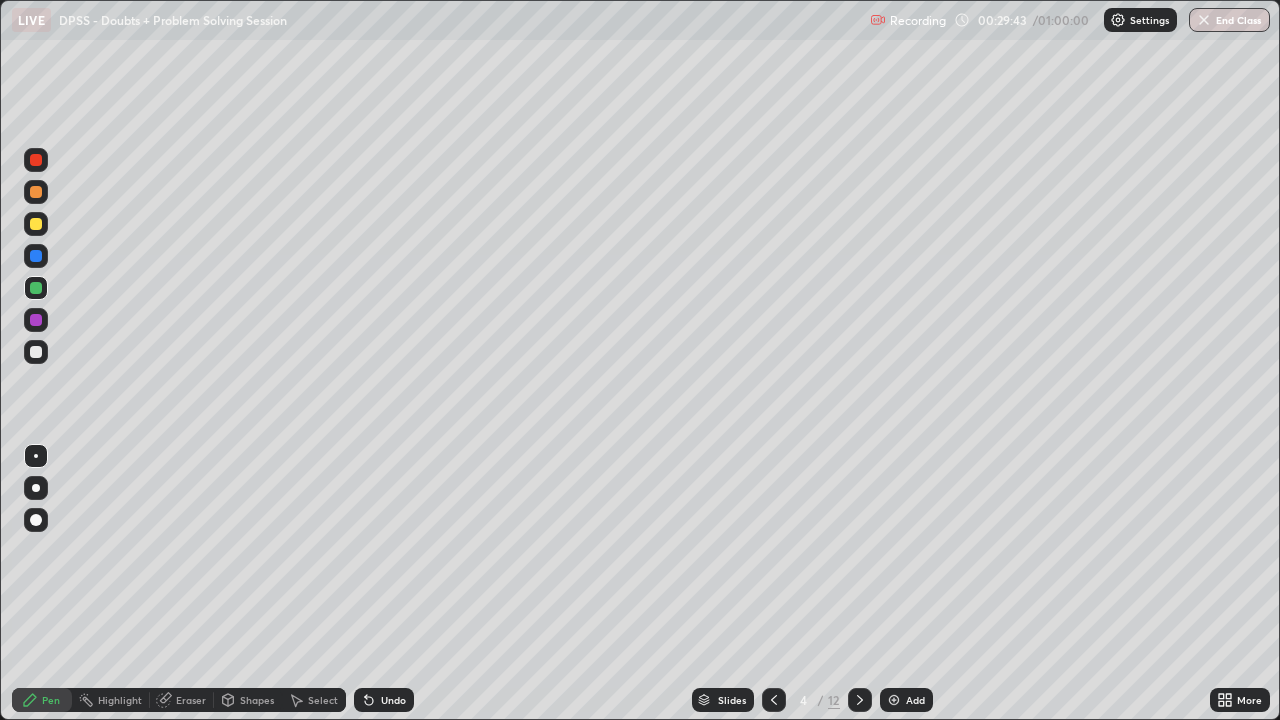 click 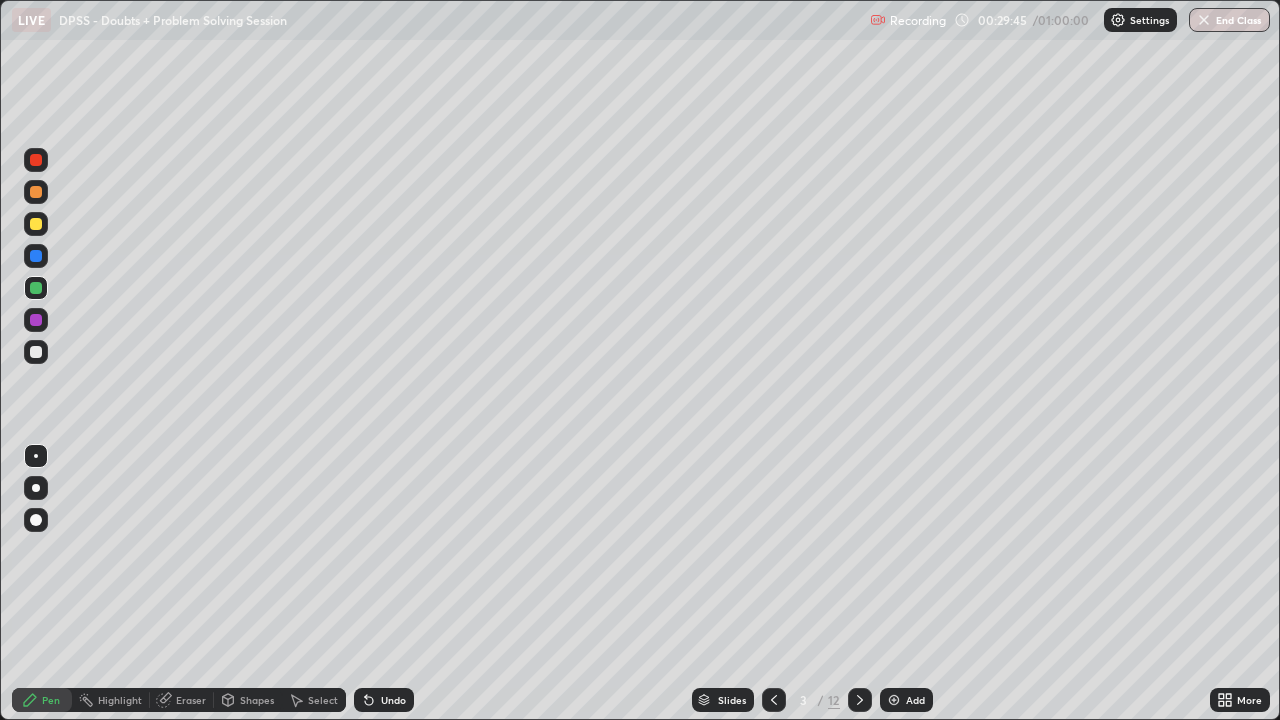 click on "Select" at bounding box center [323, 700] 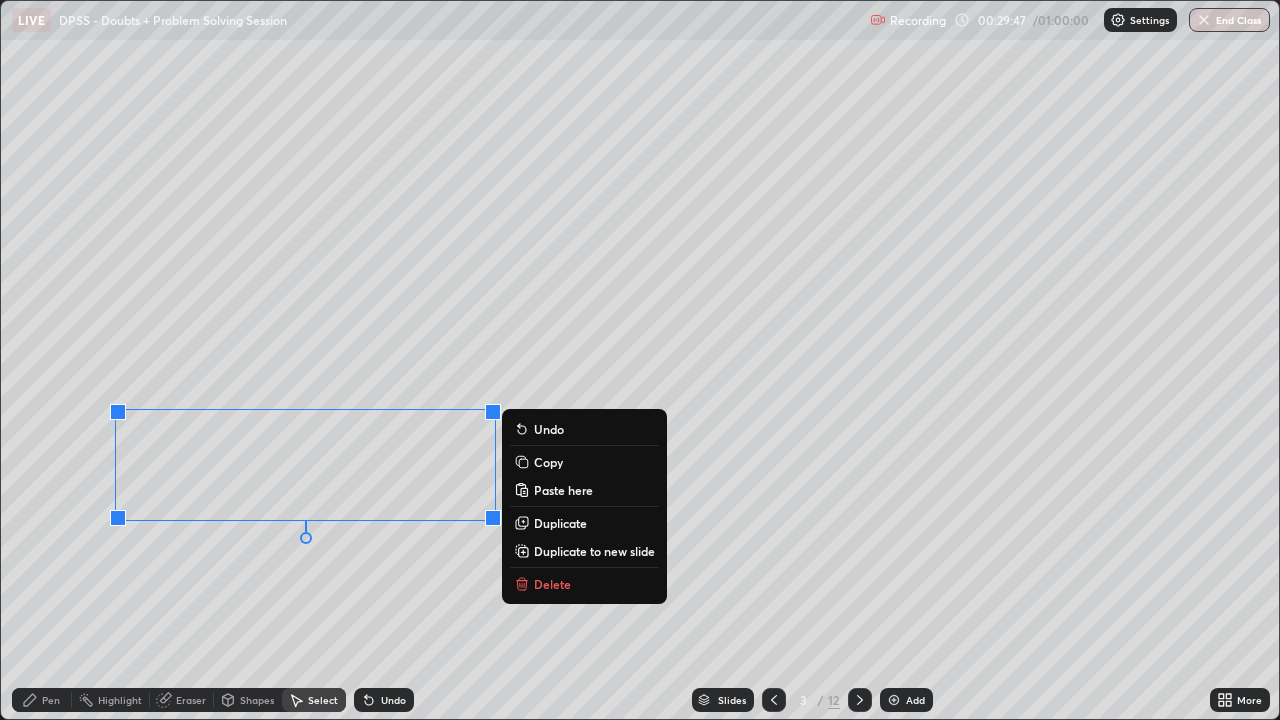 click on "Copy" at bounding box center [548, 462] 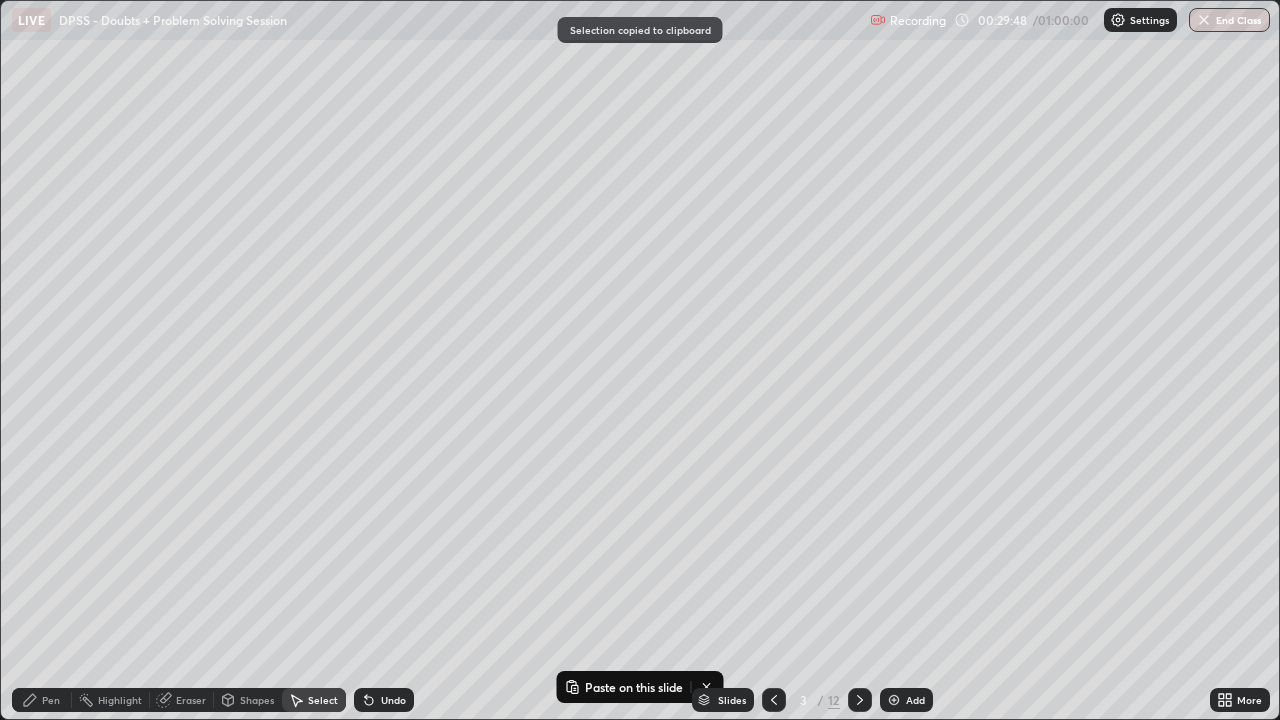 click 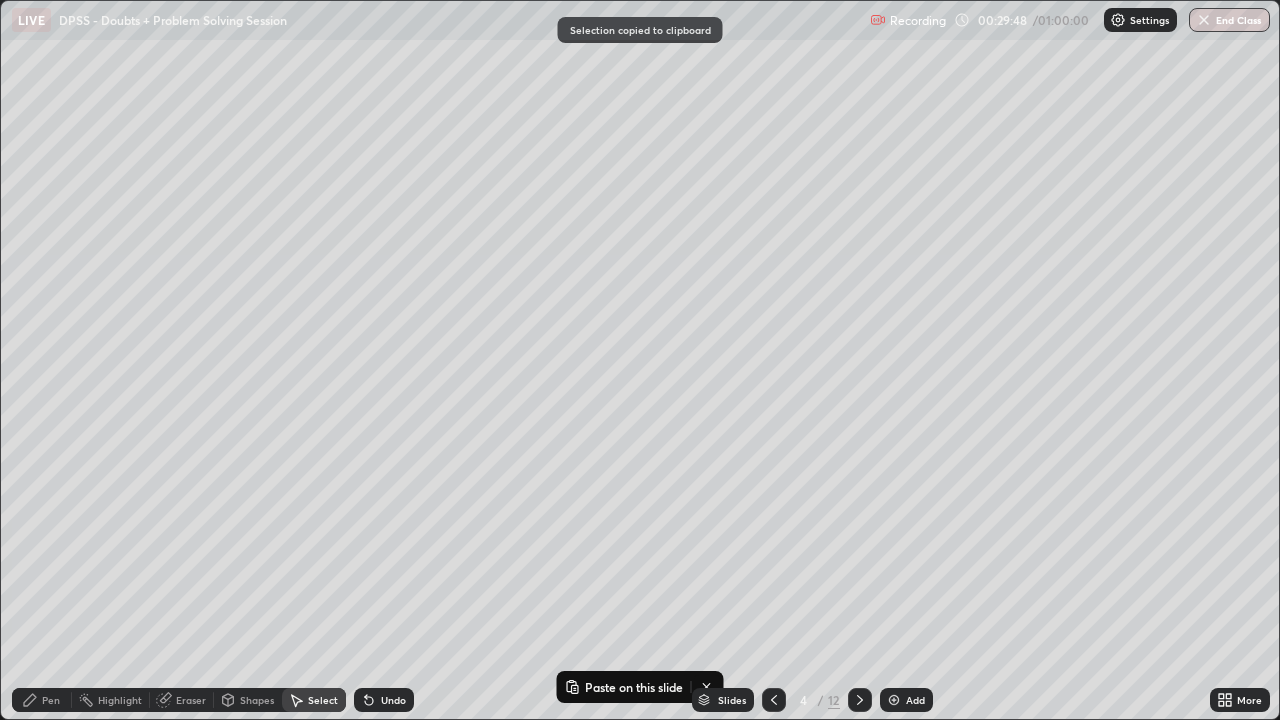 click 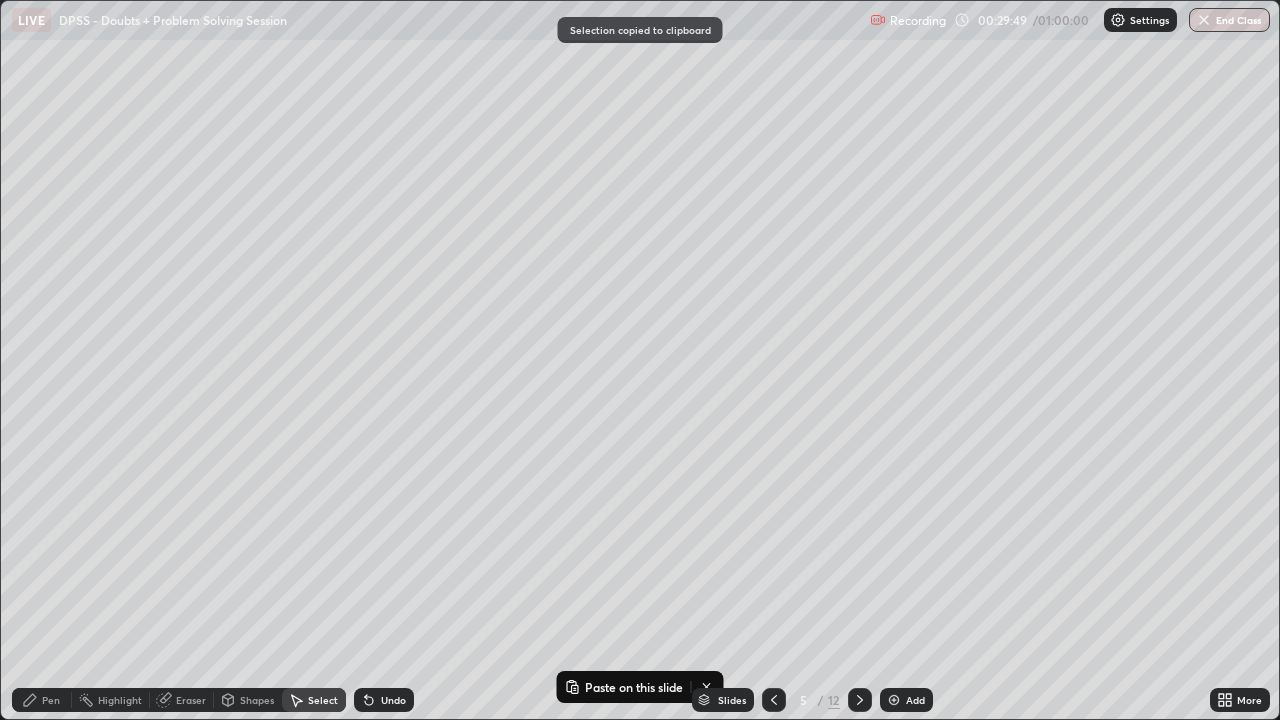 click 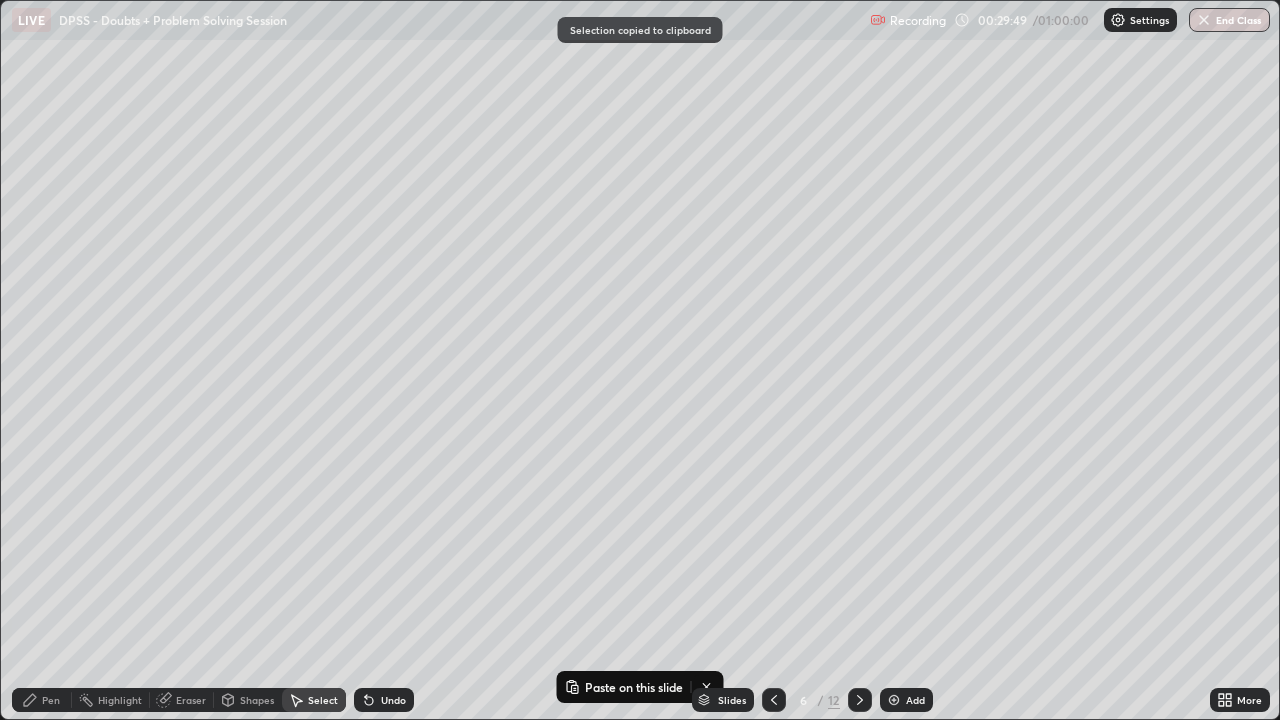 click 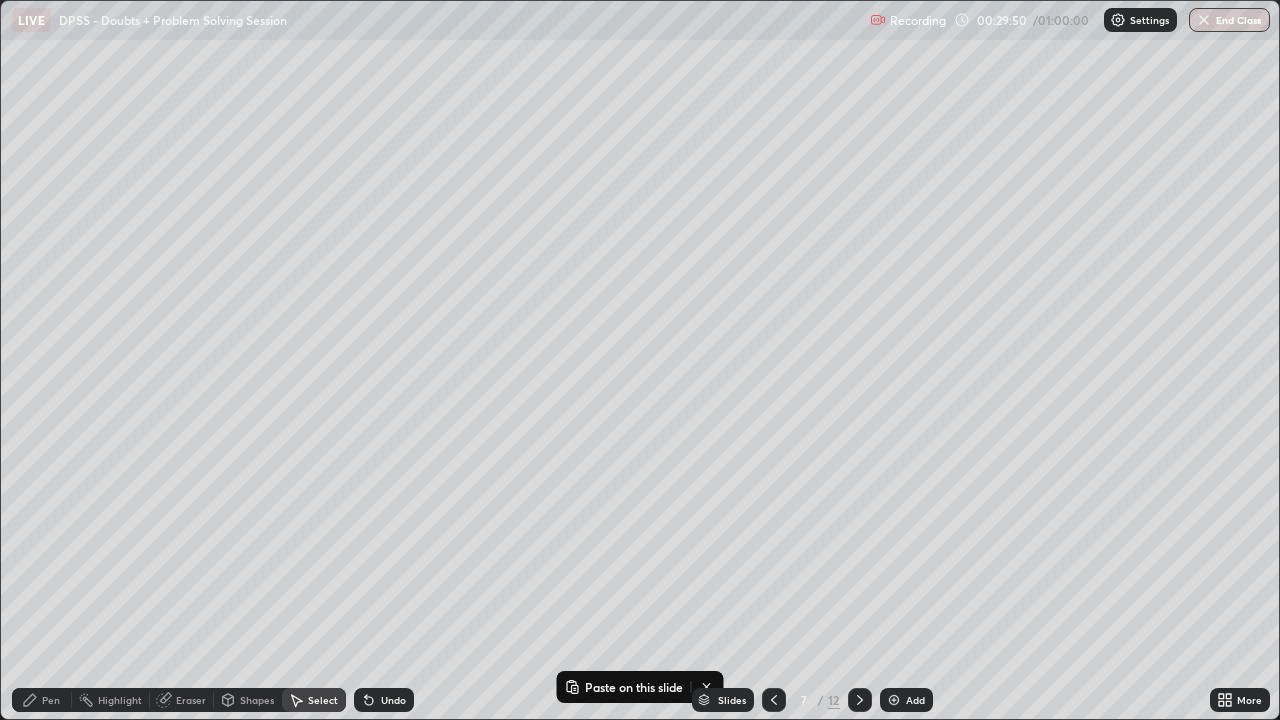 click 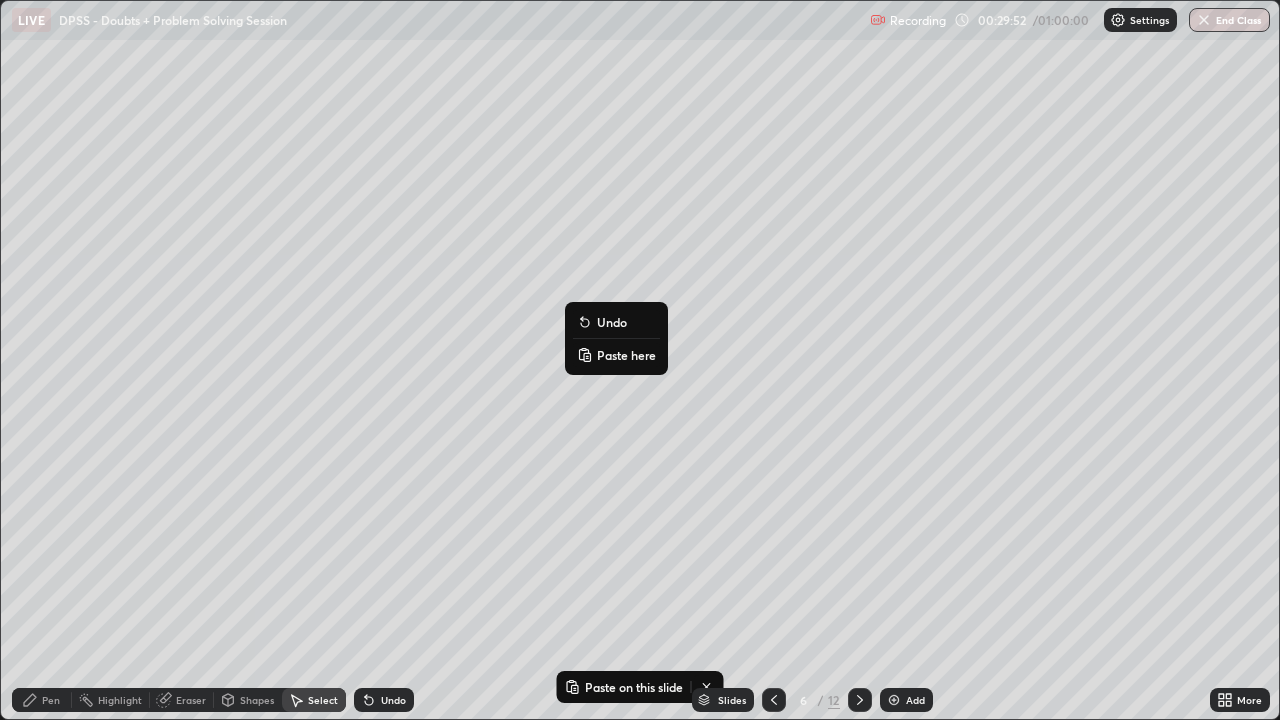 click on "Paste here" at bounding box center [626, 355] 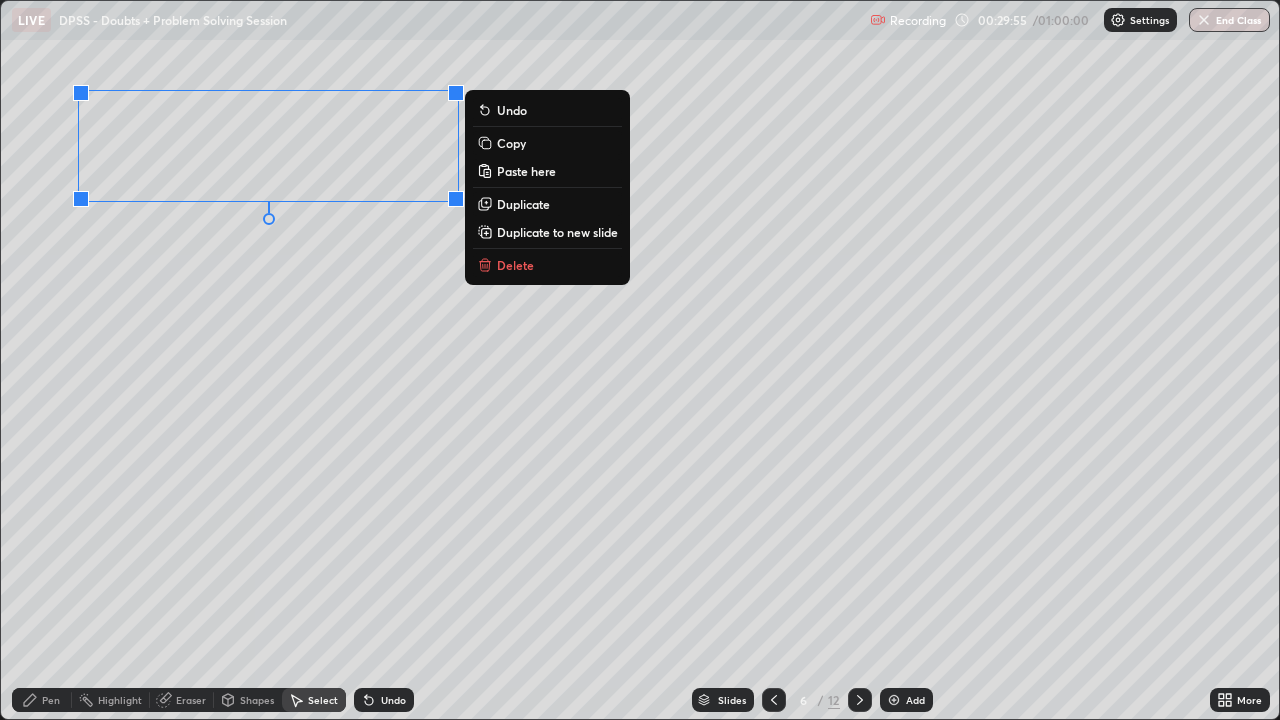 click on "Pen" at bounding box center (42, 700) 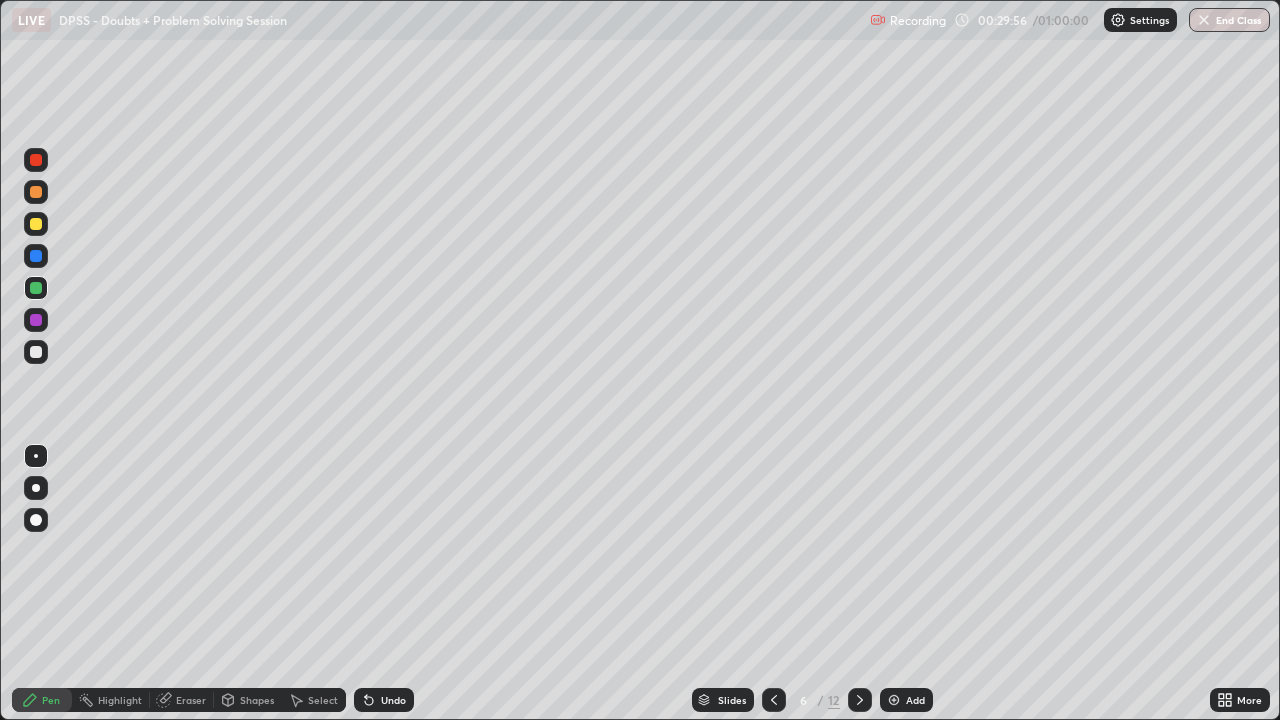 click at bounding box center (36, 224) 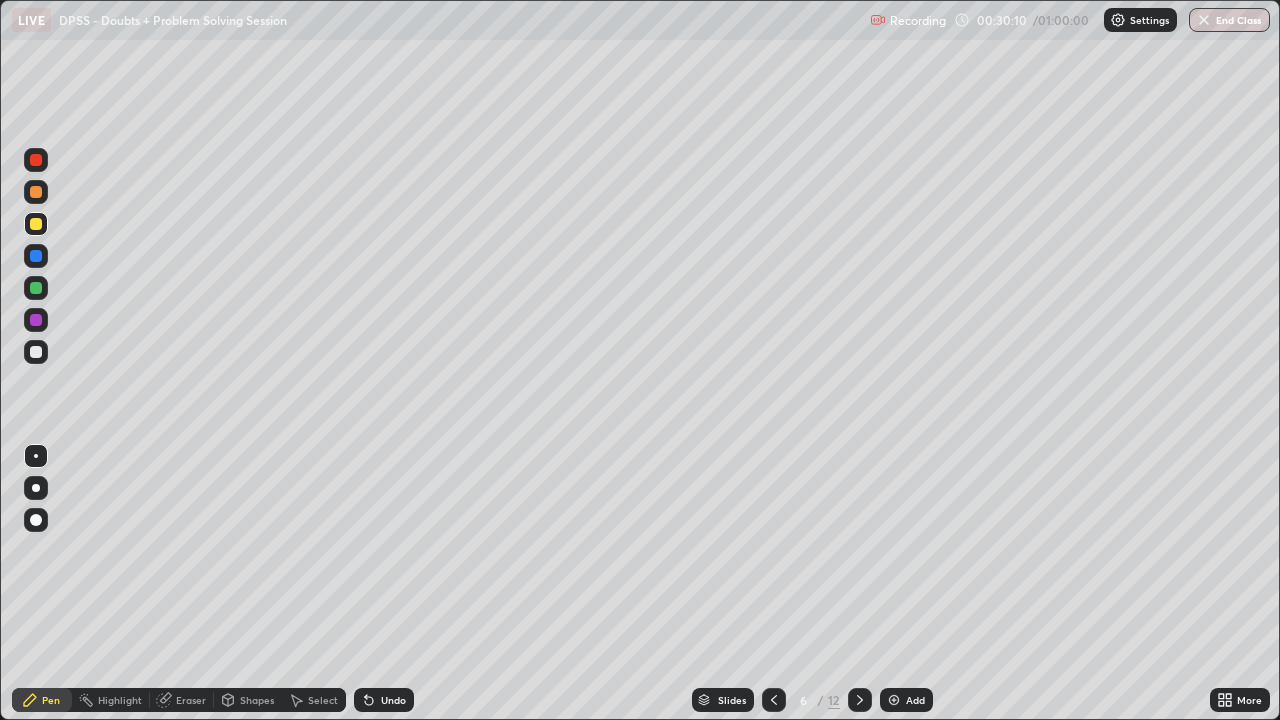 click at bounding box center [36, 352] 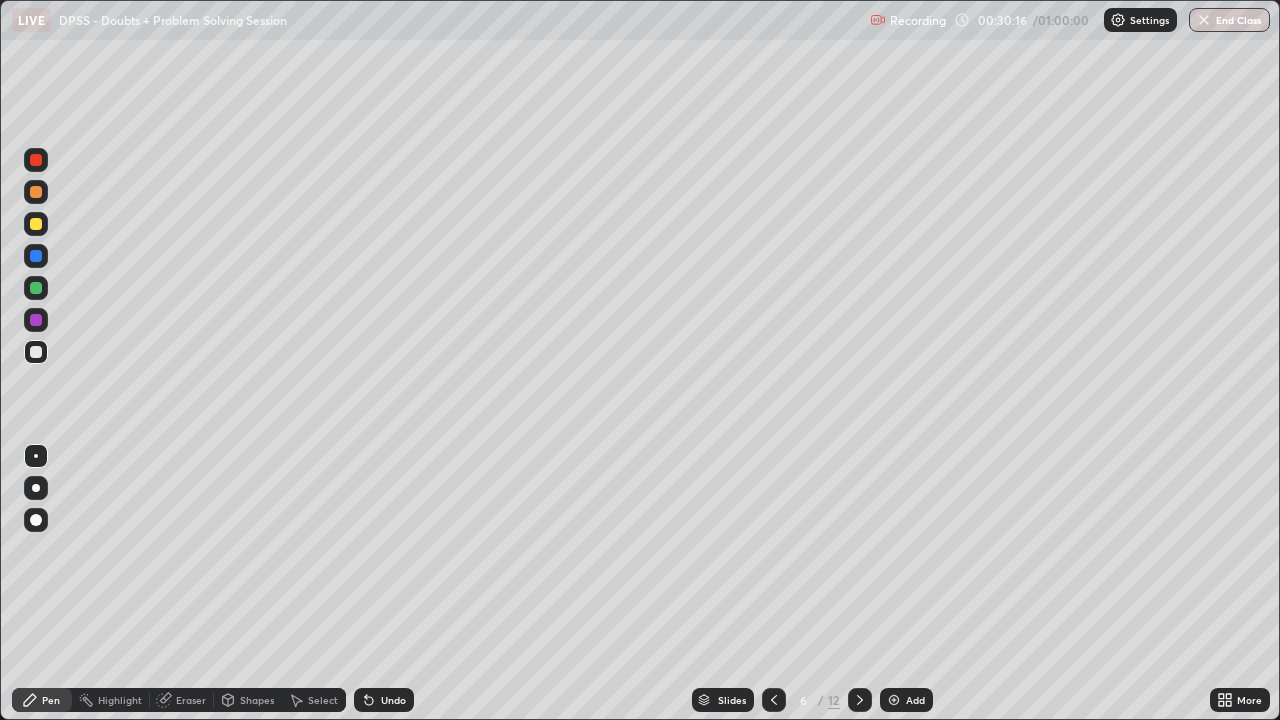 click at bounding box center [36, 224] 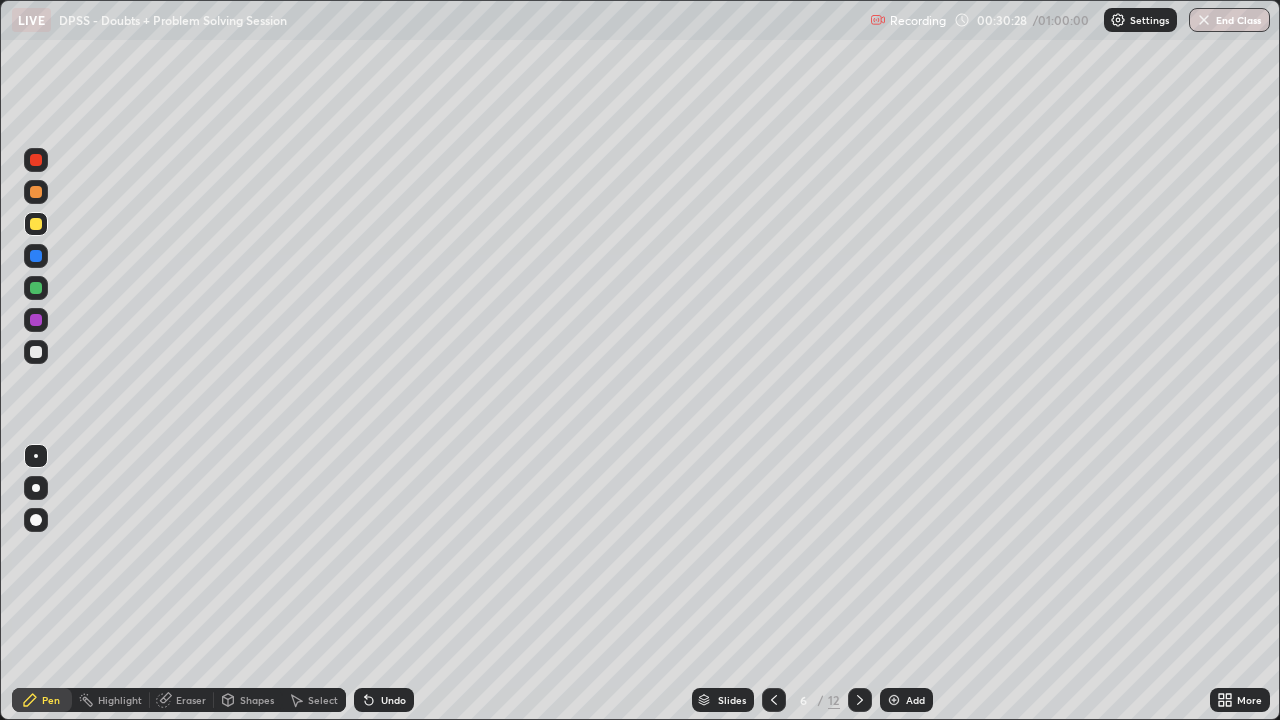 click on "Undo" at bounding box center [384, 700] 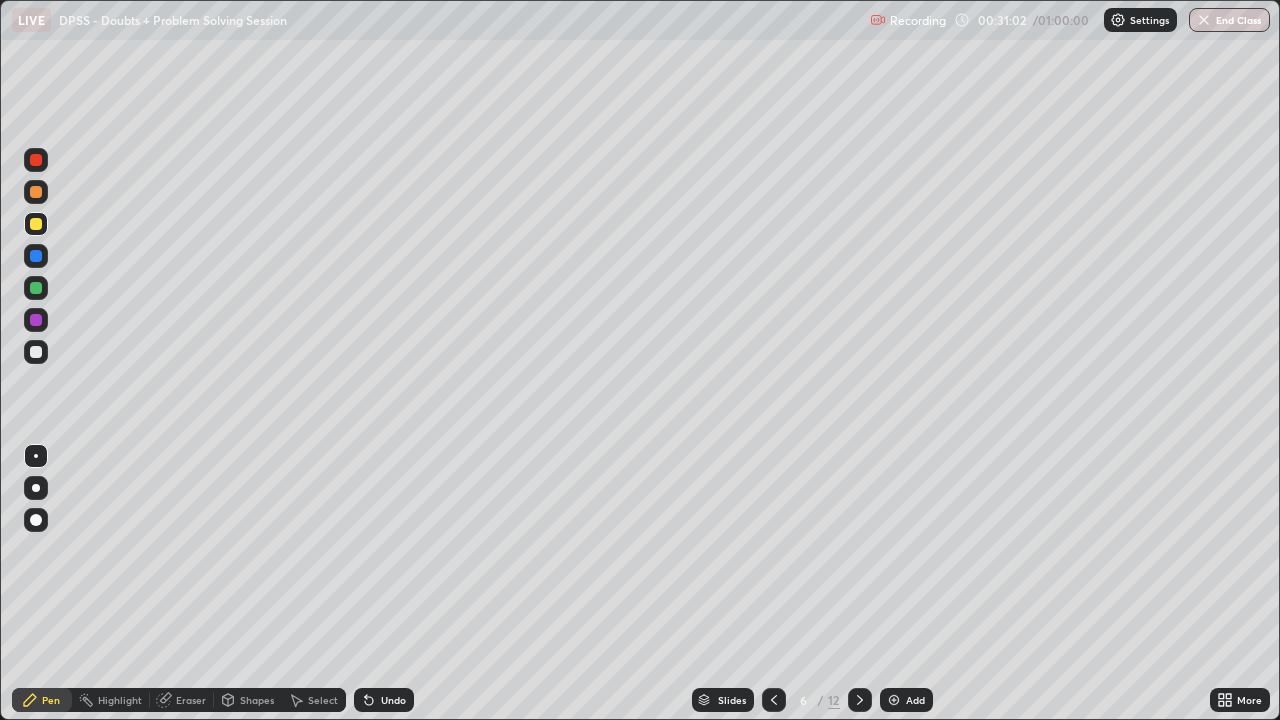 click at bounding box center (36, 192) 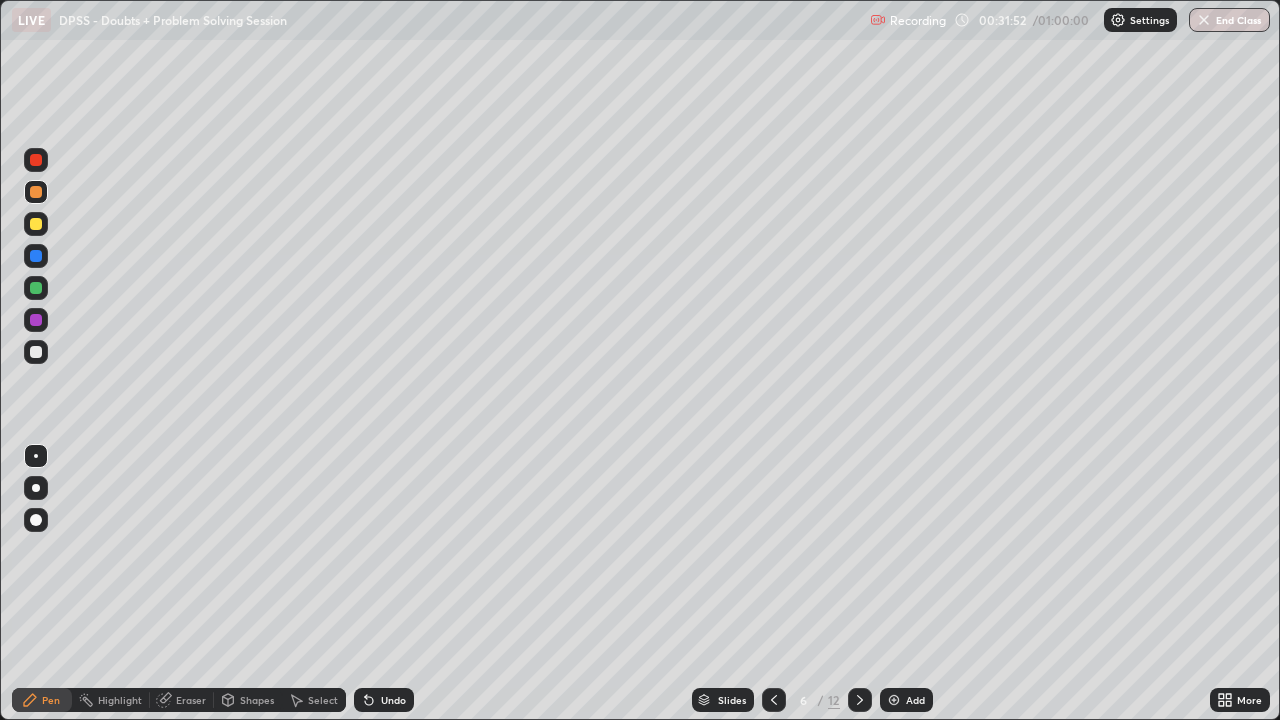click at bounding box center (36, 224) 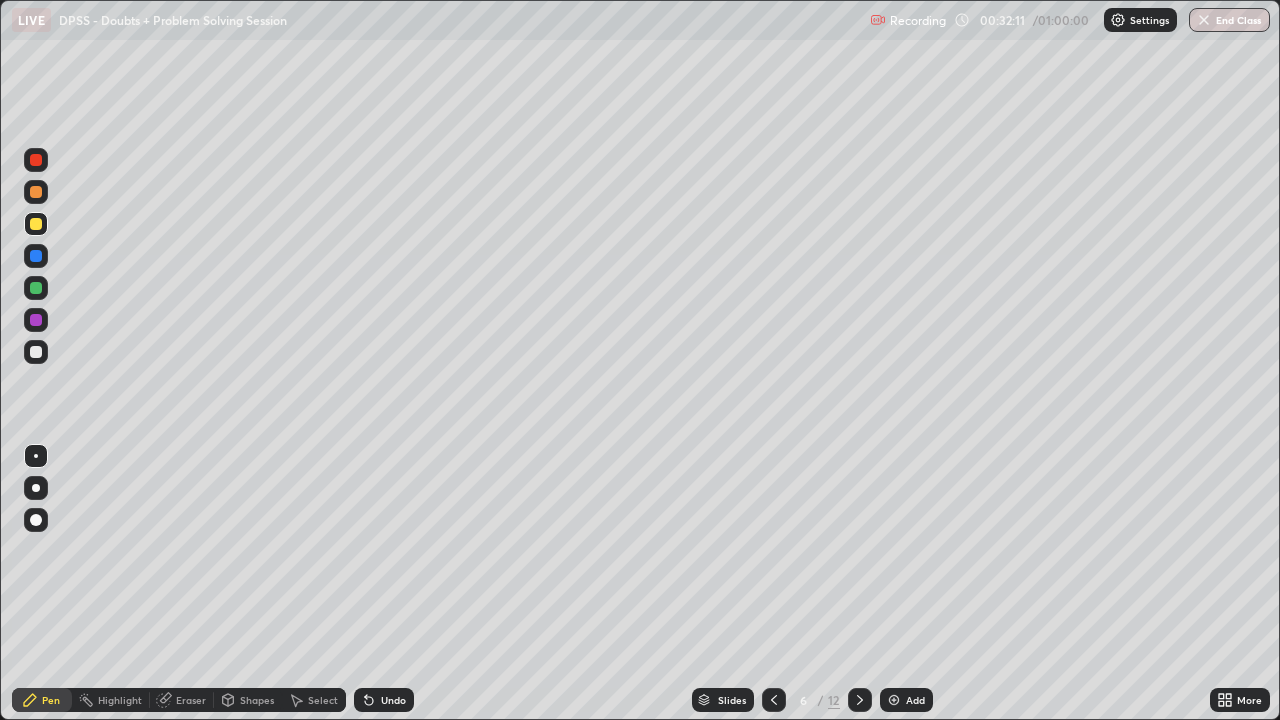 click at bounding box center [36, 288] 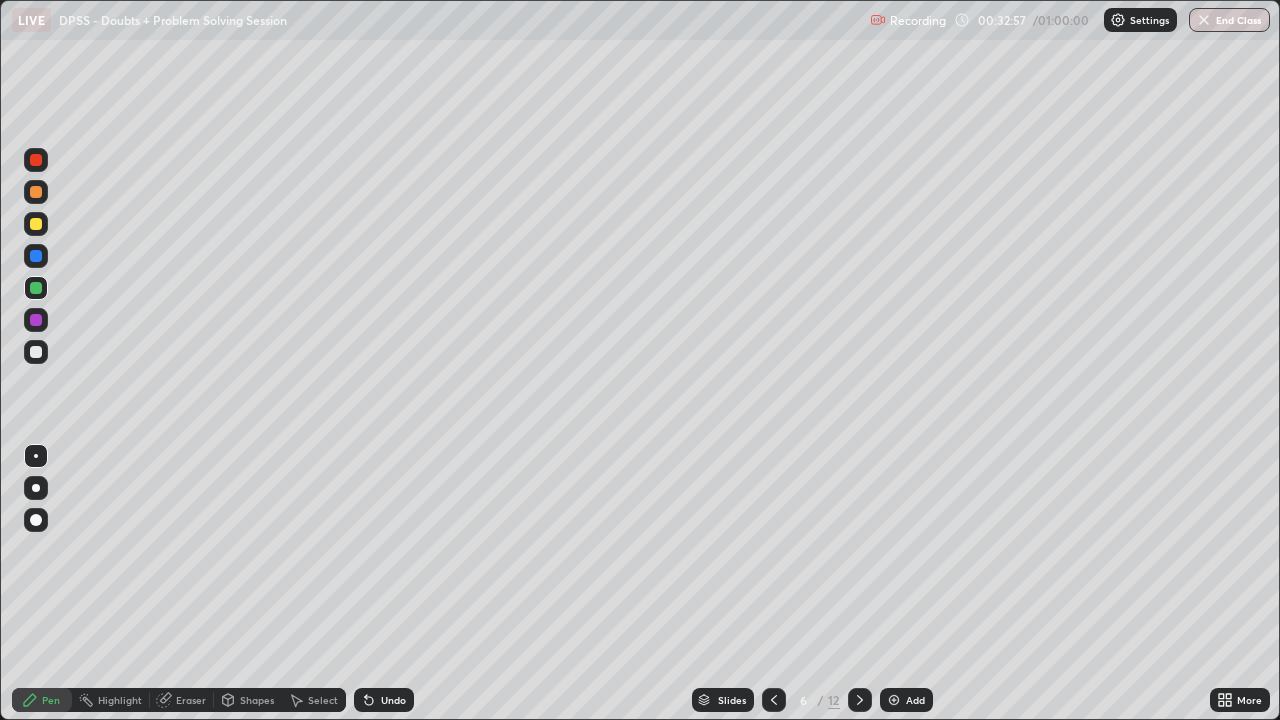 click at bounding box center [36, 224] 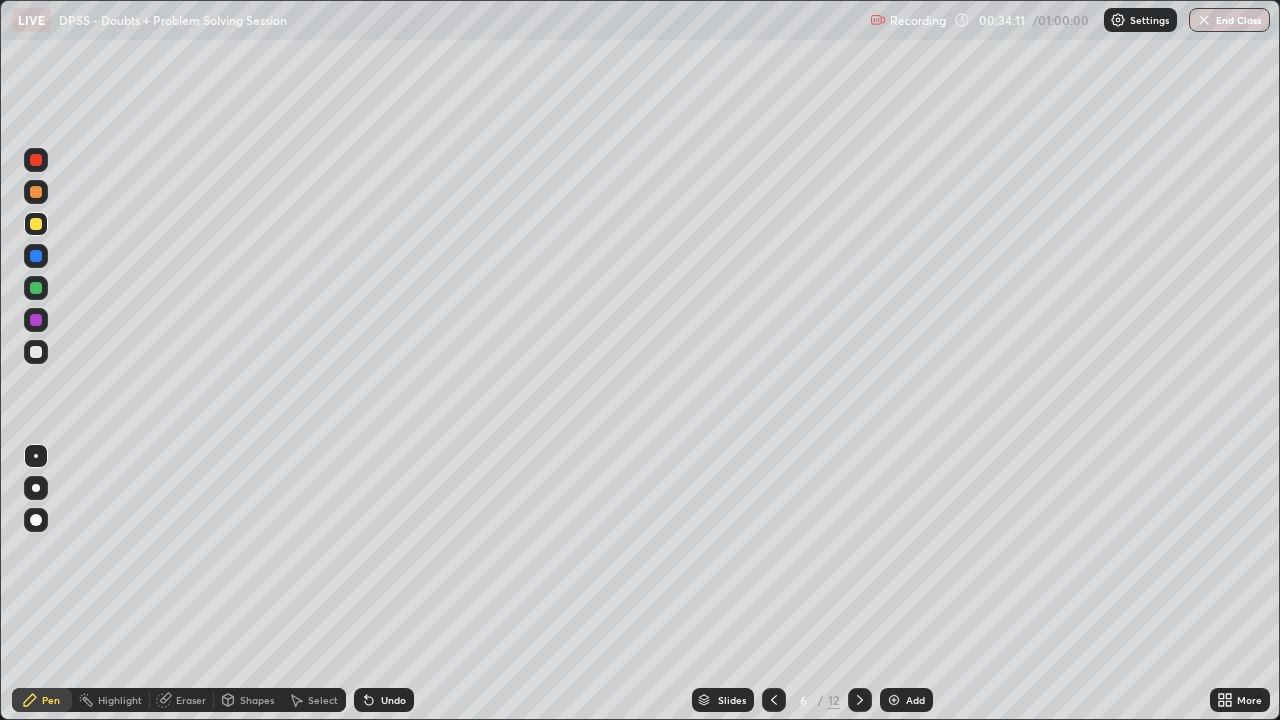 click 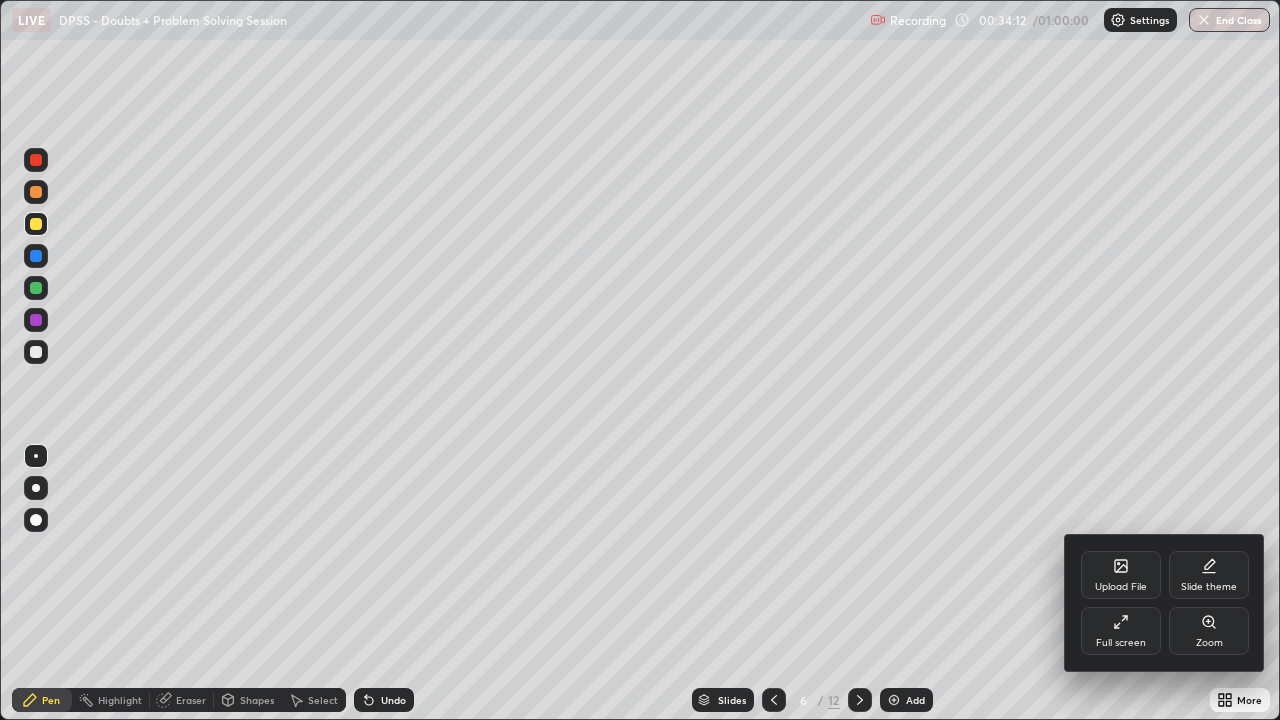 click on "Full screen" at bounding box center [1121, 631] 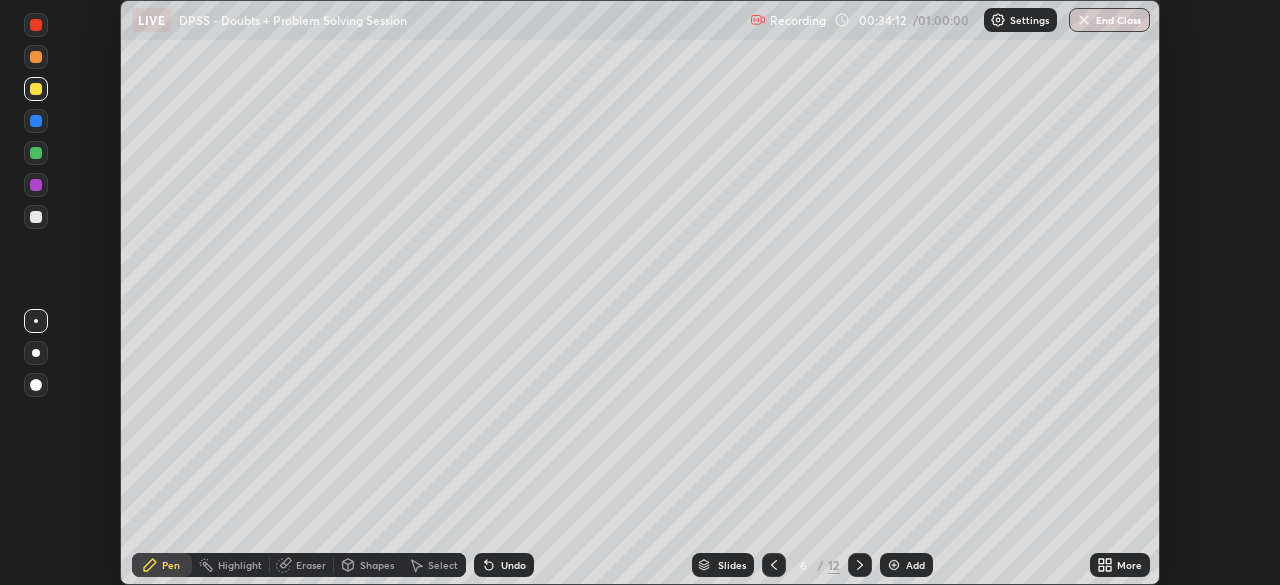 scroll, scrollTop: 585, scrollLeft: 1280, axis: both 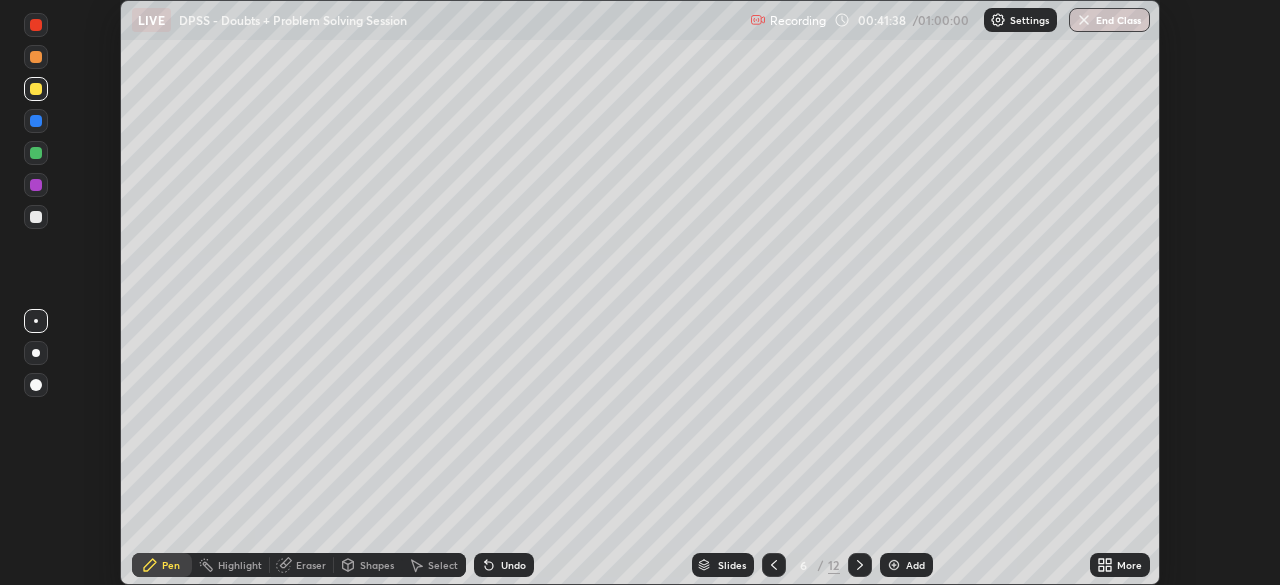 click on "More" at bounding box center (1129, 565) 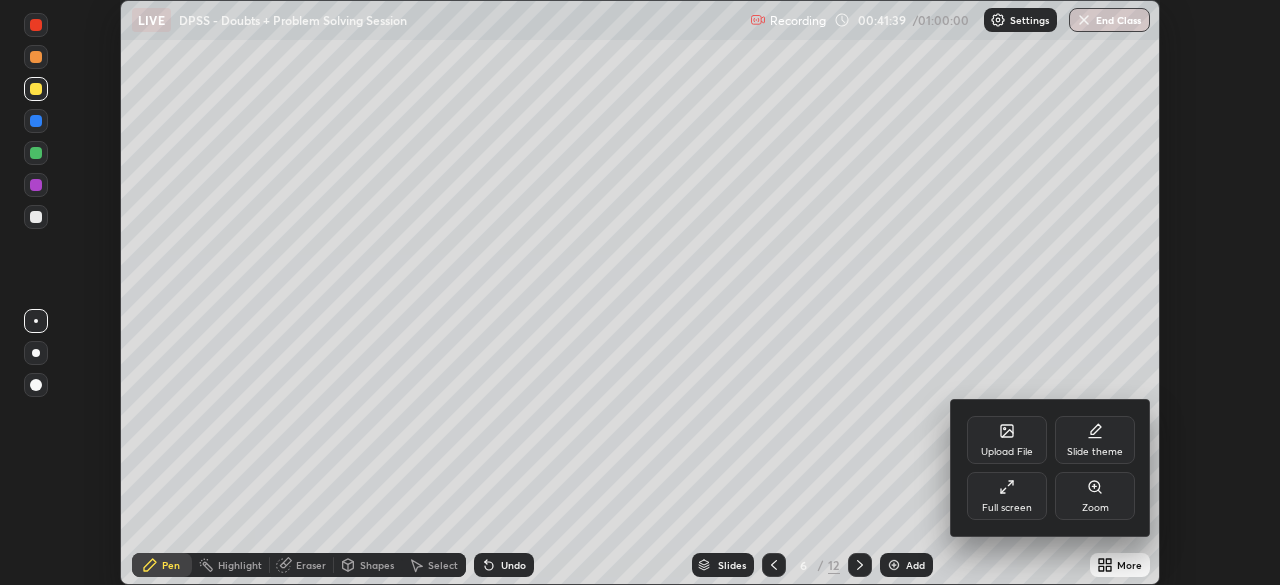 click 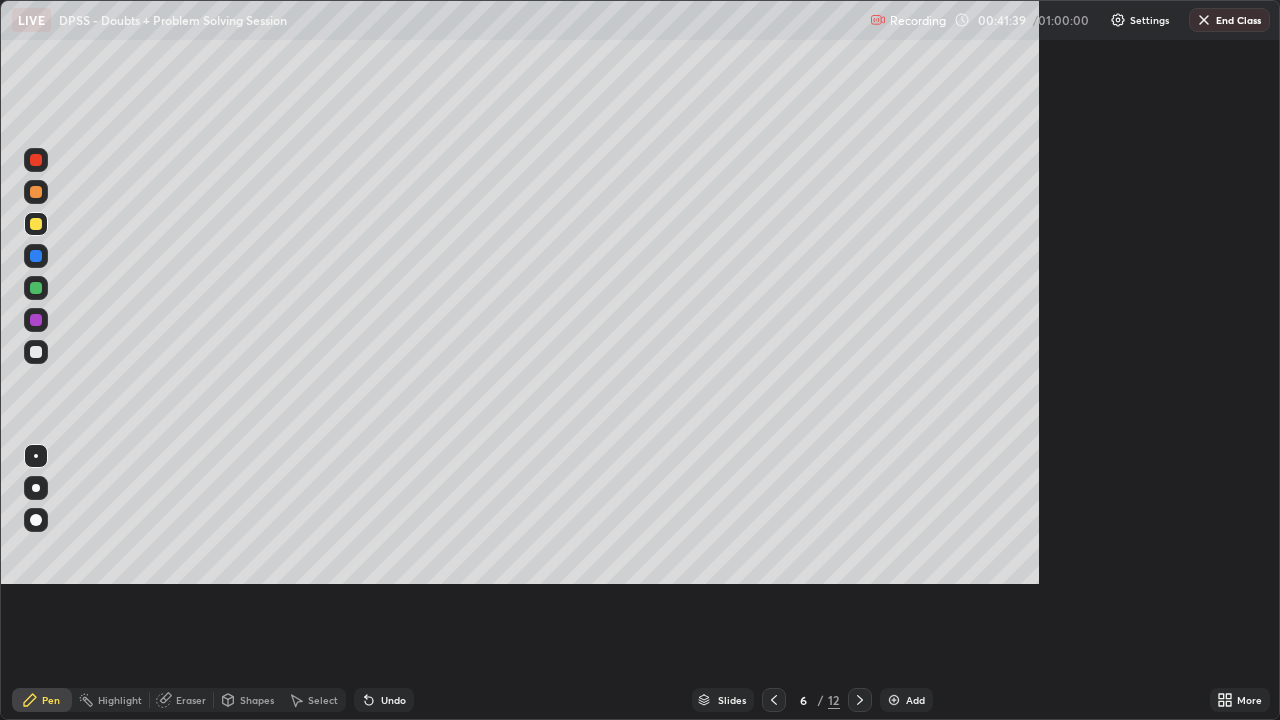 scroll, scrollTop: 99280, scrollLeft: 98720, axis: both 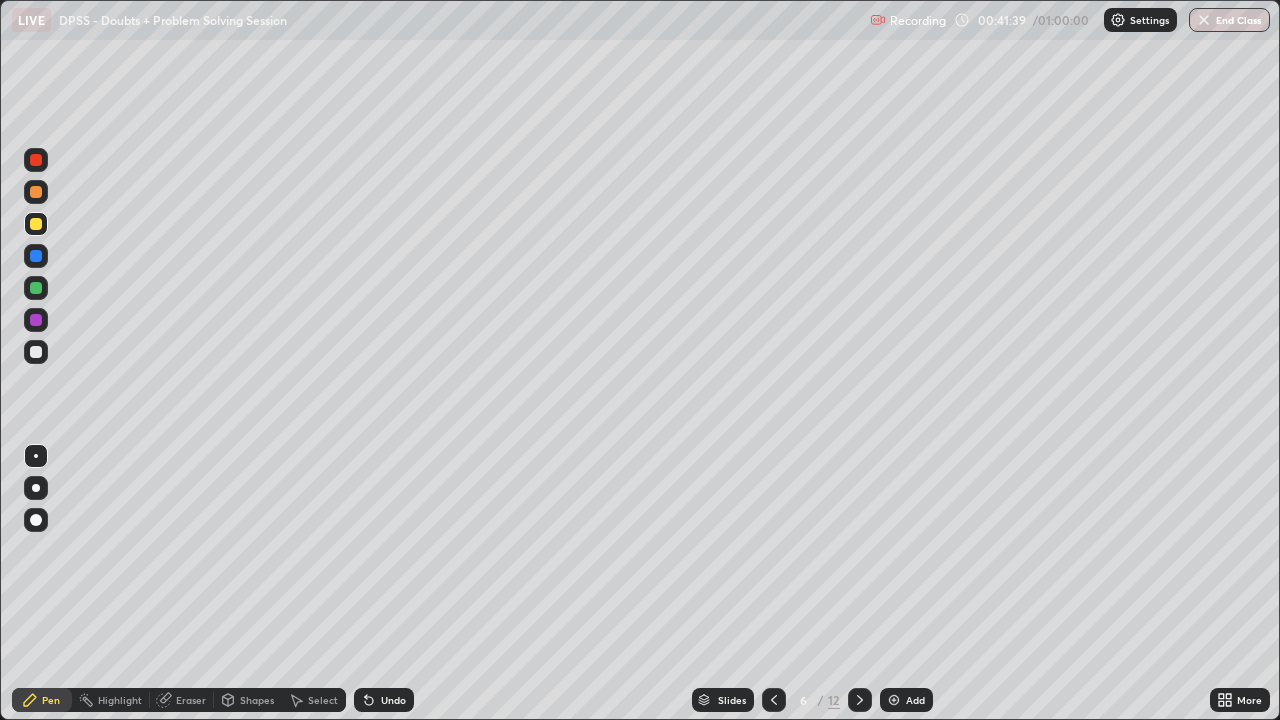 click at bounding box center [860, 700] 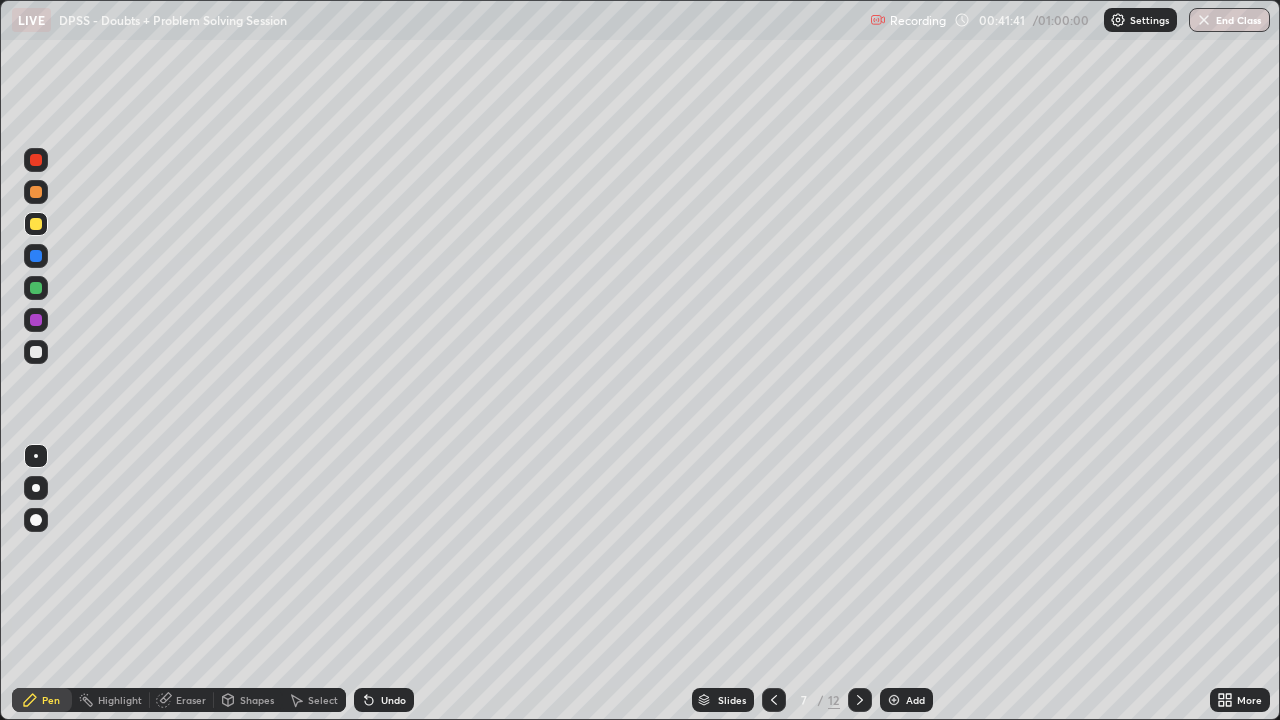 click at bounding box center (36, 352) 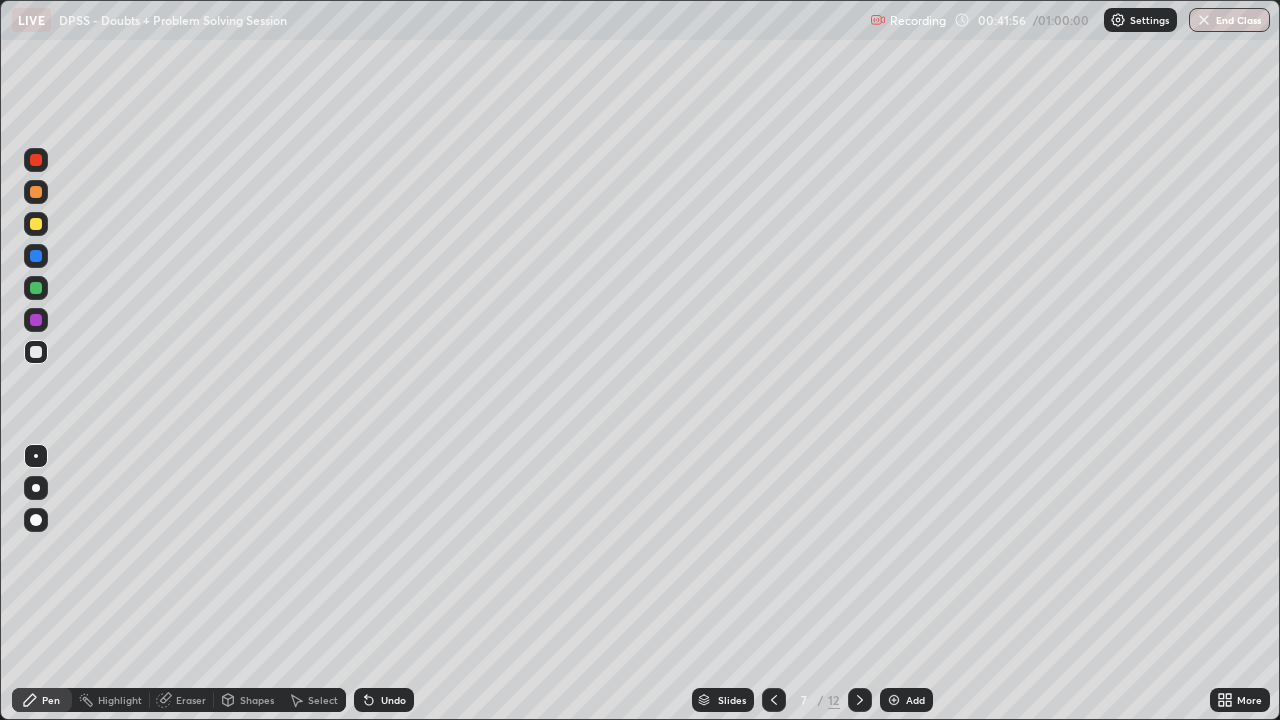 click at bounding box center (36, 224) 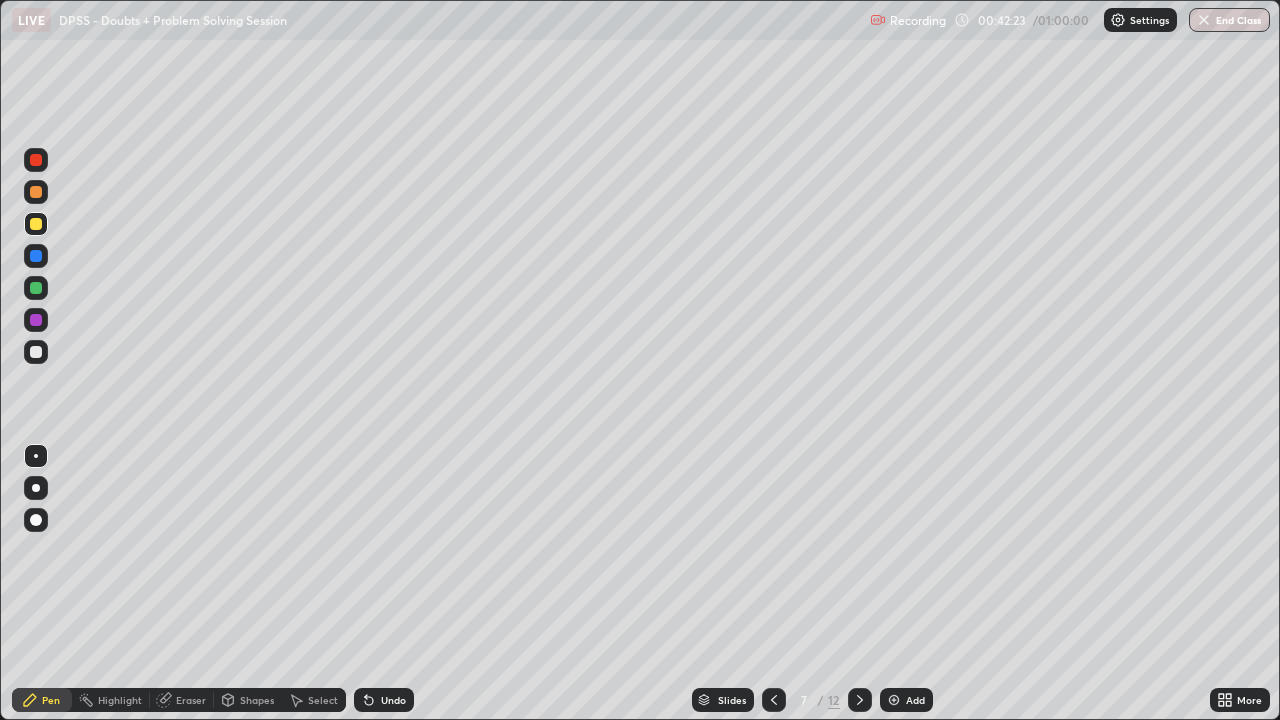 click at bounding box center (36, 288) 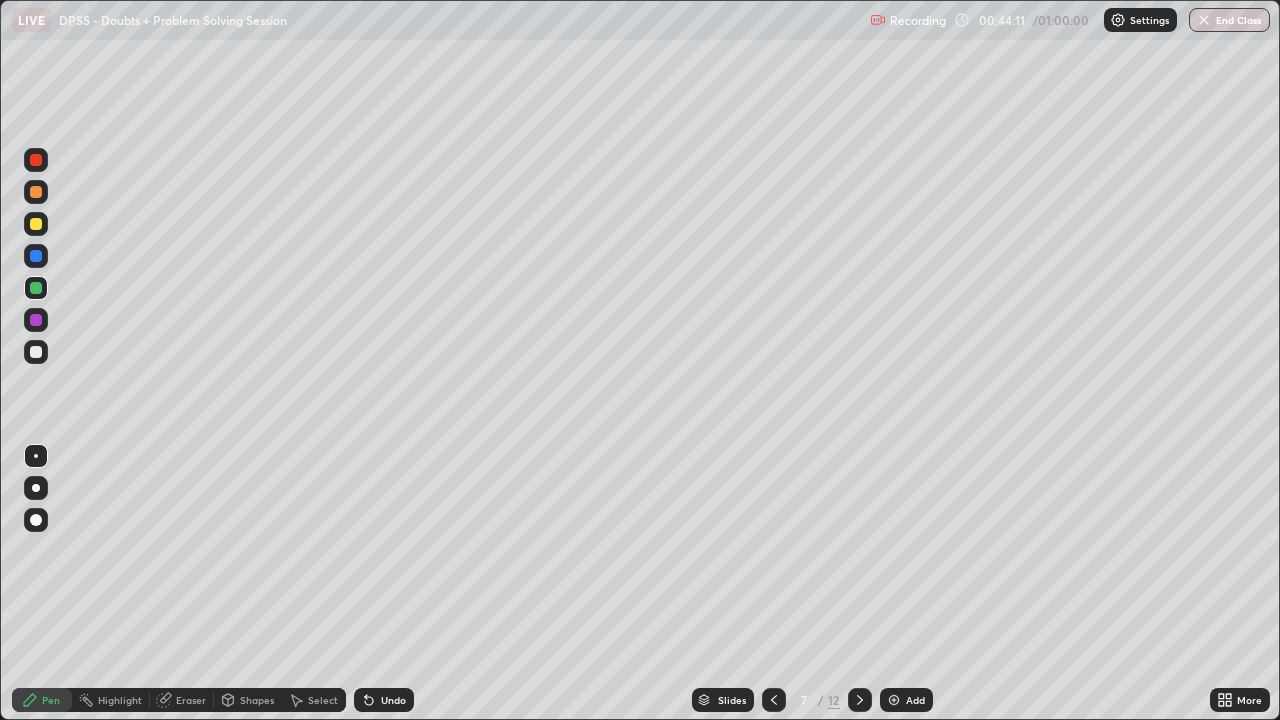 click at bounding box center [36, 224] 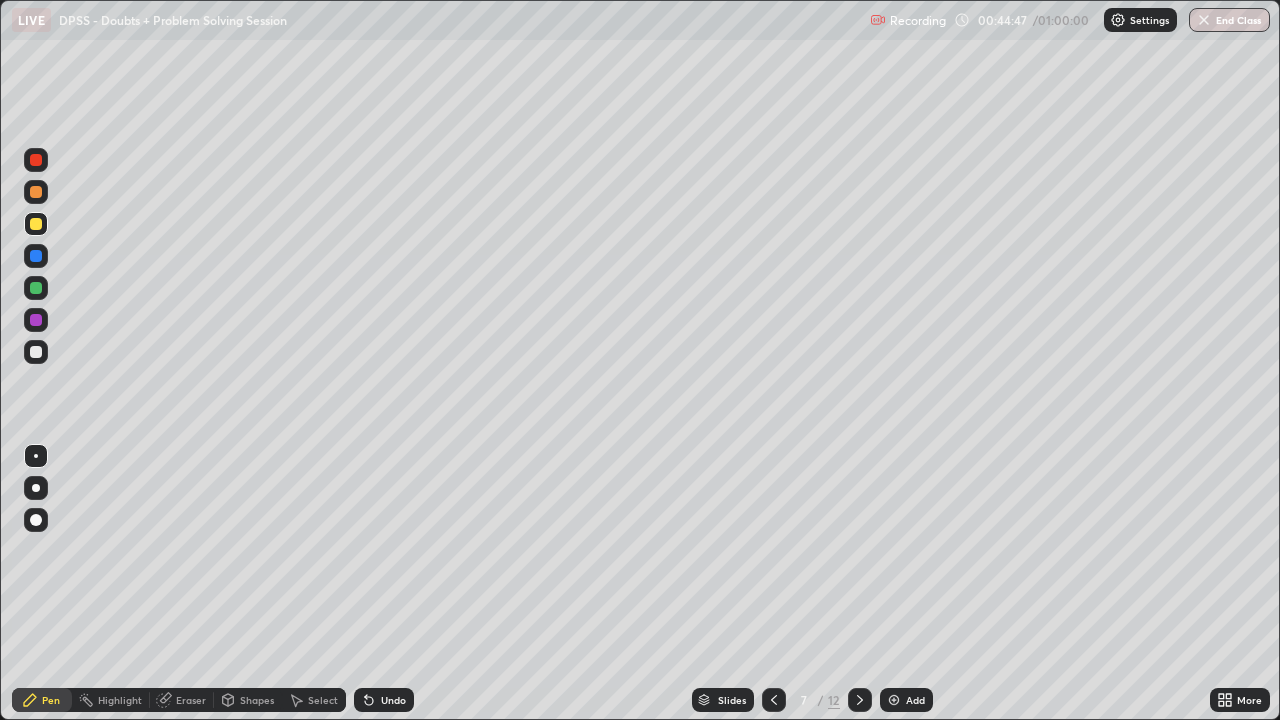 click at bounding box center (36, 192) 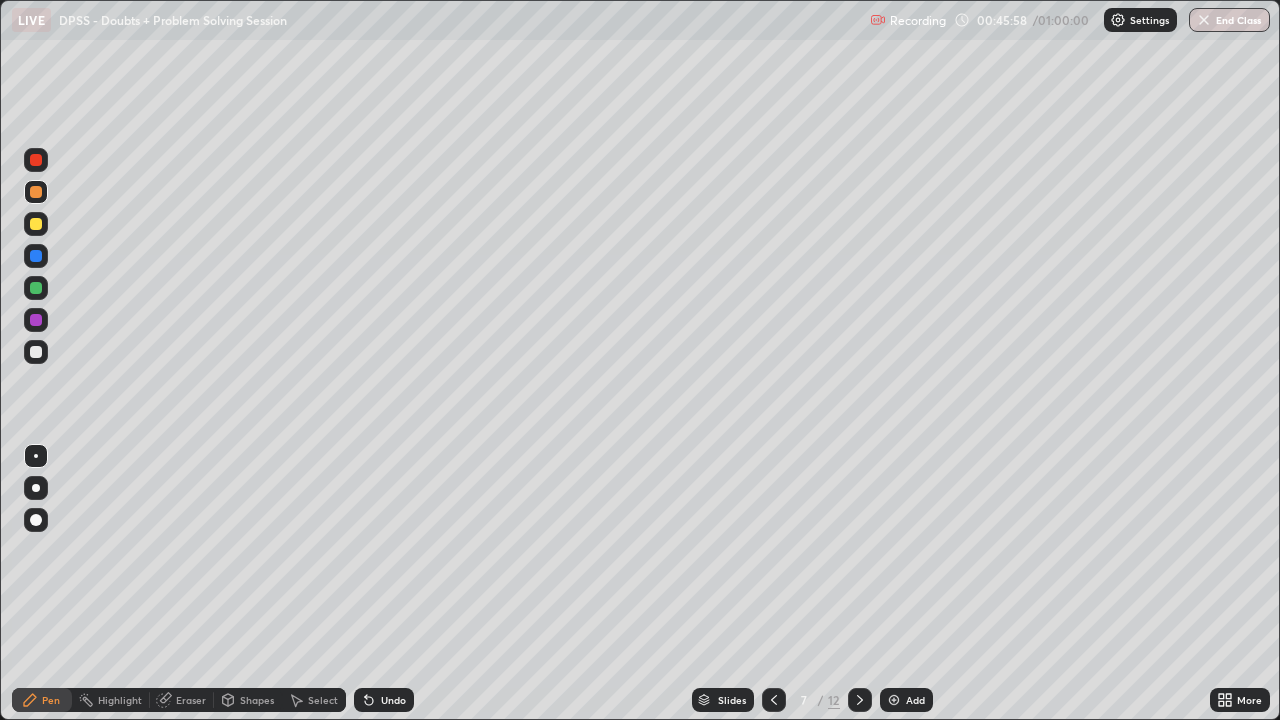 click on "Select" at bounding box center (323, 700) 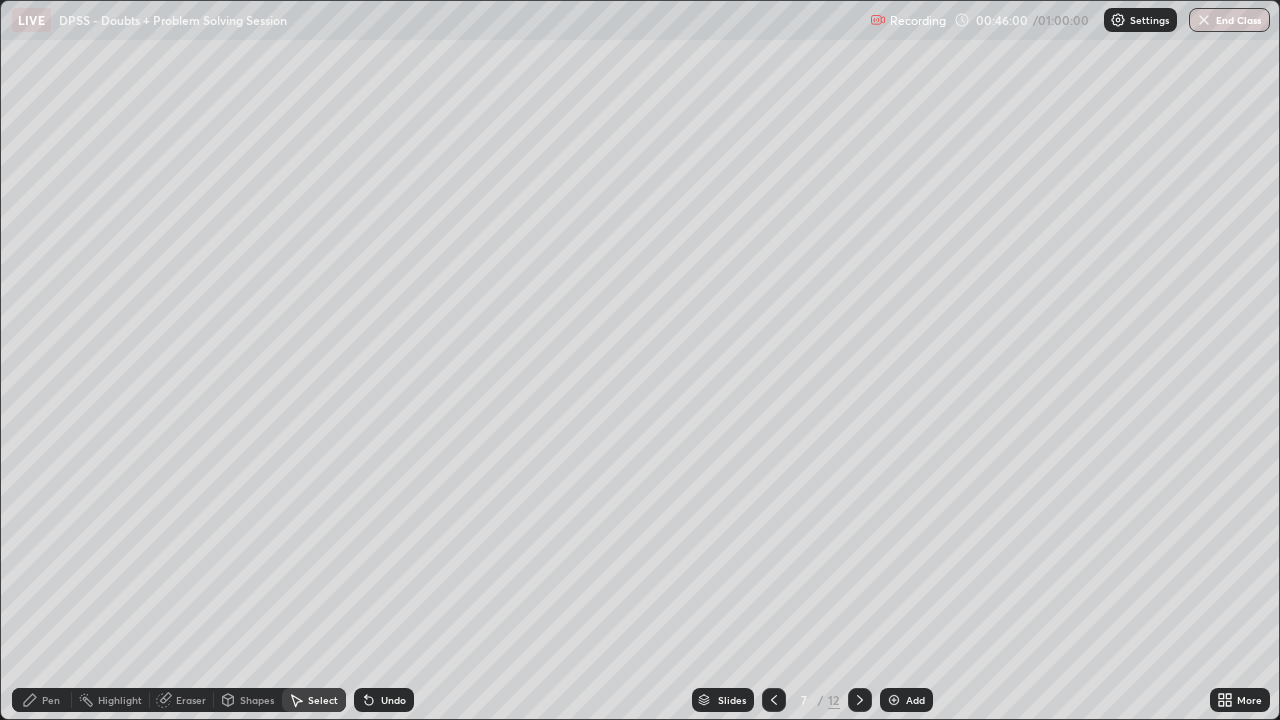 click on "Pen" at bounding box center (51, 700) 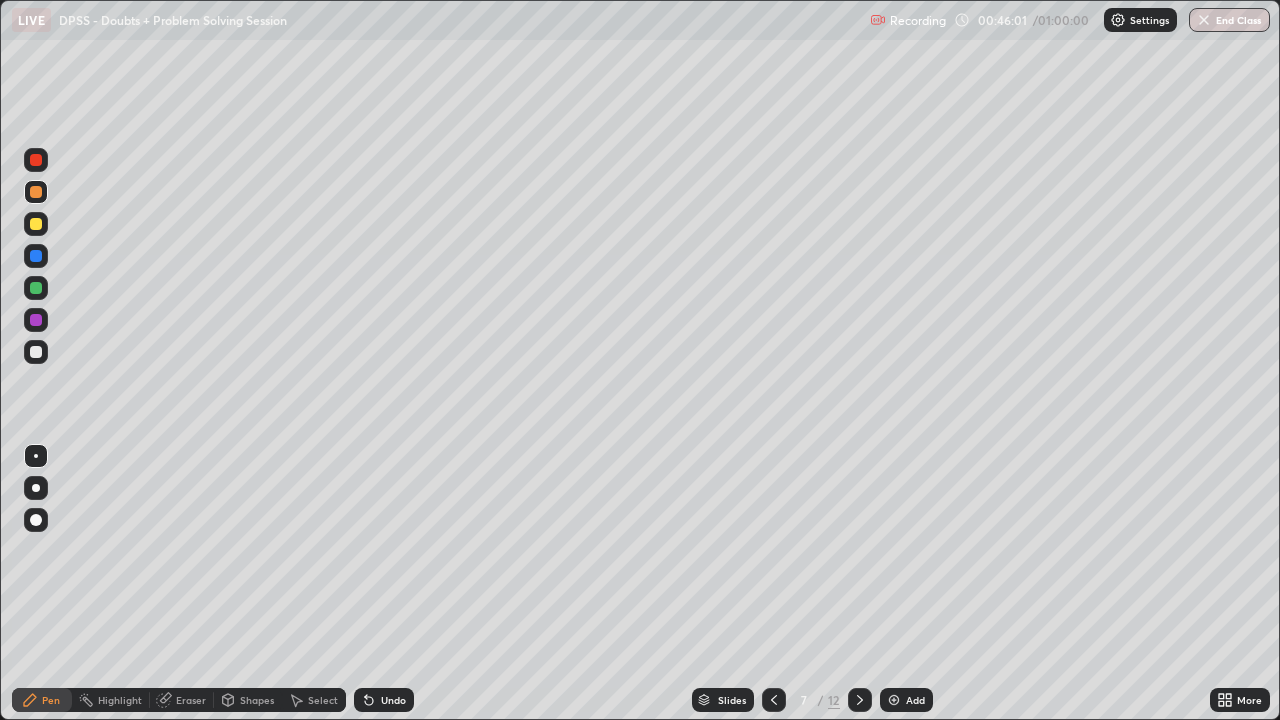 click at bounding box center [36, 288] 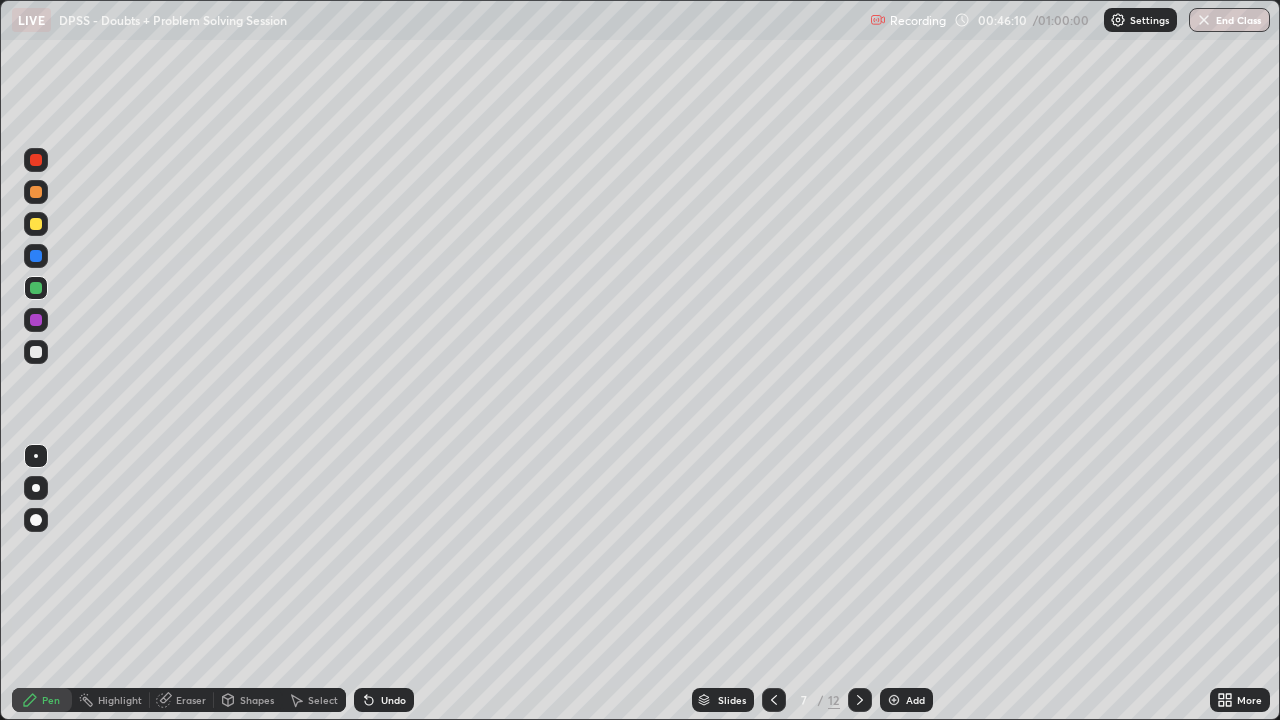 click at bounding box center (36, 224) 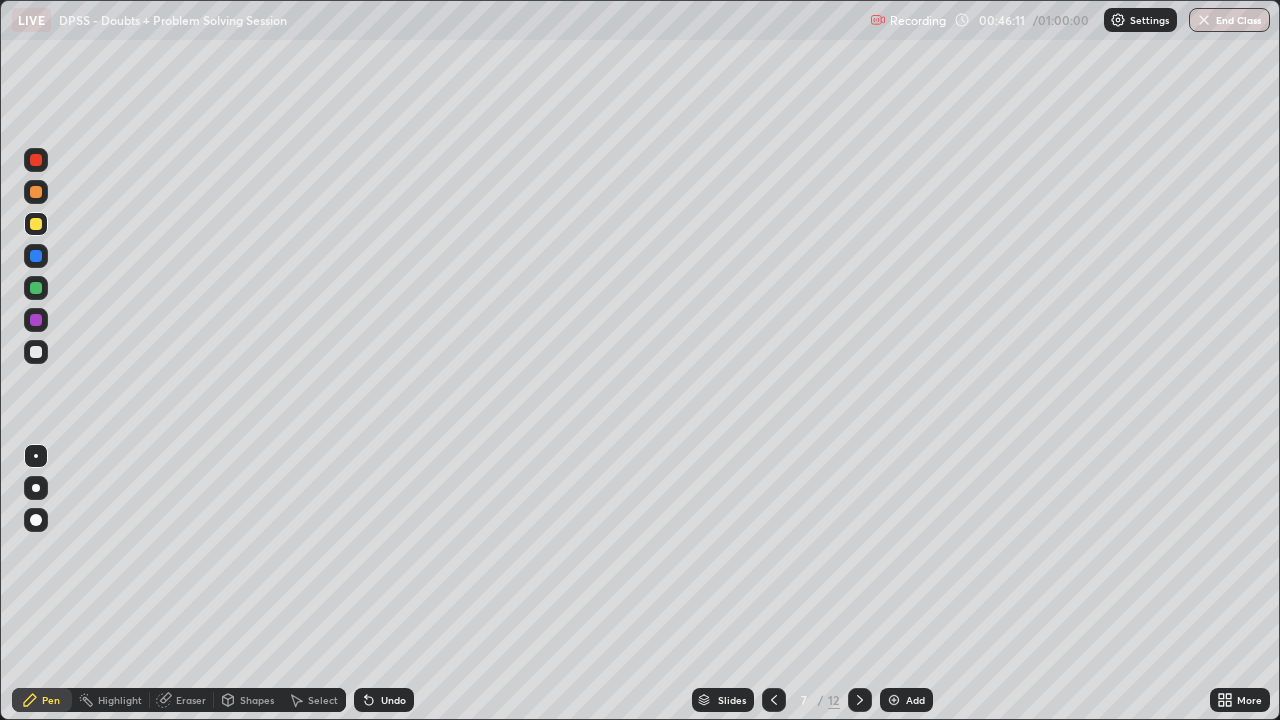 click on "Select" at bounding box center [323, 700] 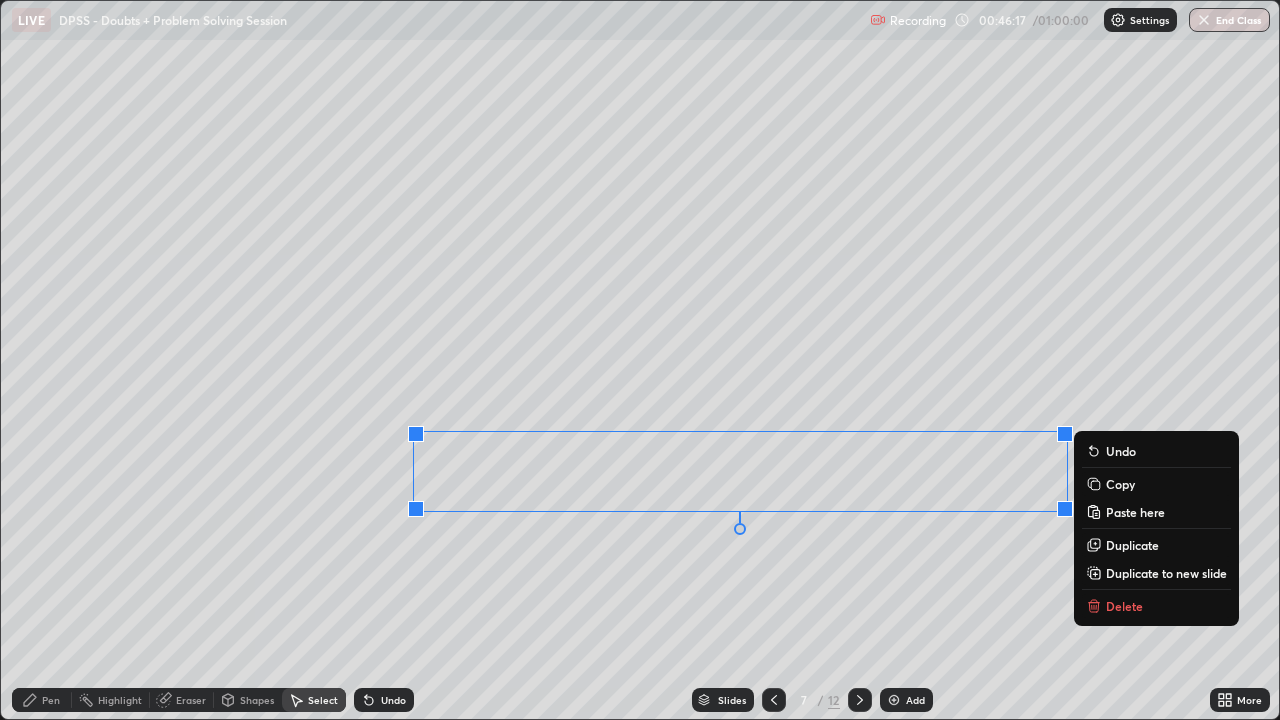 click on "Pen" at bounding box center (51, 700) 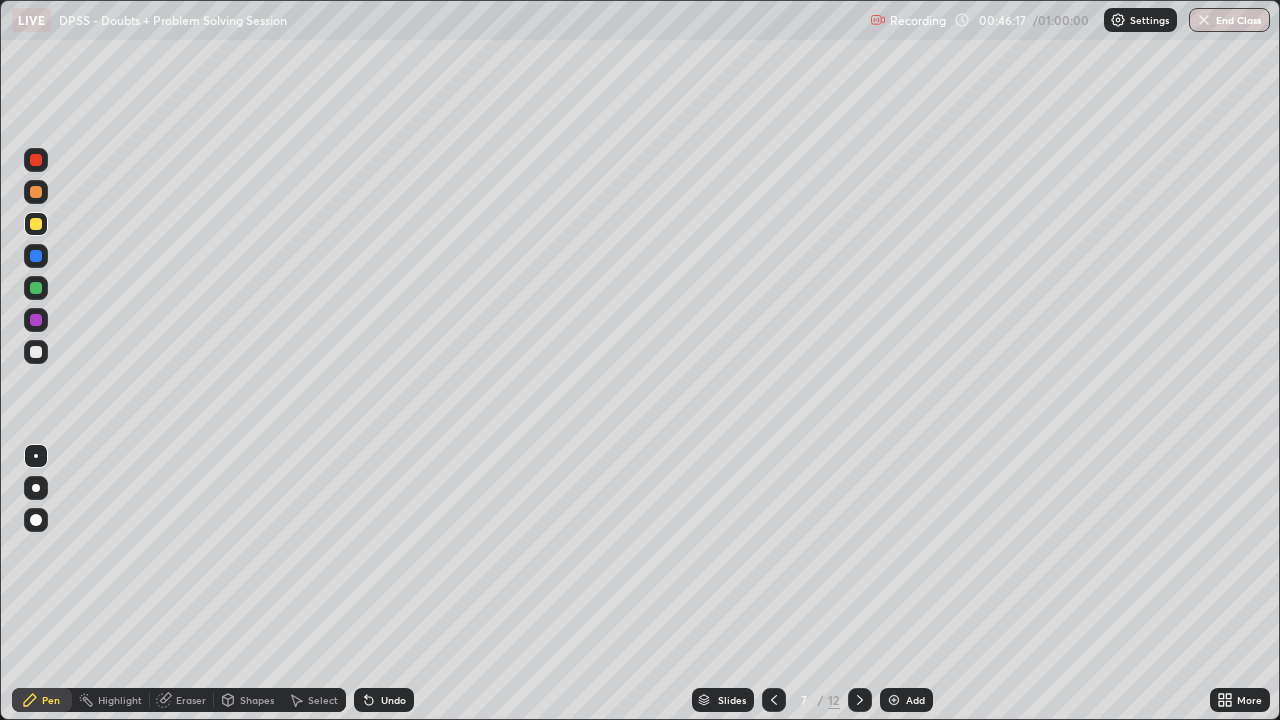 click at bounding box center (36, 224) 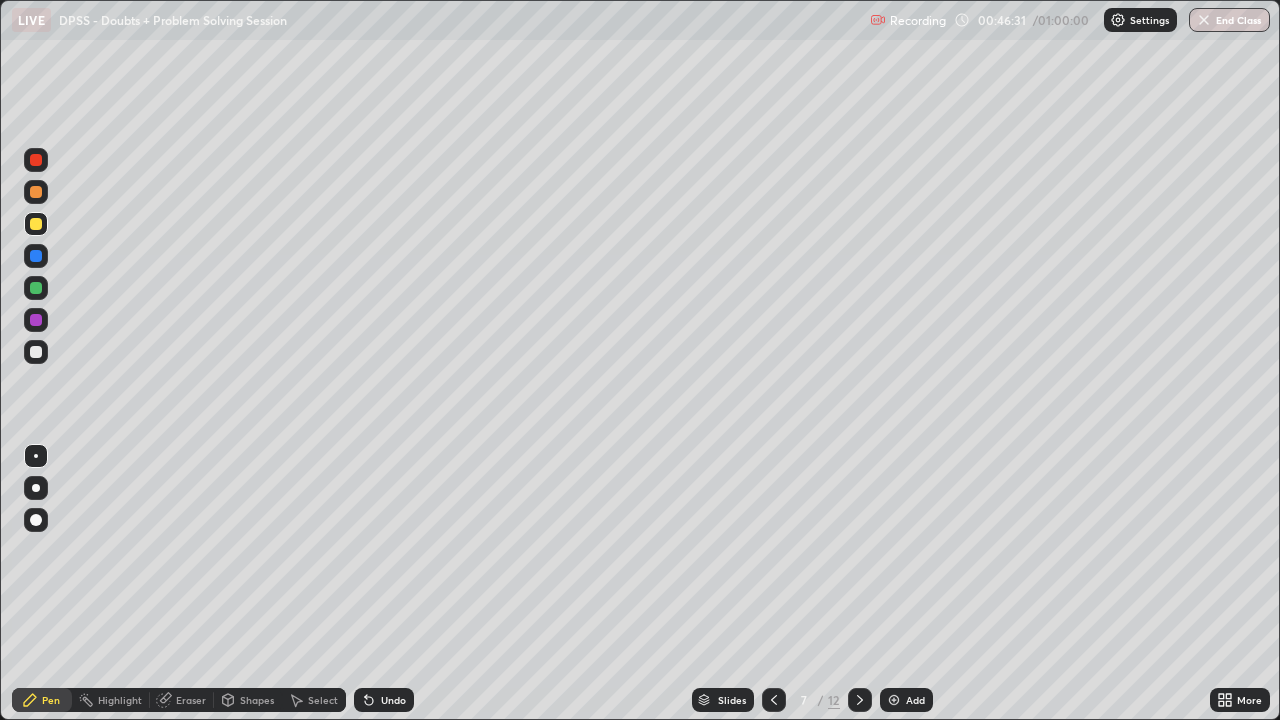 click at bounding box center (36, 192) 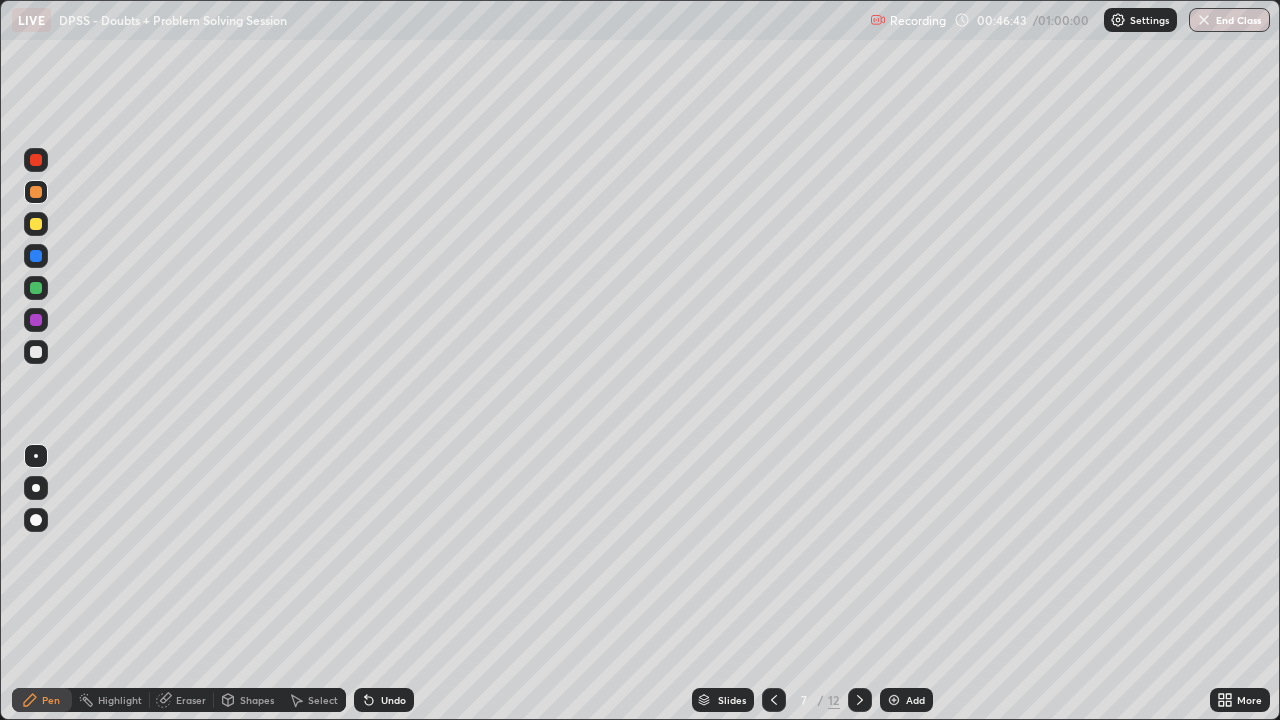click at bounding box center [36, 288] 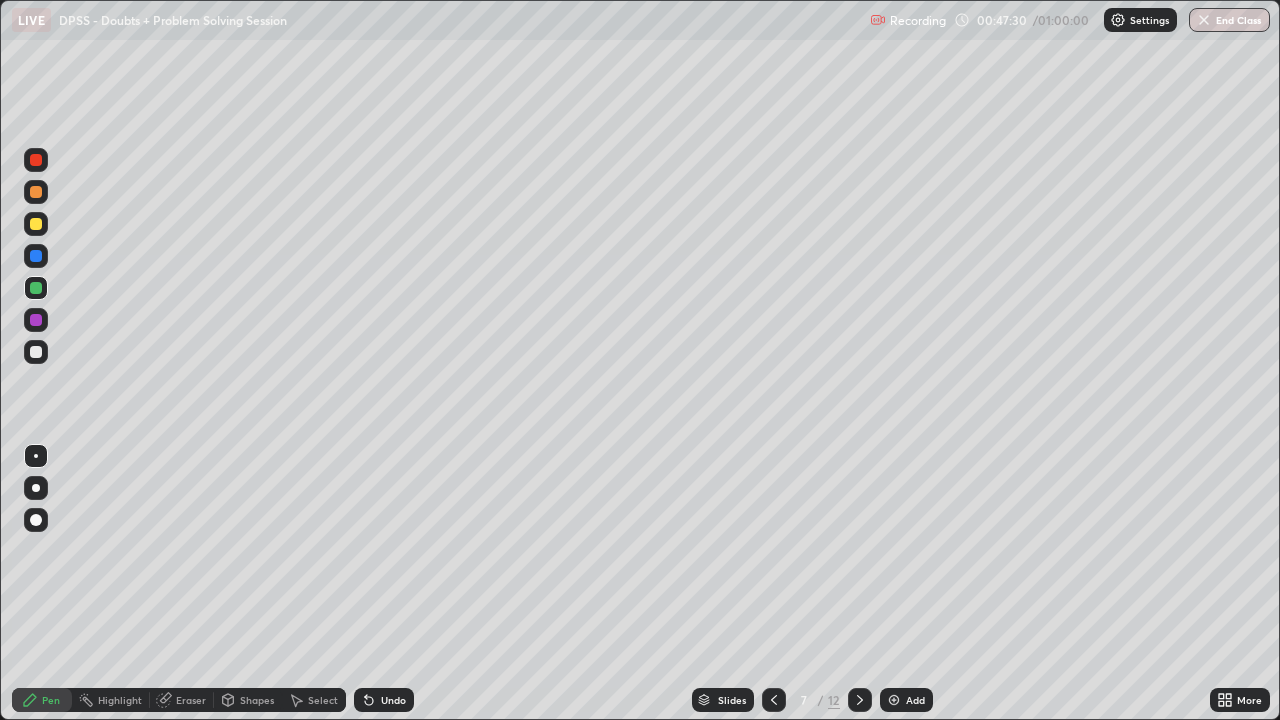 click on "More" at bounding box center (1249, 700) 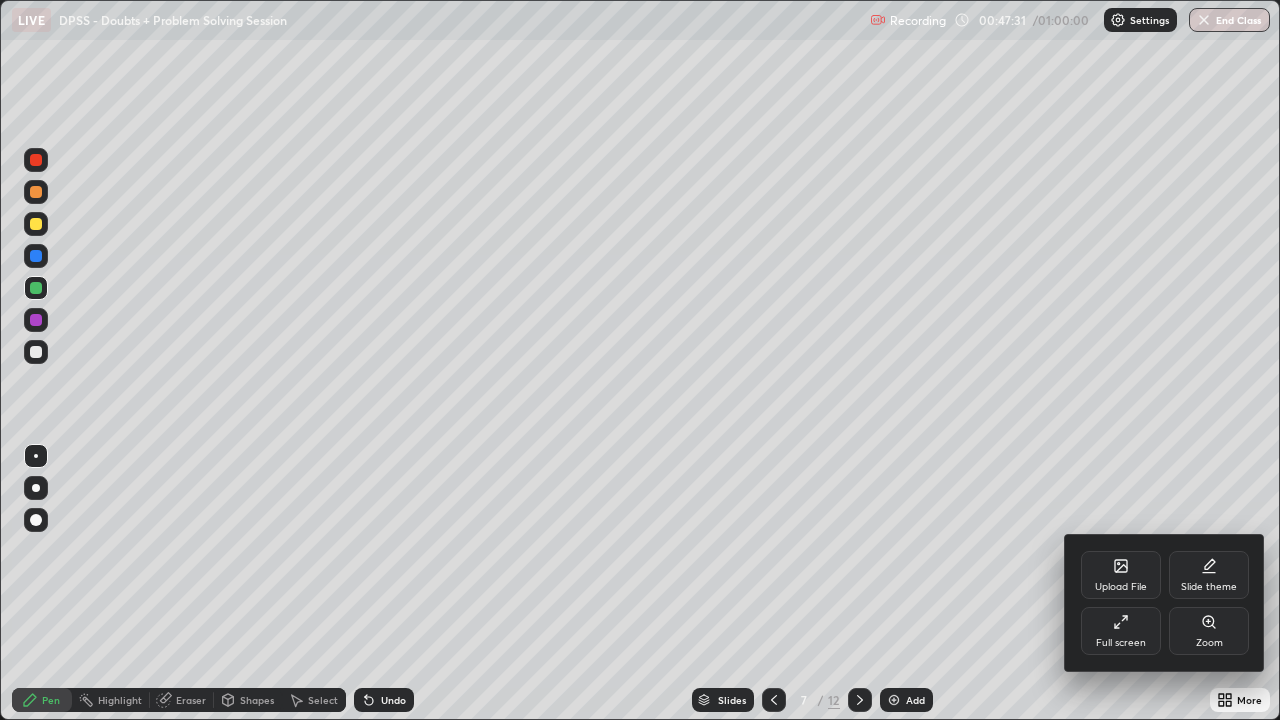 click at bounding box center (640, 360) 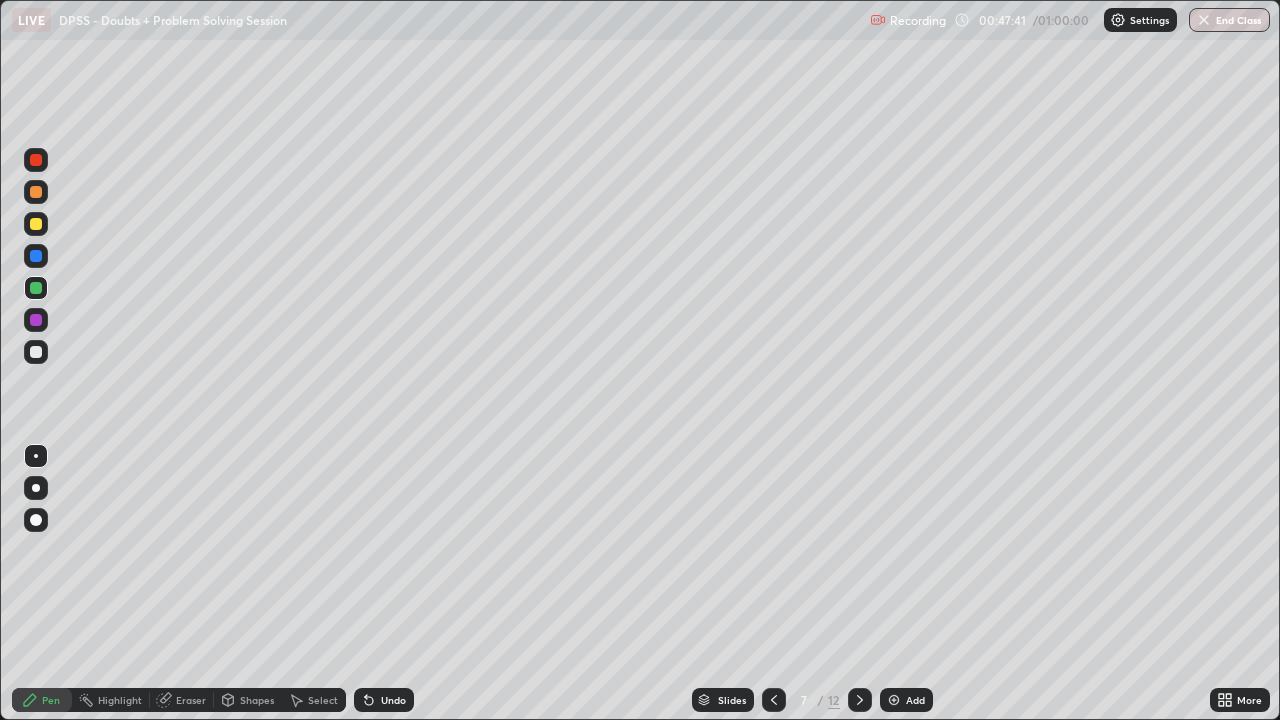 click 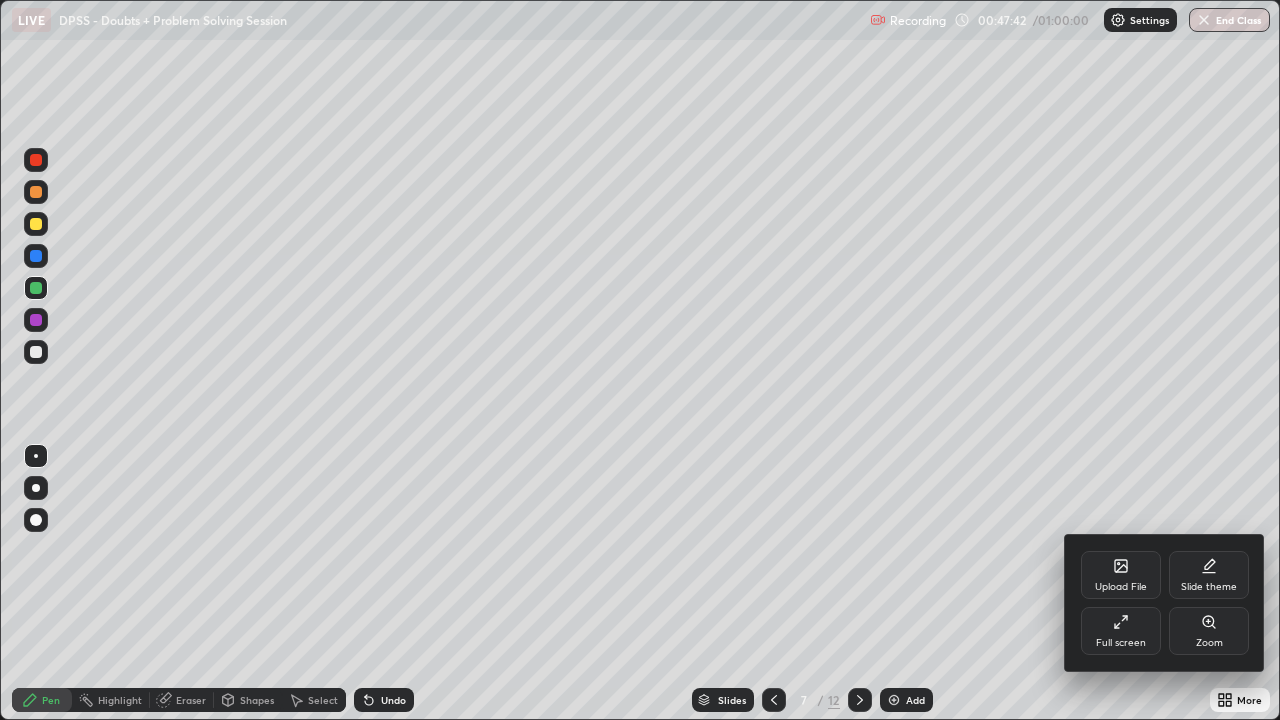 click on "Full screen" at bounding box center (1121, 631) 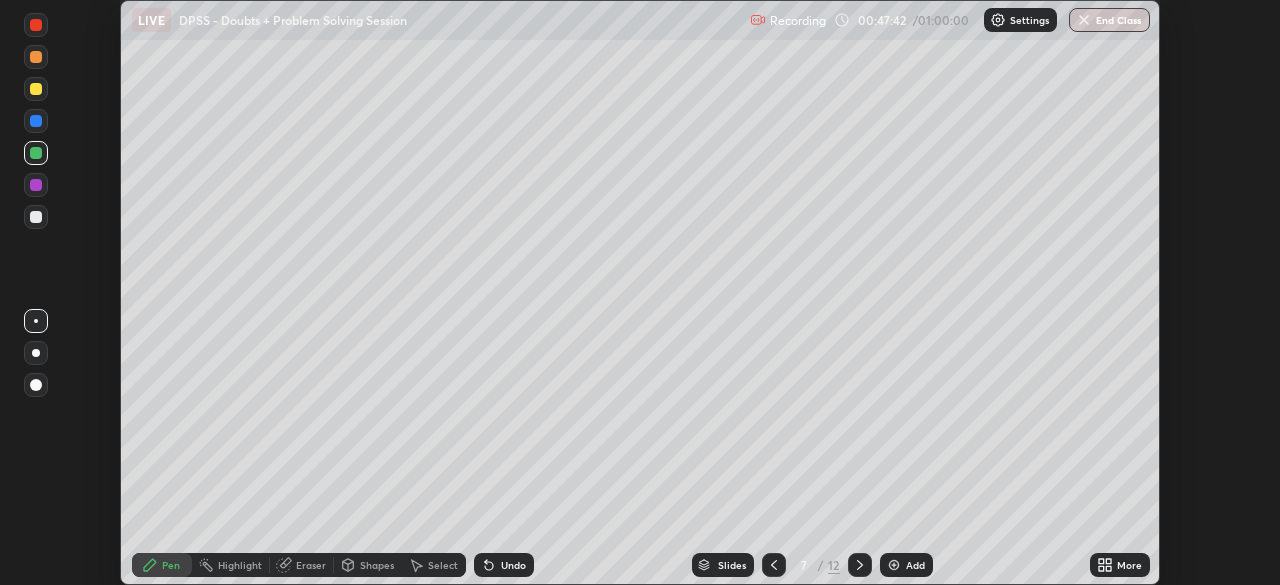 scroll, scrollTop: 585, scrollLeft: 1280, axis: both 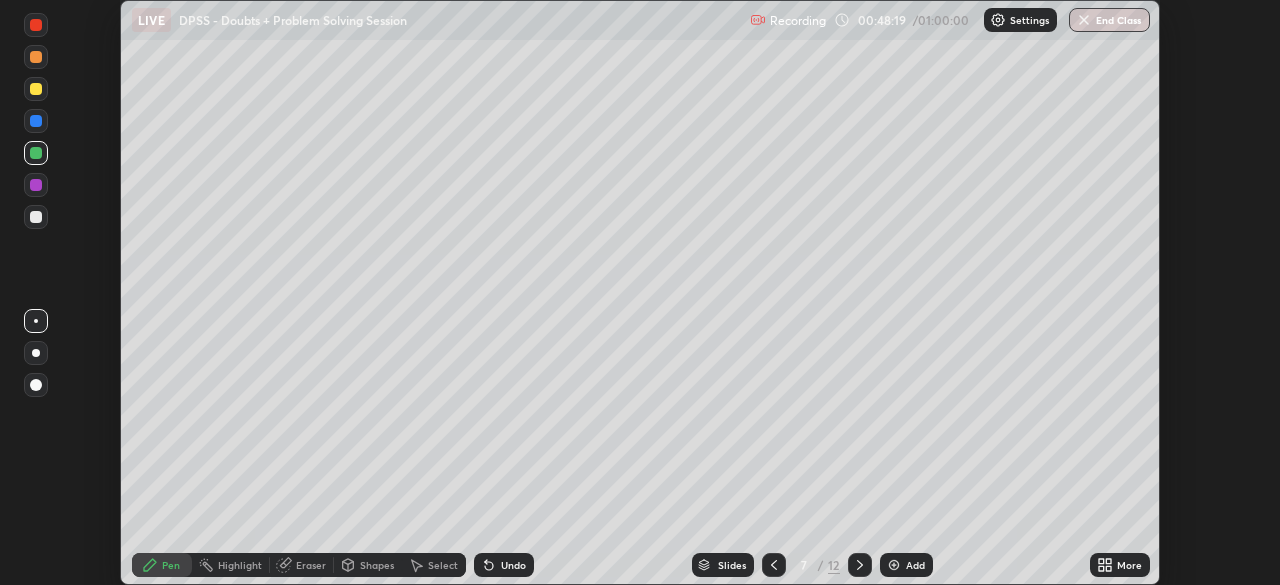 click 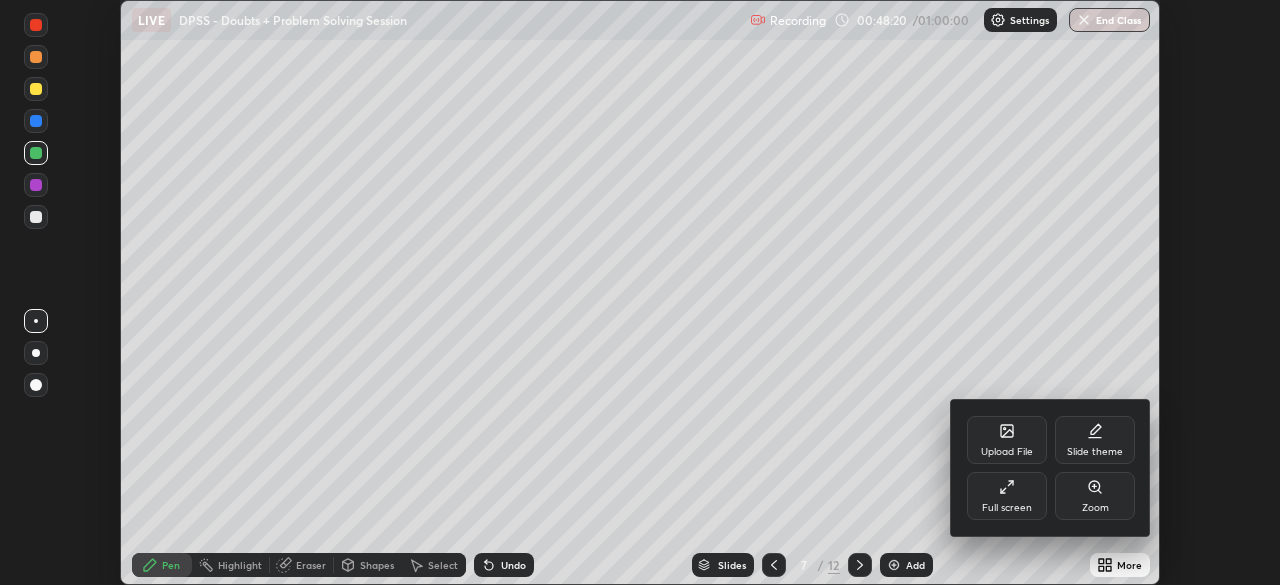 click on "Full screen" at bounding box center [1007, 496] 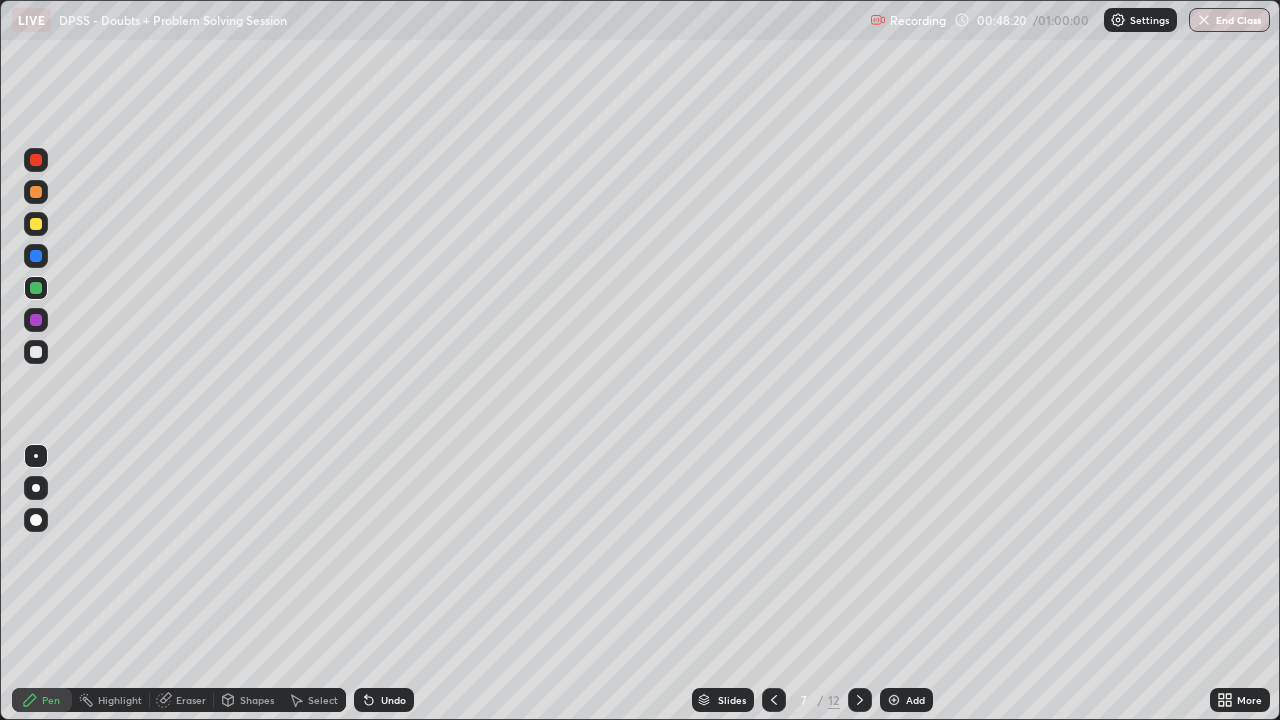 scroll, scrollTop: 99280, scrollLeft: 98720, axis: both 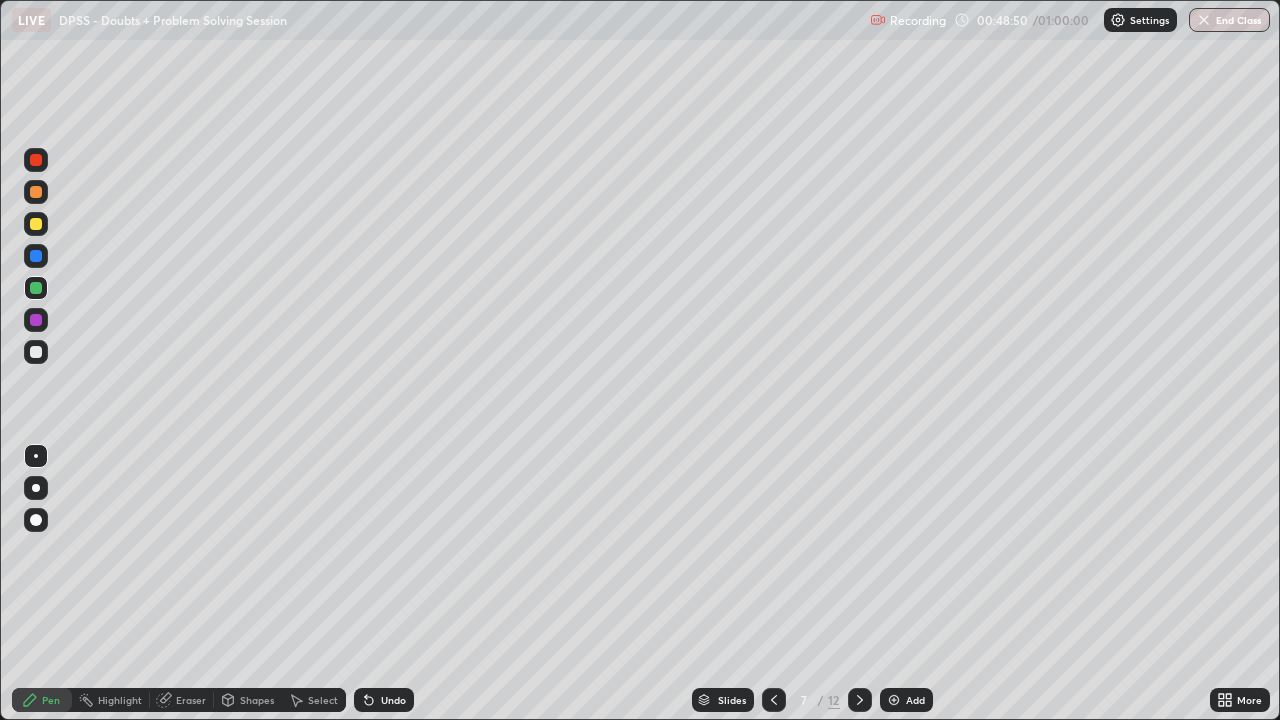 click on "Eraser" at bounding box center (182, 700) 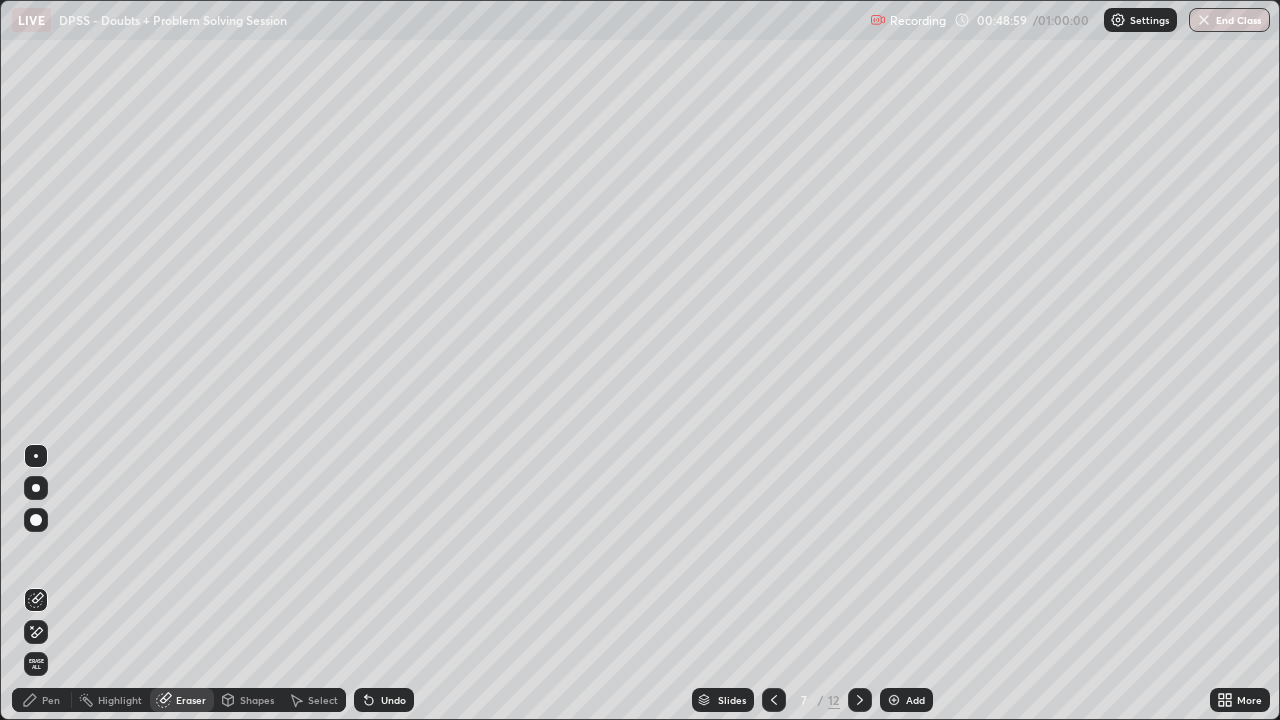 click on "Pen" at bounding box center (51, 700) 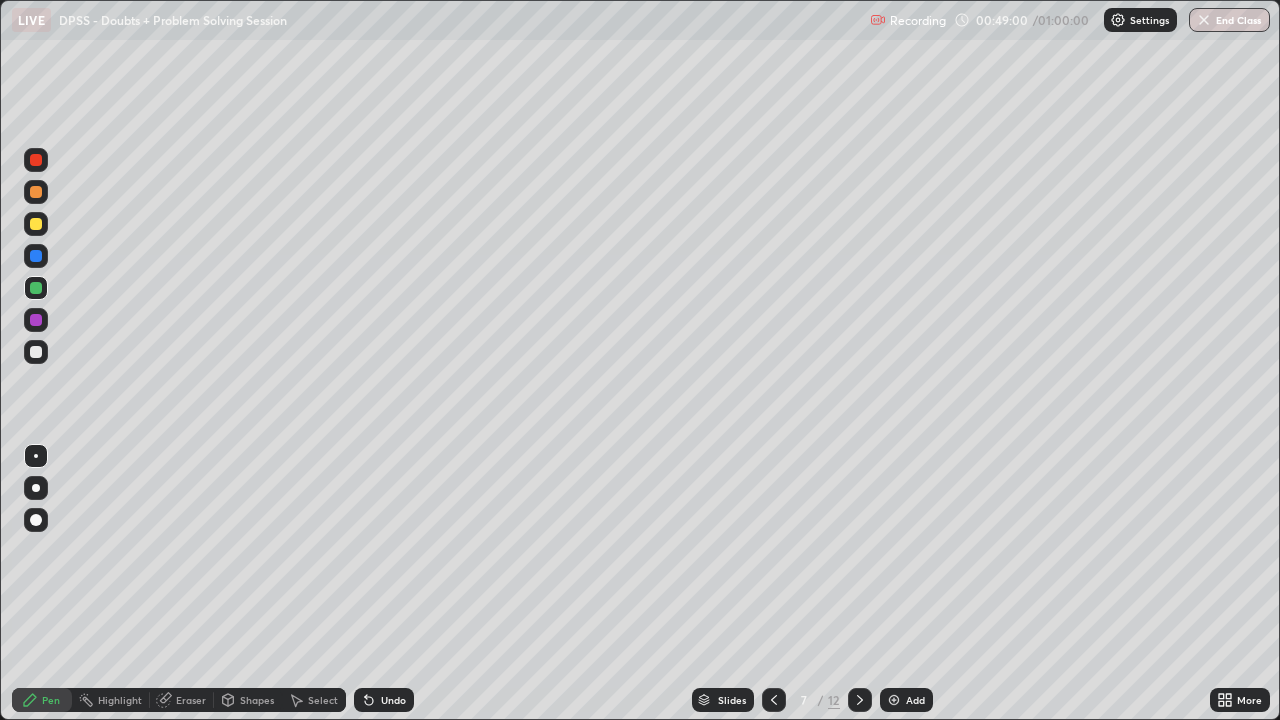 click at bounding box center (36, 192) 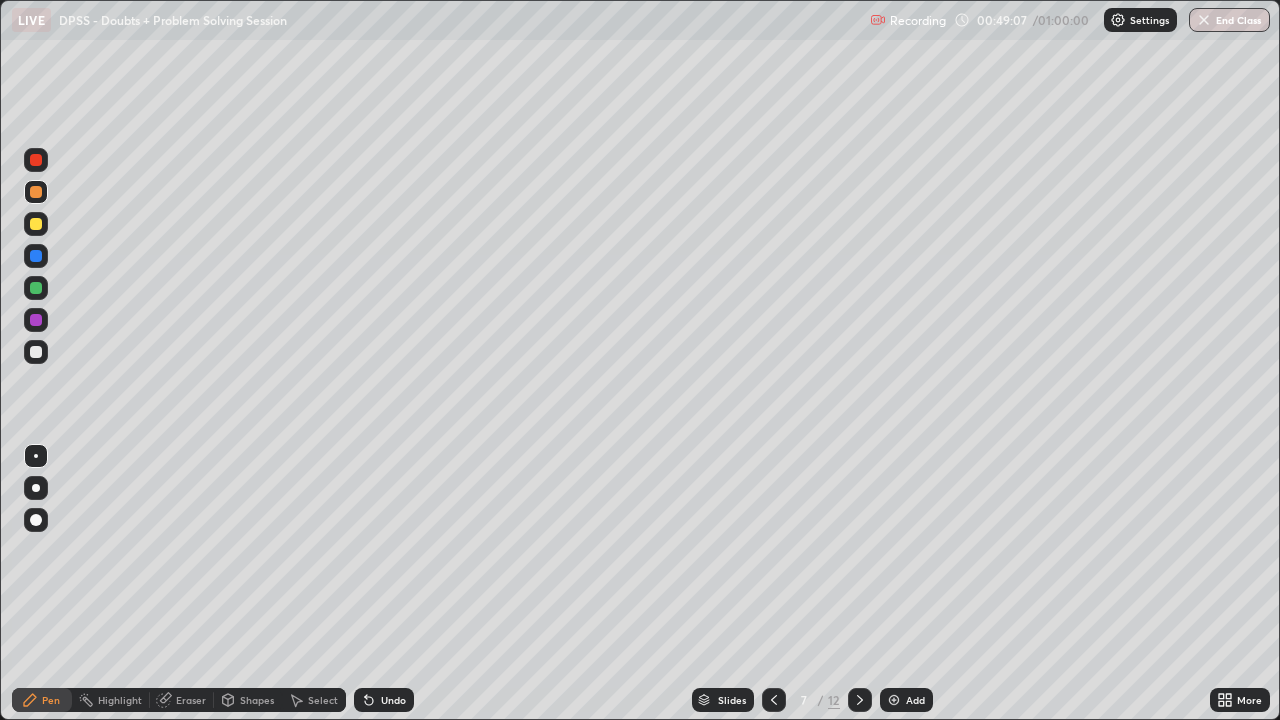 click on "Eraser" at bounding box center [182, 700] 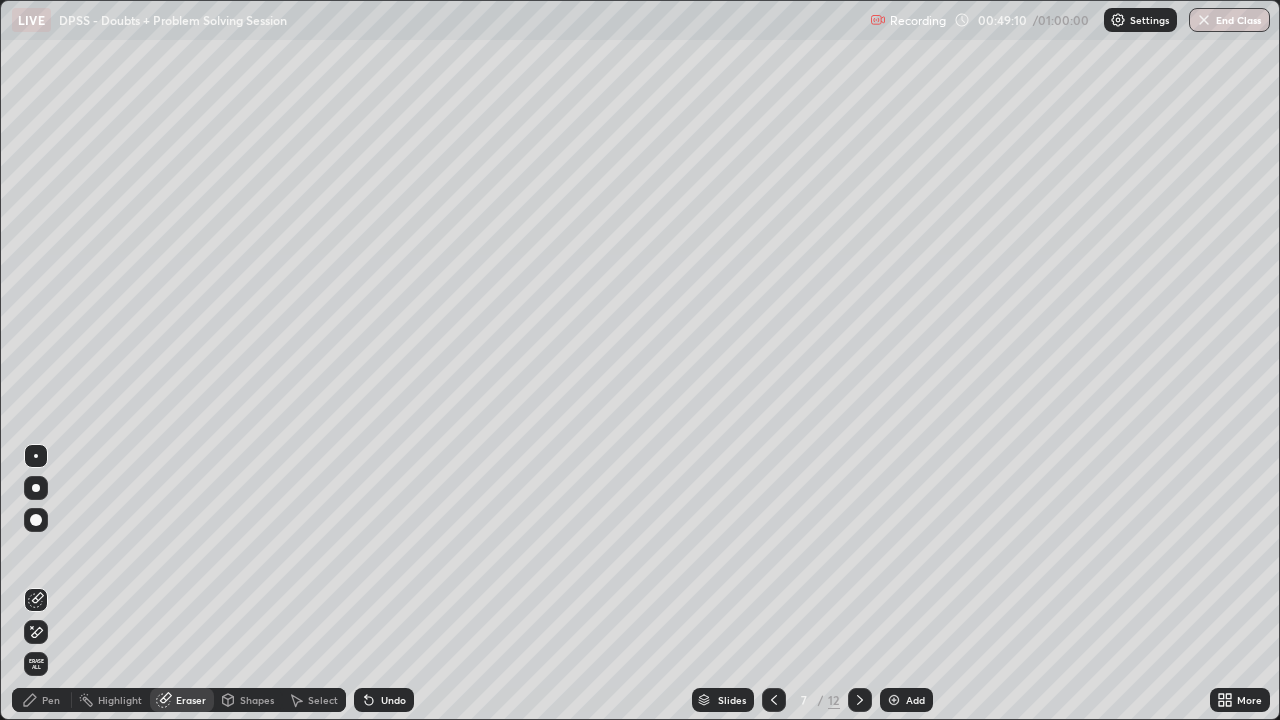 click on "Pen" at bounding box center (51, 700) 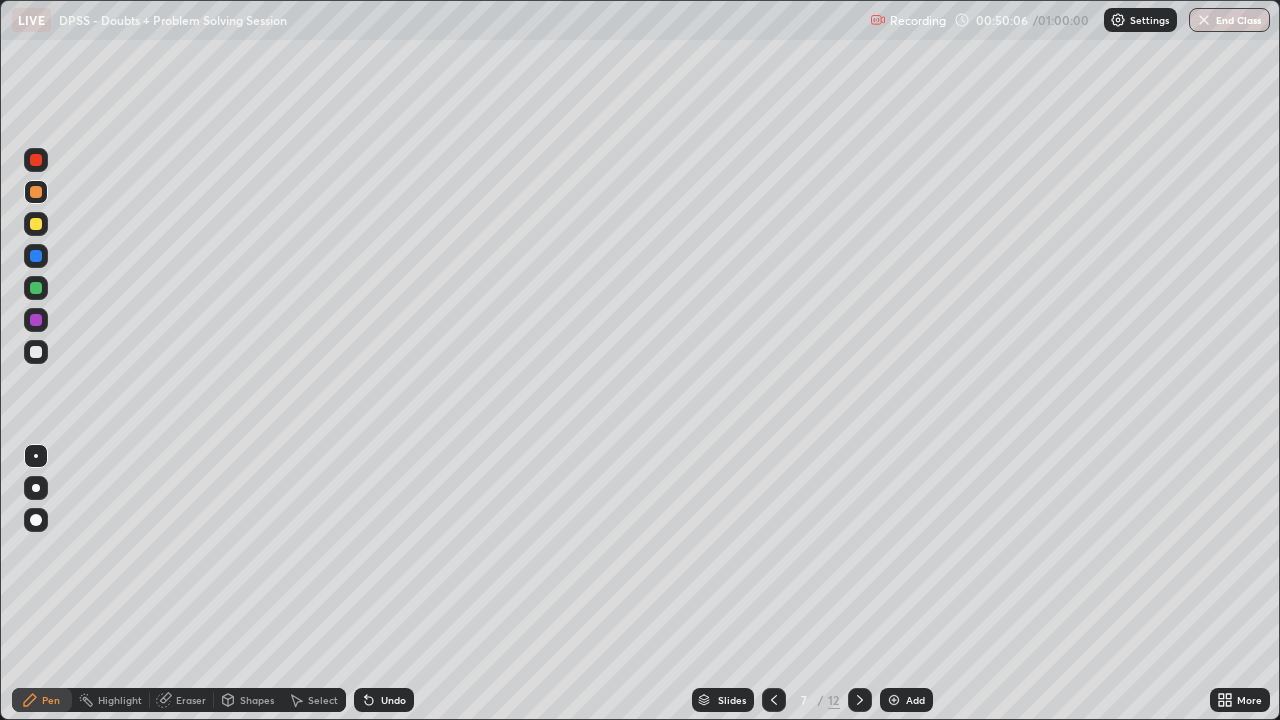 click 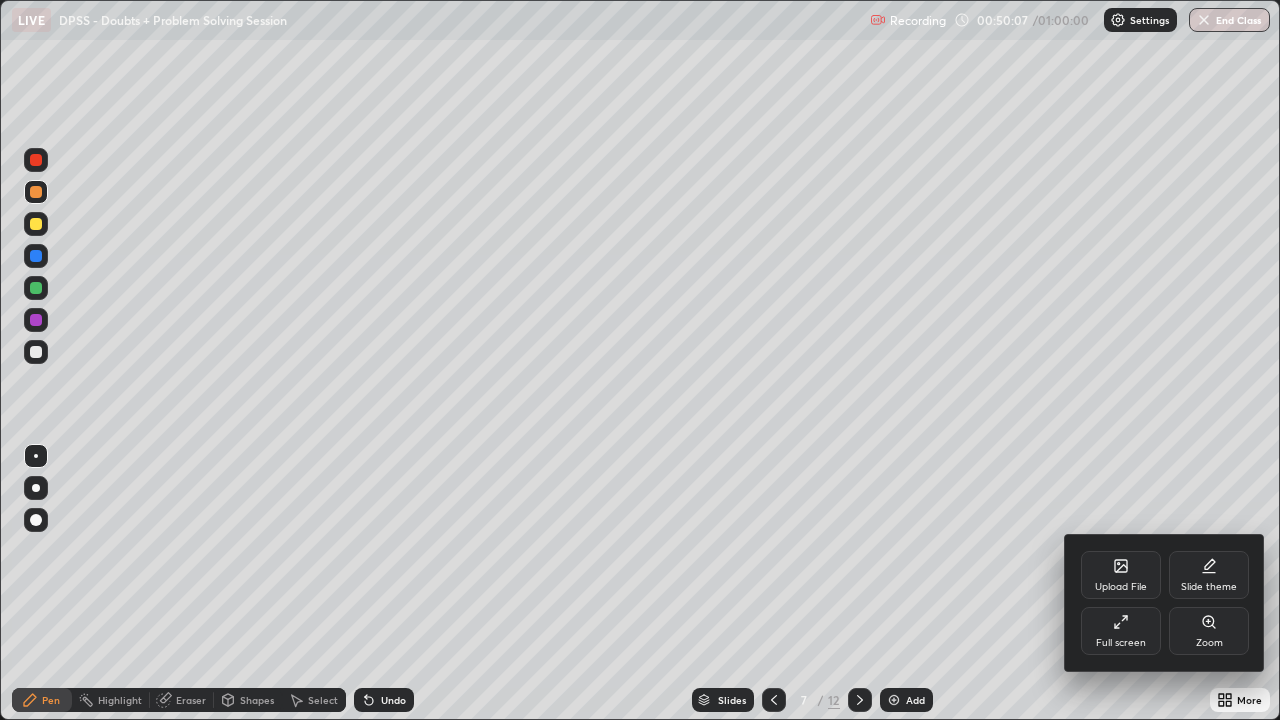 click on "Full screen" at bounding box center (1121, 631) 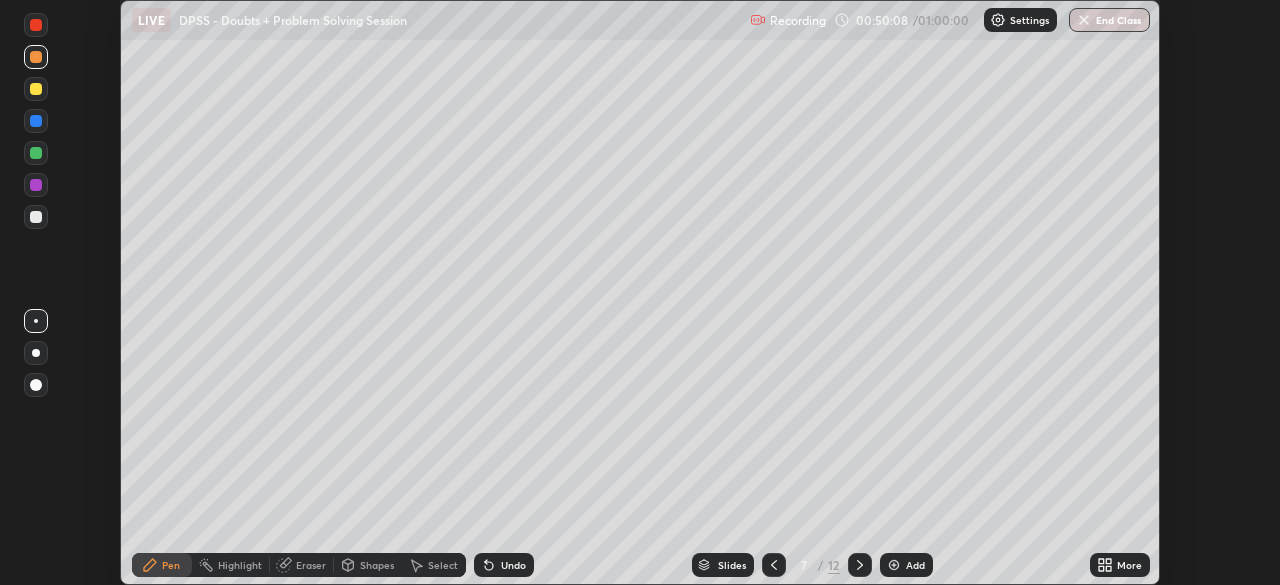 scroll, scrollTop: 585, scrollLeft: 1280, axis: both 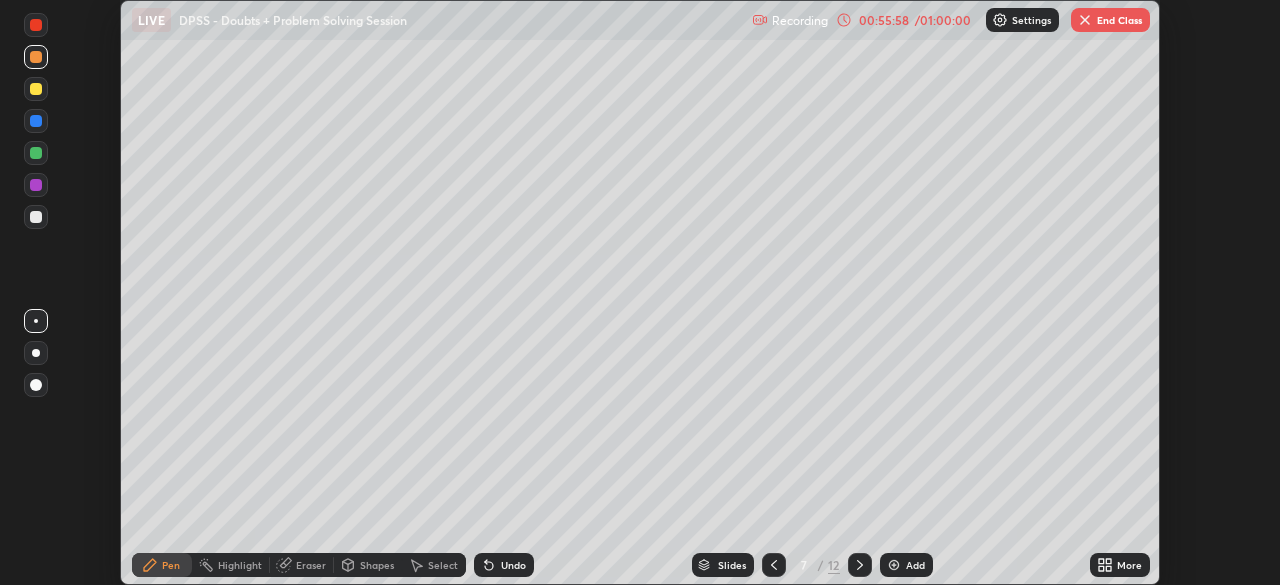 click on "More" at bounding box center [1120, 565] 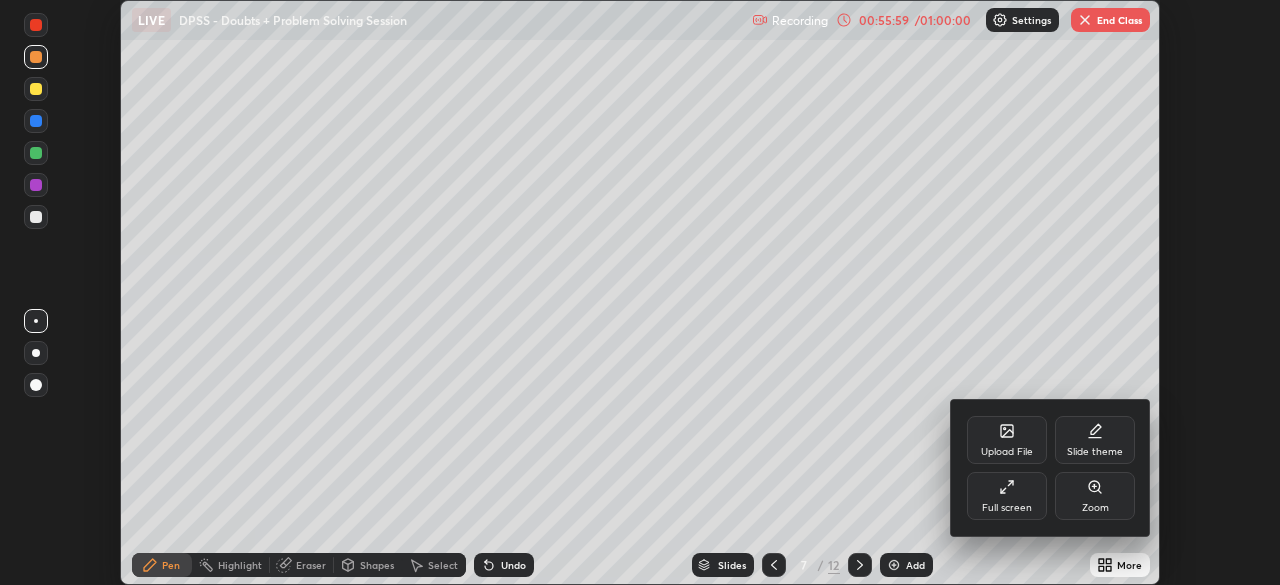 click on "Full screen" at bounding box center [1007, 508] 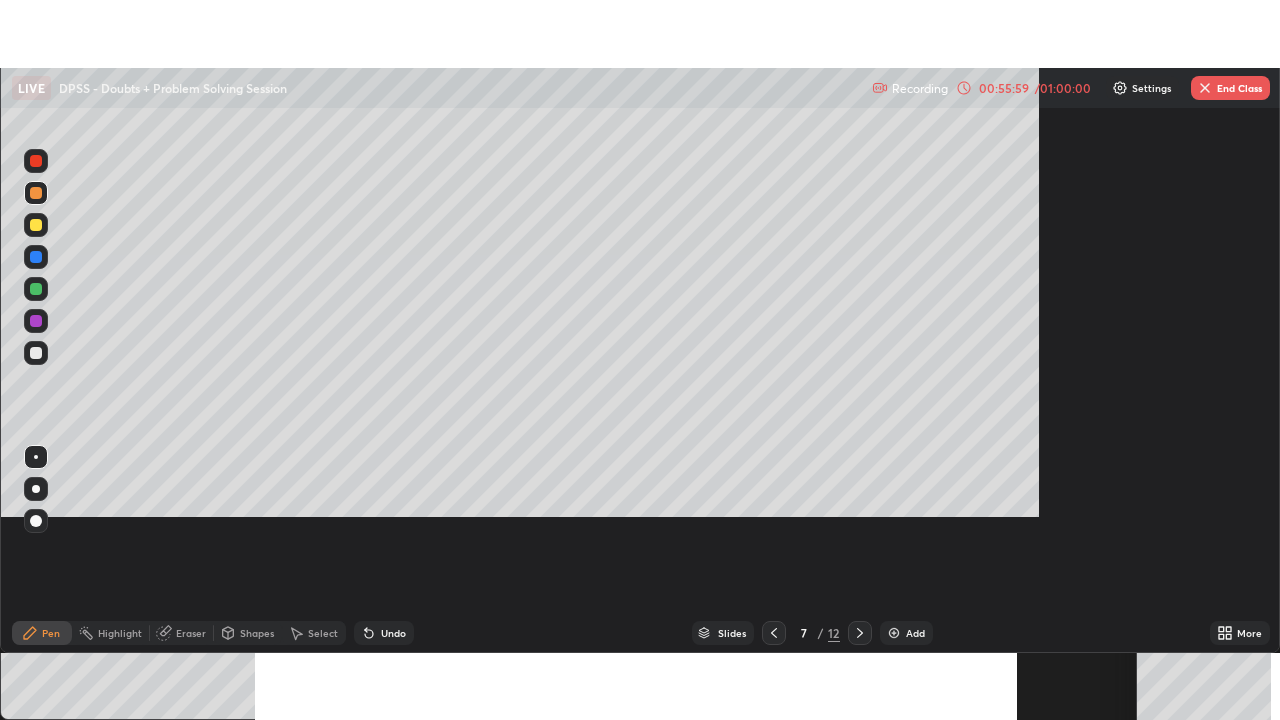 scroll, scrollTop: 99280, scrollLeft: 98720, axis: both 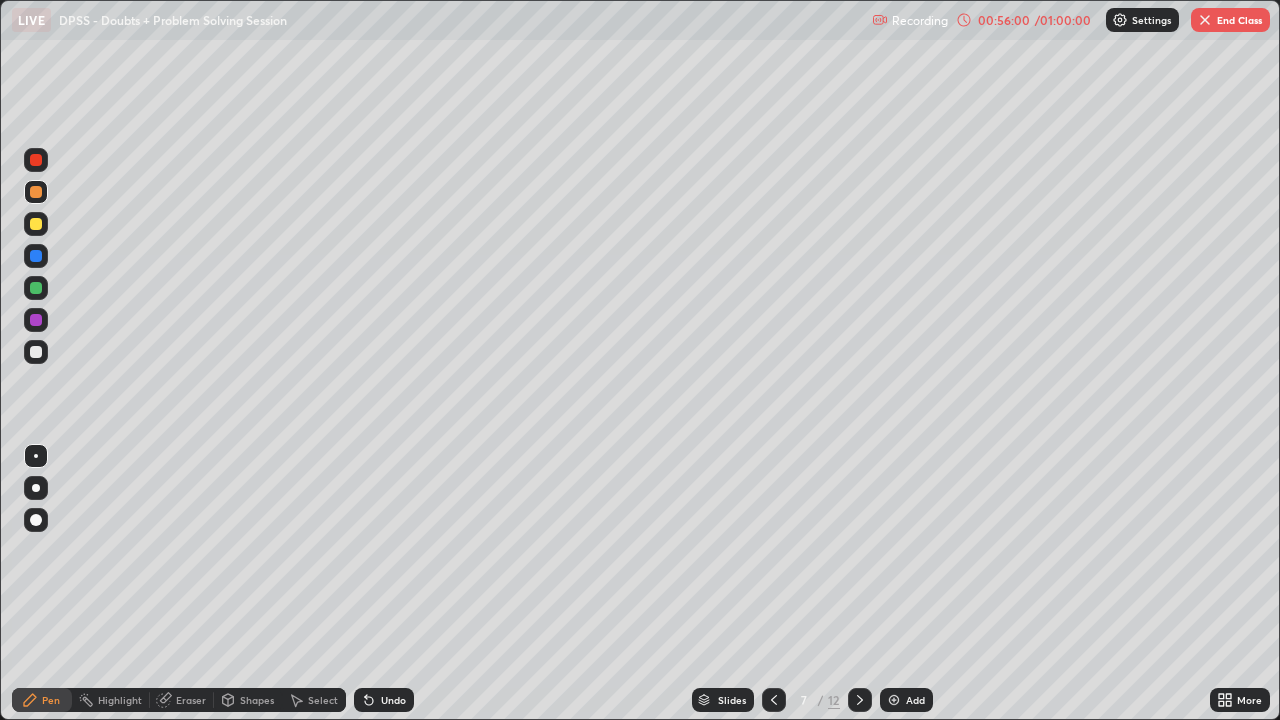 click on "Add" at bounding box center (915, 700) 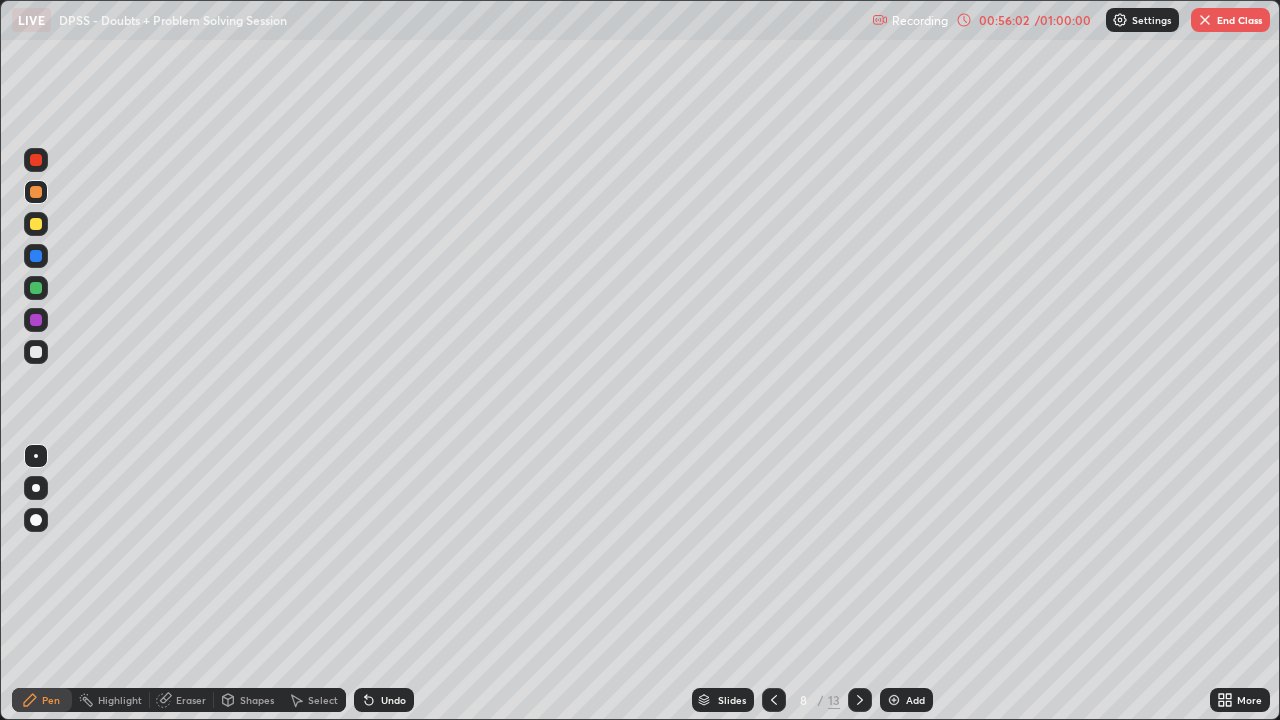 click at bounding box center [36, 352] 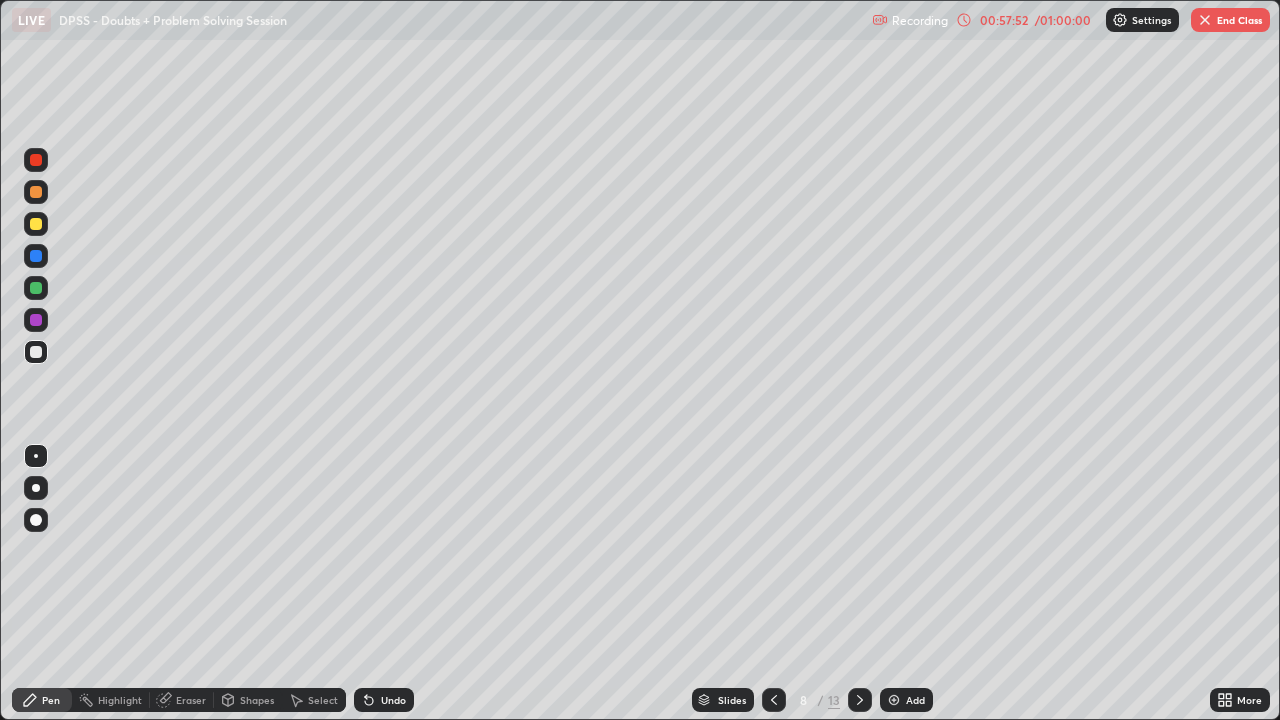 click at bounding box center (36, 224) 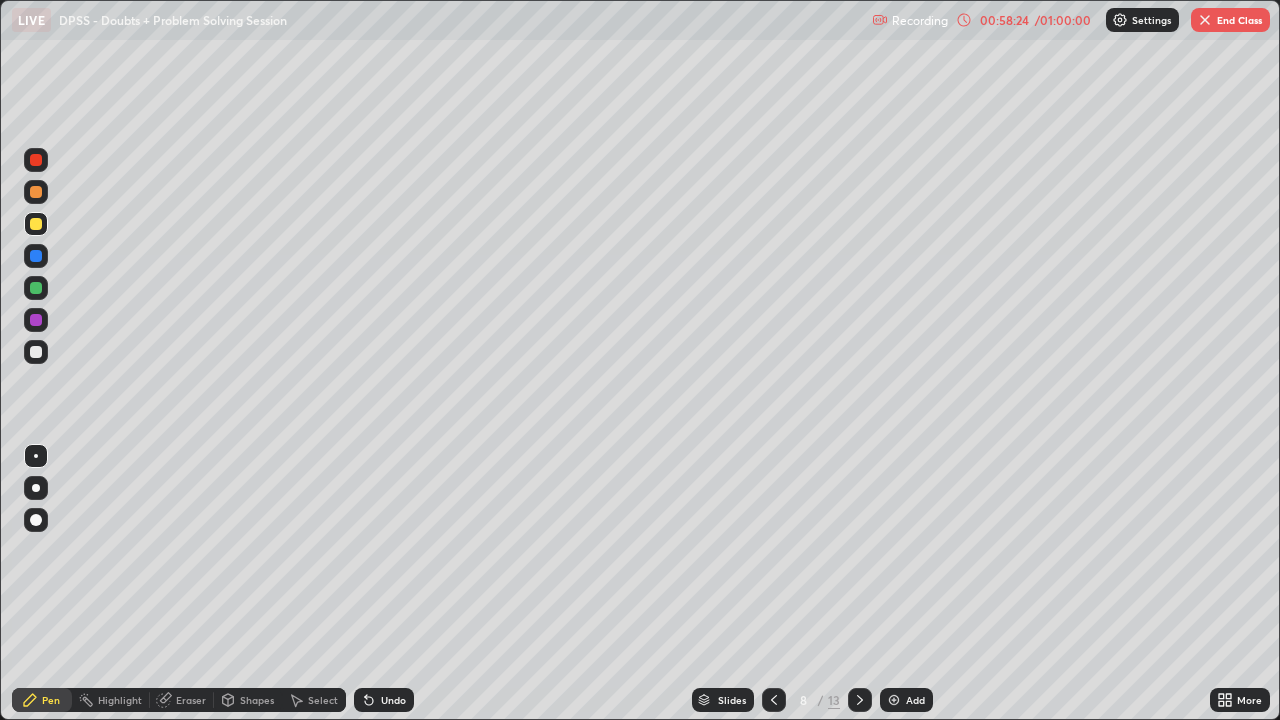 click at bounding box center (36, 192) 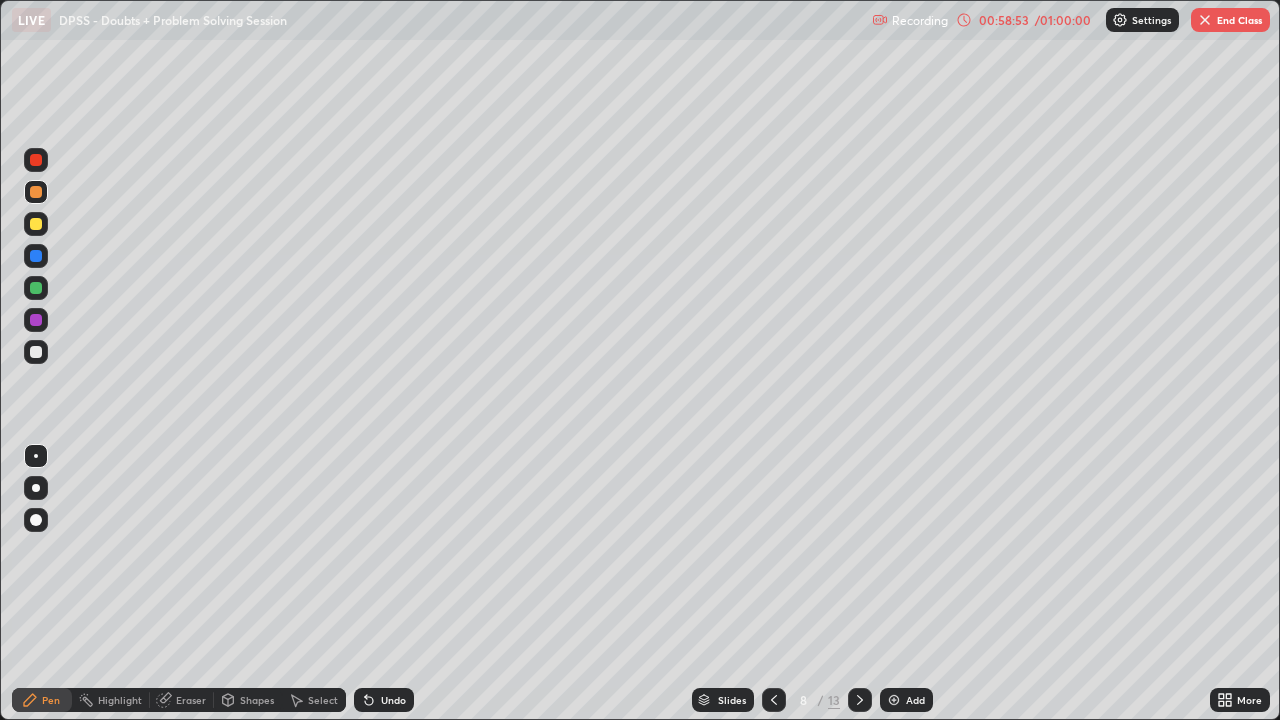 click at bounding box center [36, 224] 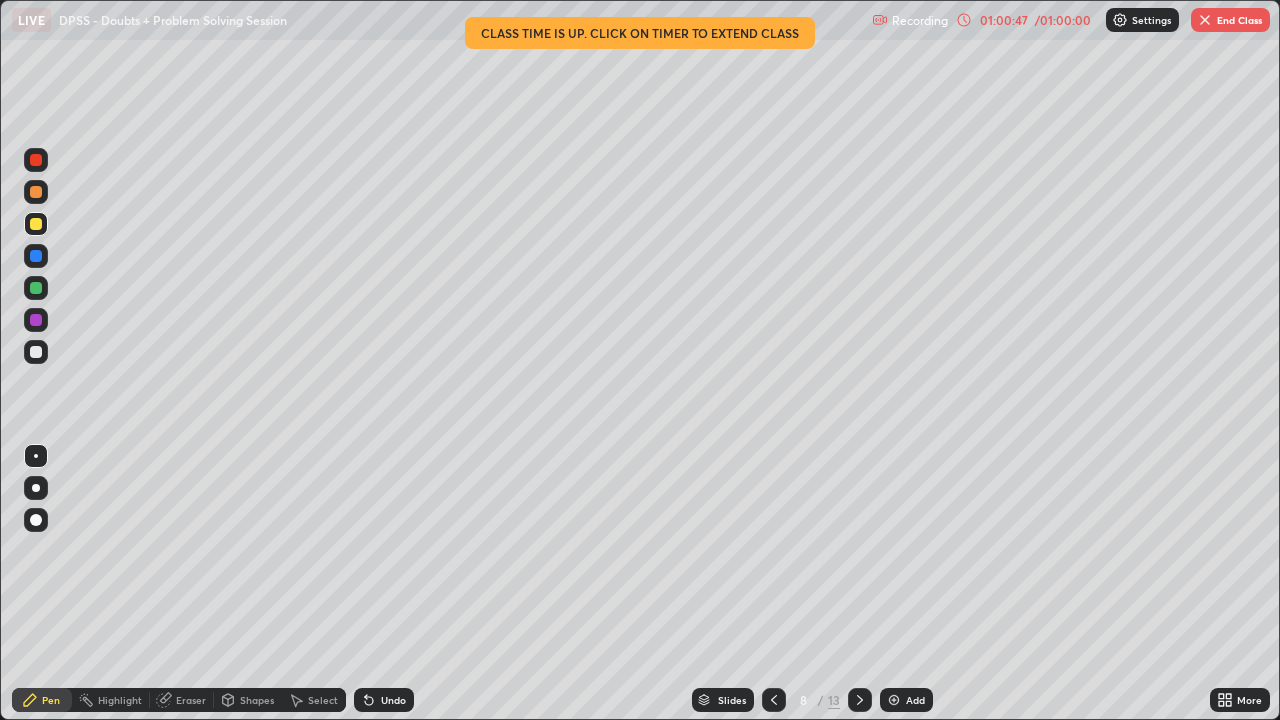 click 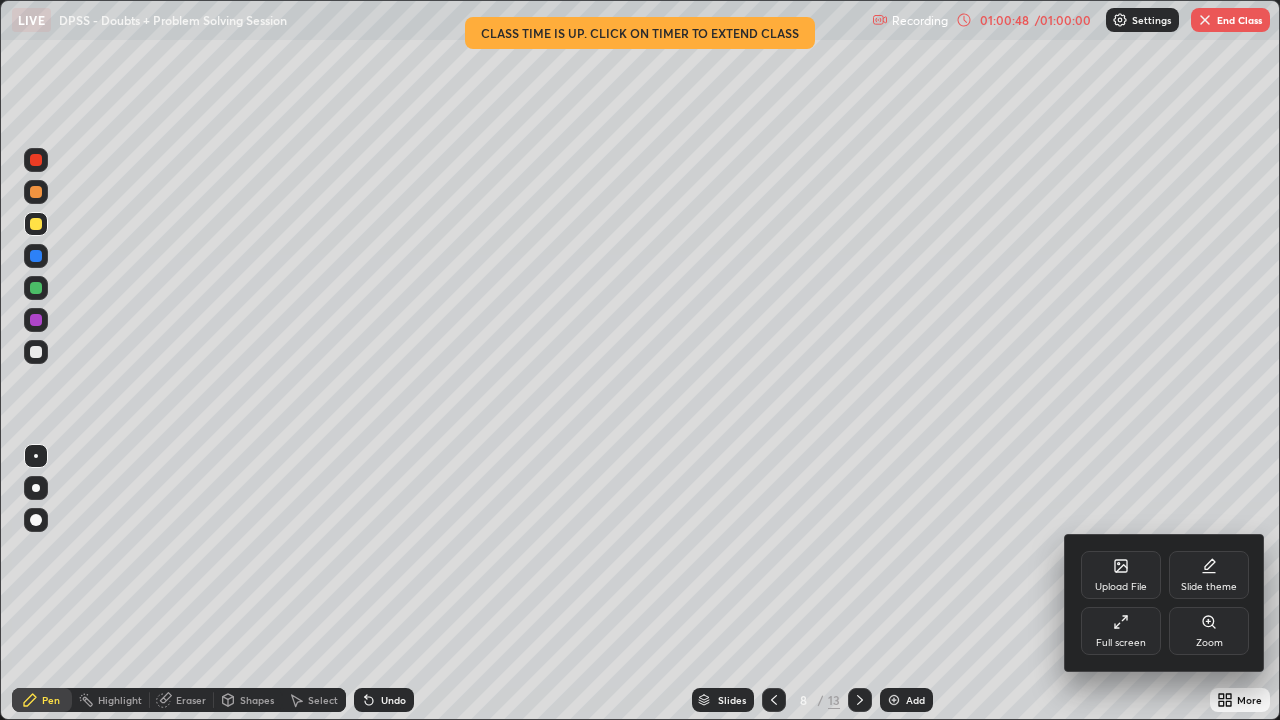 click on "Full screen" at bounding box center [1121, 631] 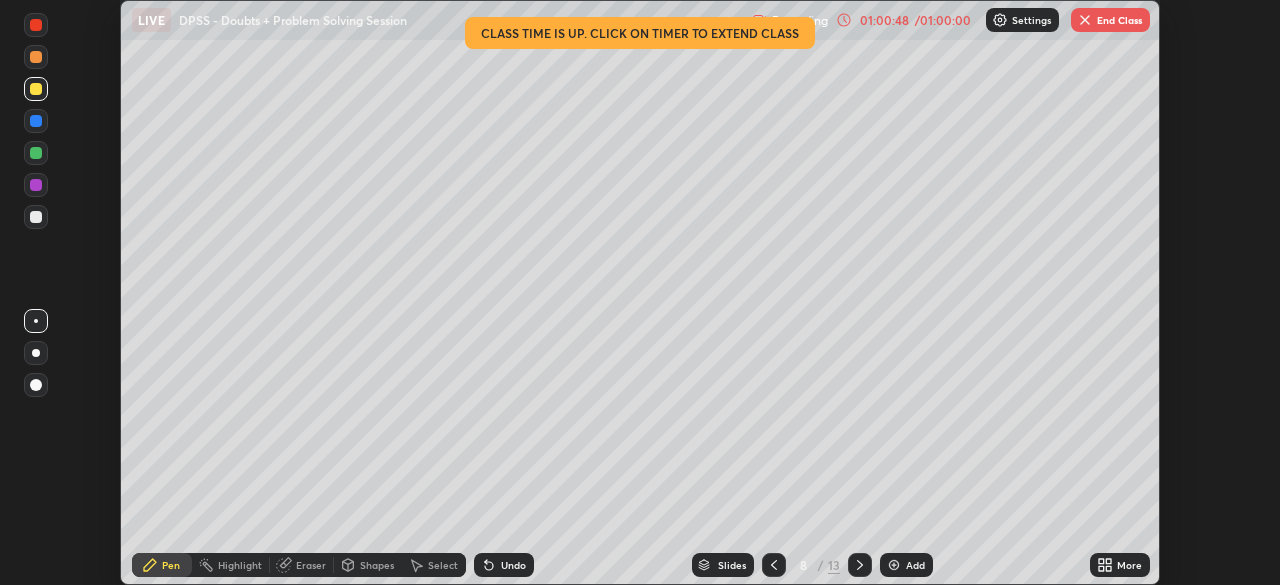 scroll, scrollTop: 585, scrollLeft: 1280, axis: both 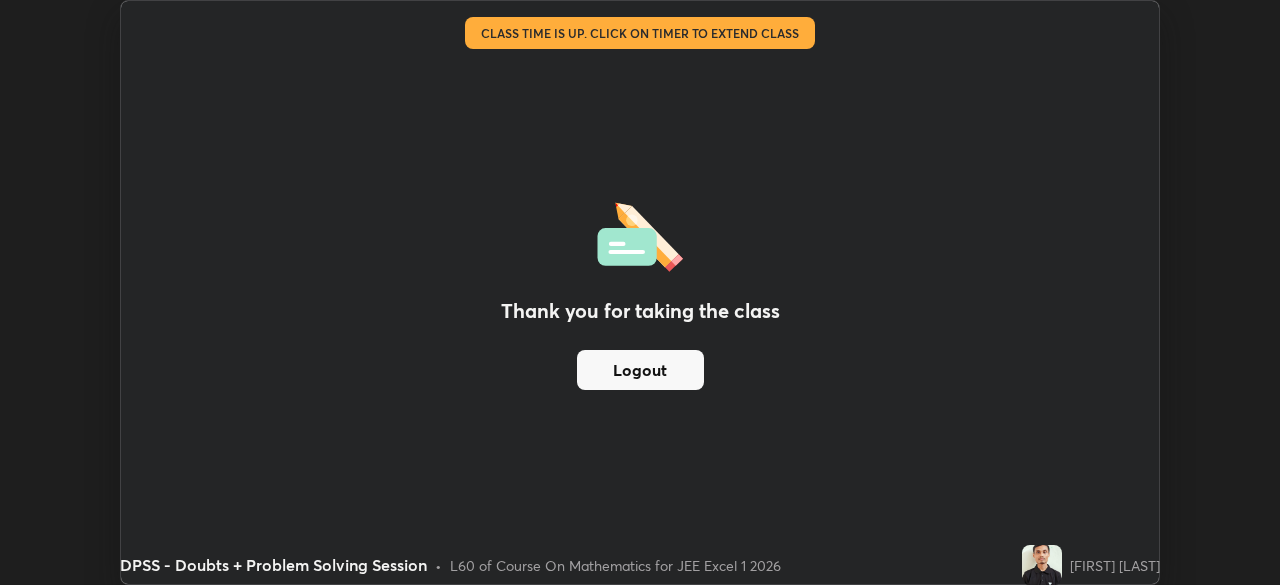 click on "Logout" at bounding box center (640, 370) 